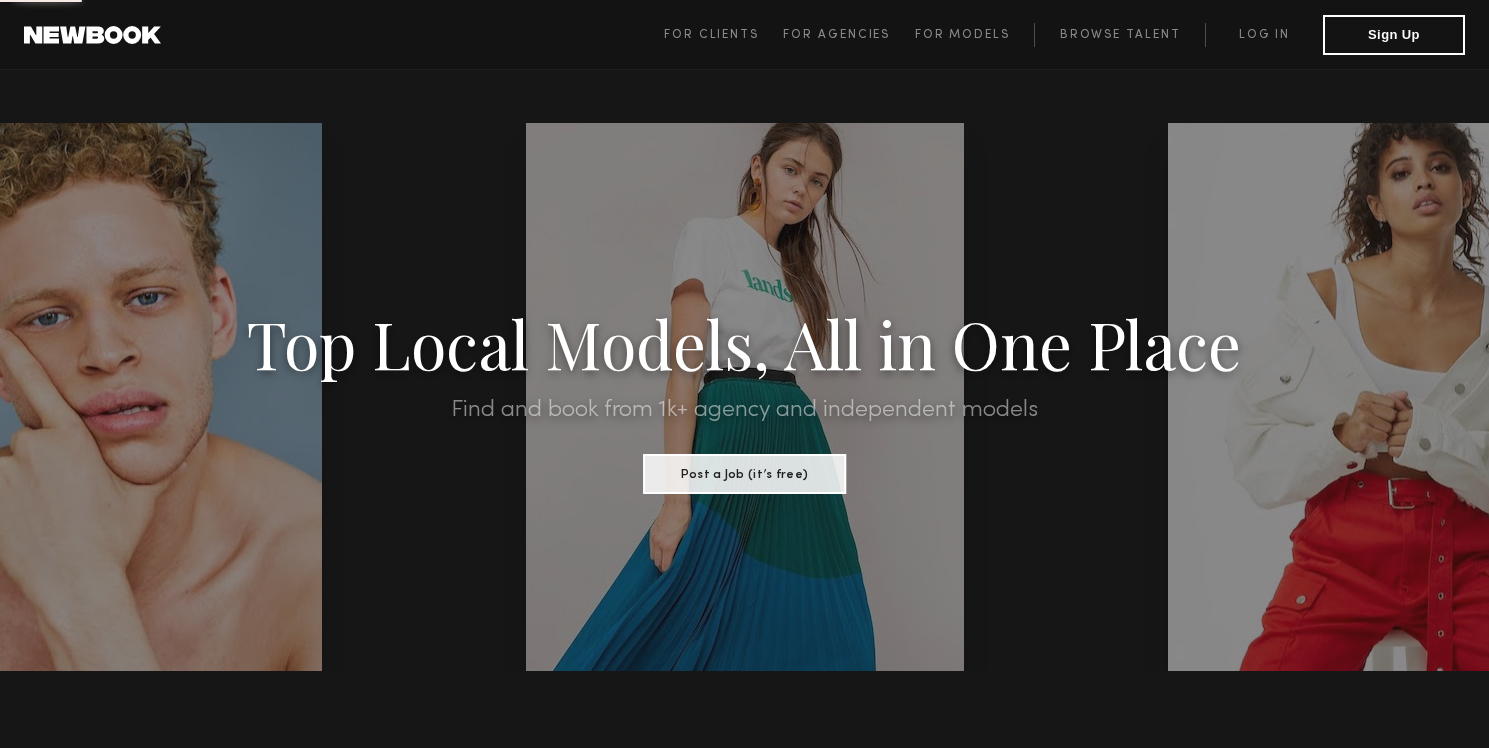 scroll, scrollTop: 0, scrollLeft: 0, axis: both 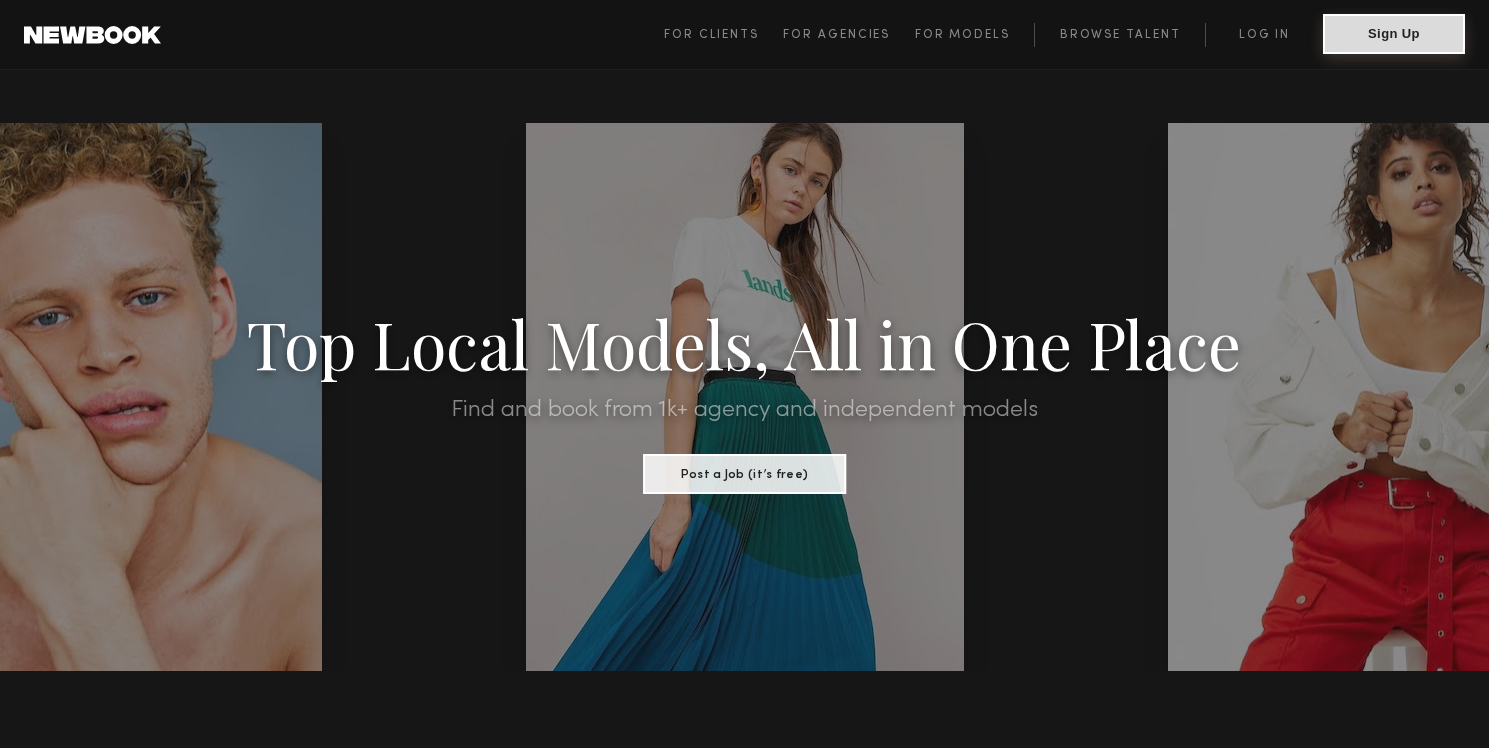 click on "Sign Up" 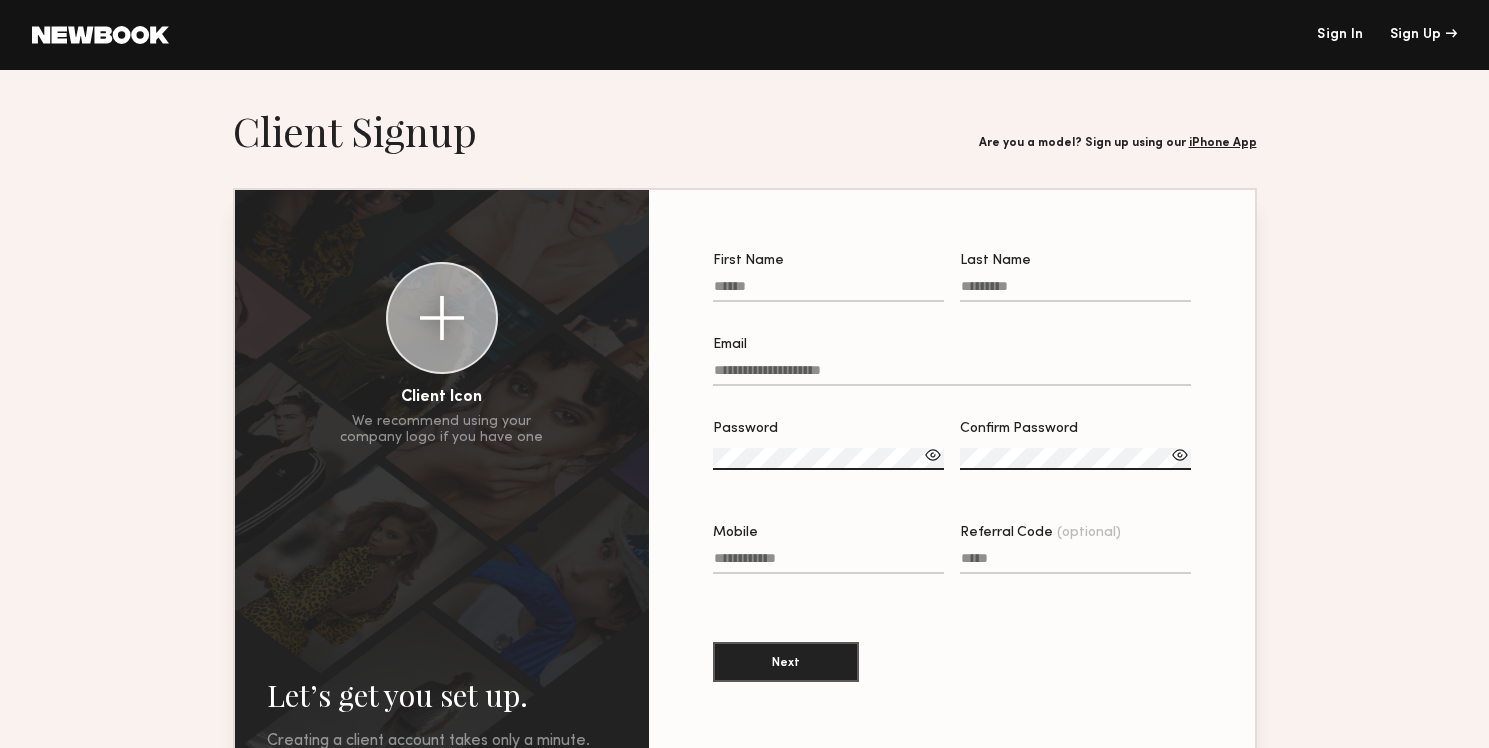 click on "First Name" 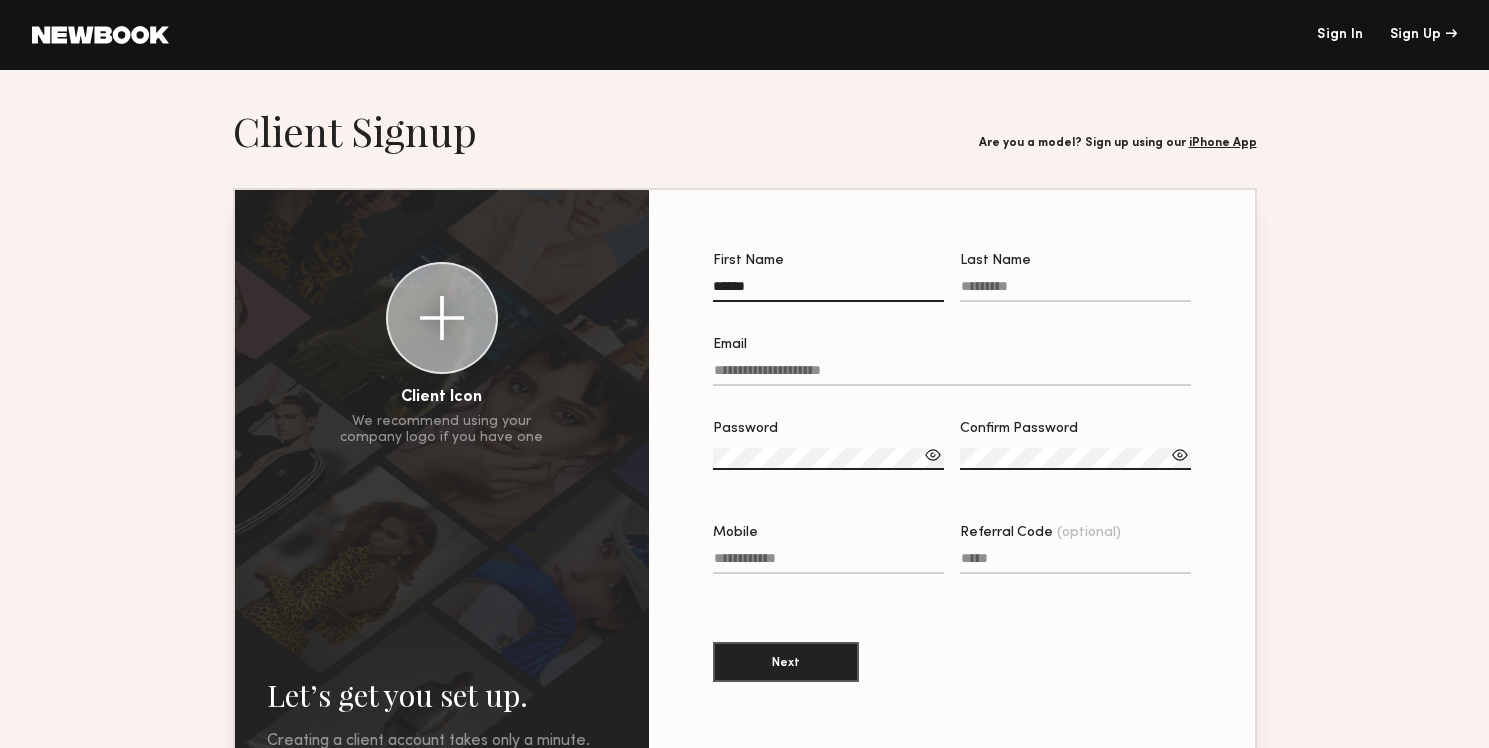 type on "******" 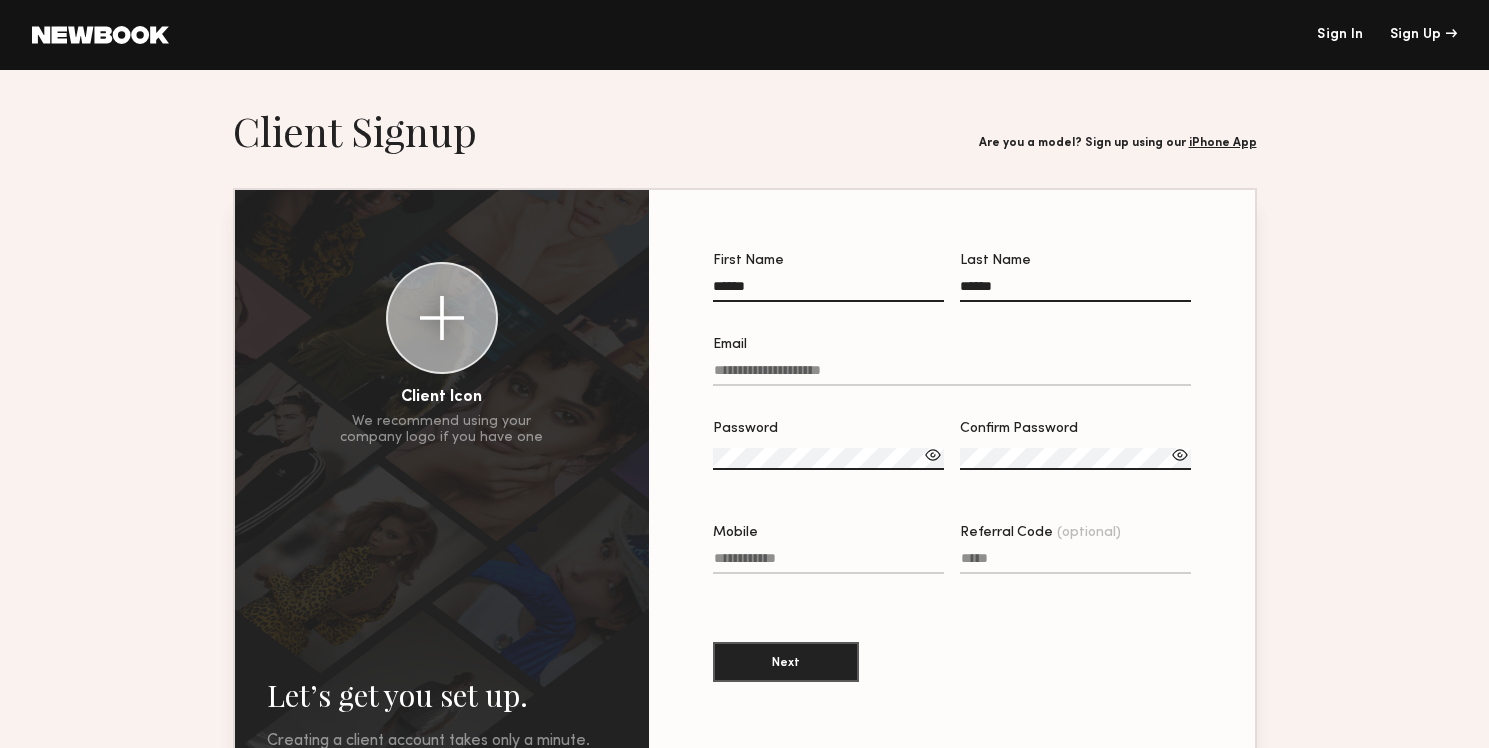 type on "******" 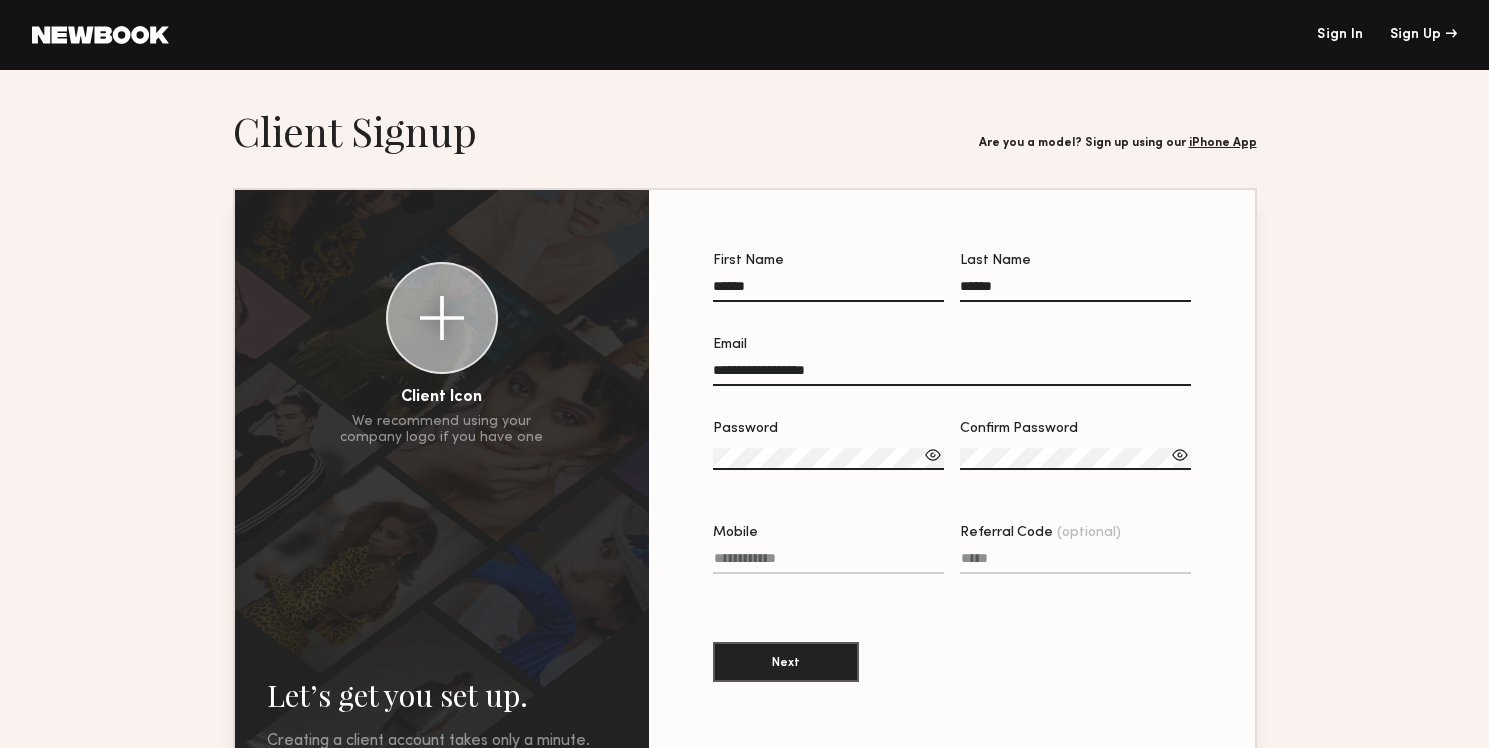 type on "**********" 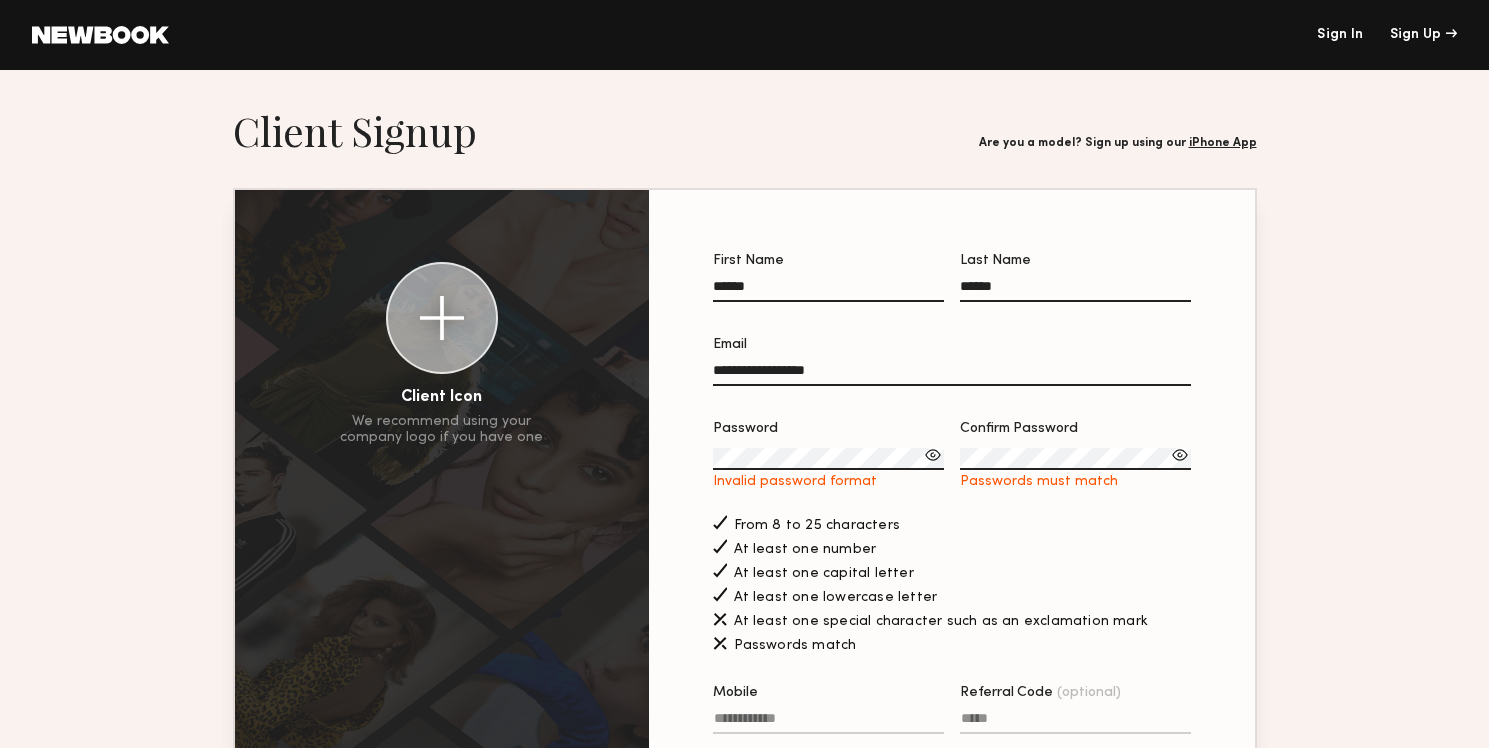 click on "Password Invalid password format" 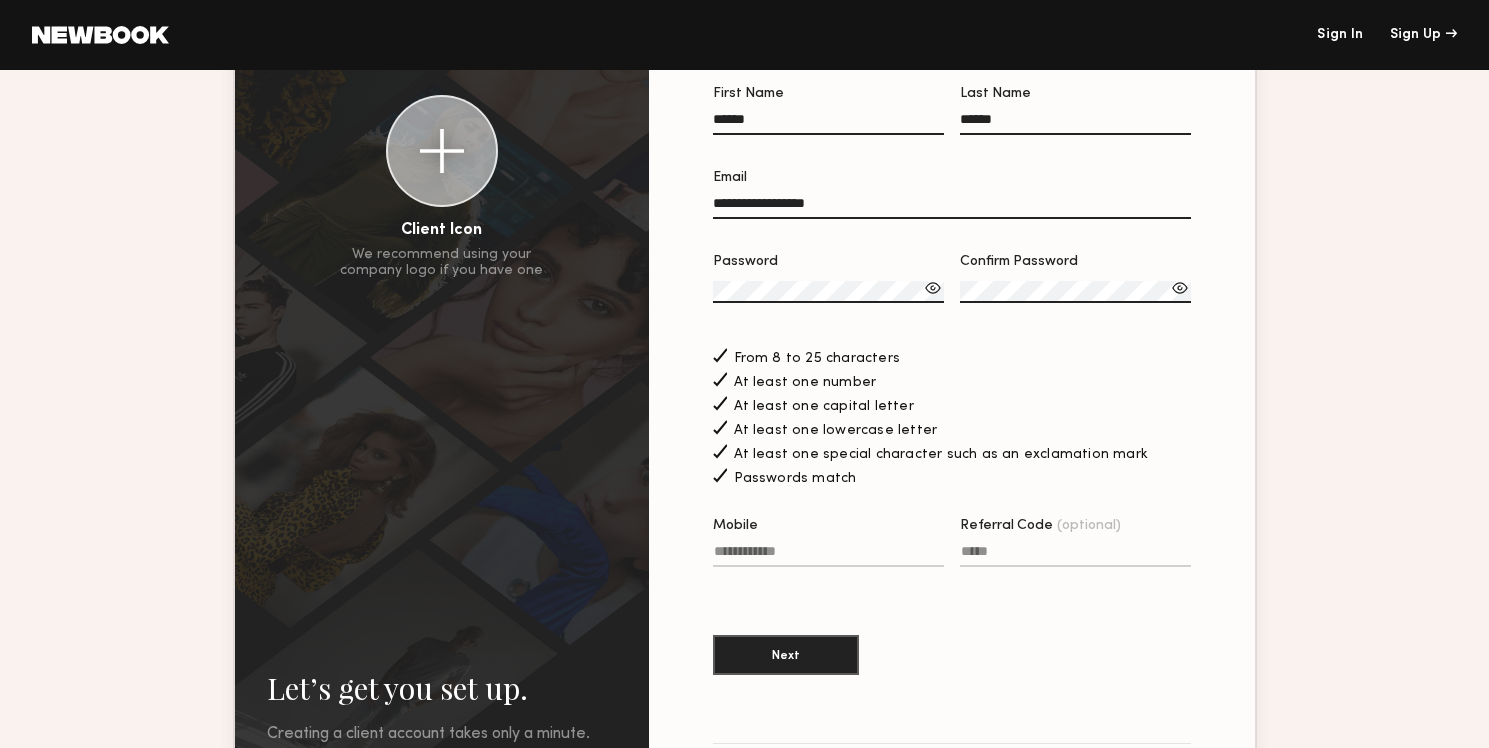 scroll, scrollTop: 169, scrollLeft: 0, axis: vertical 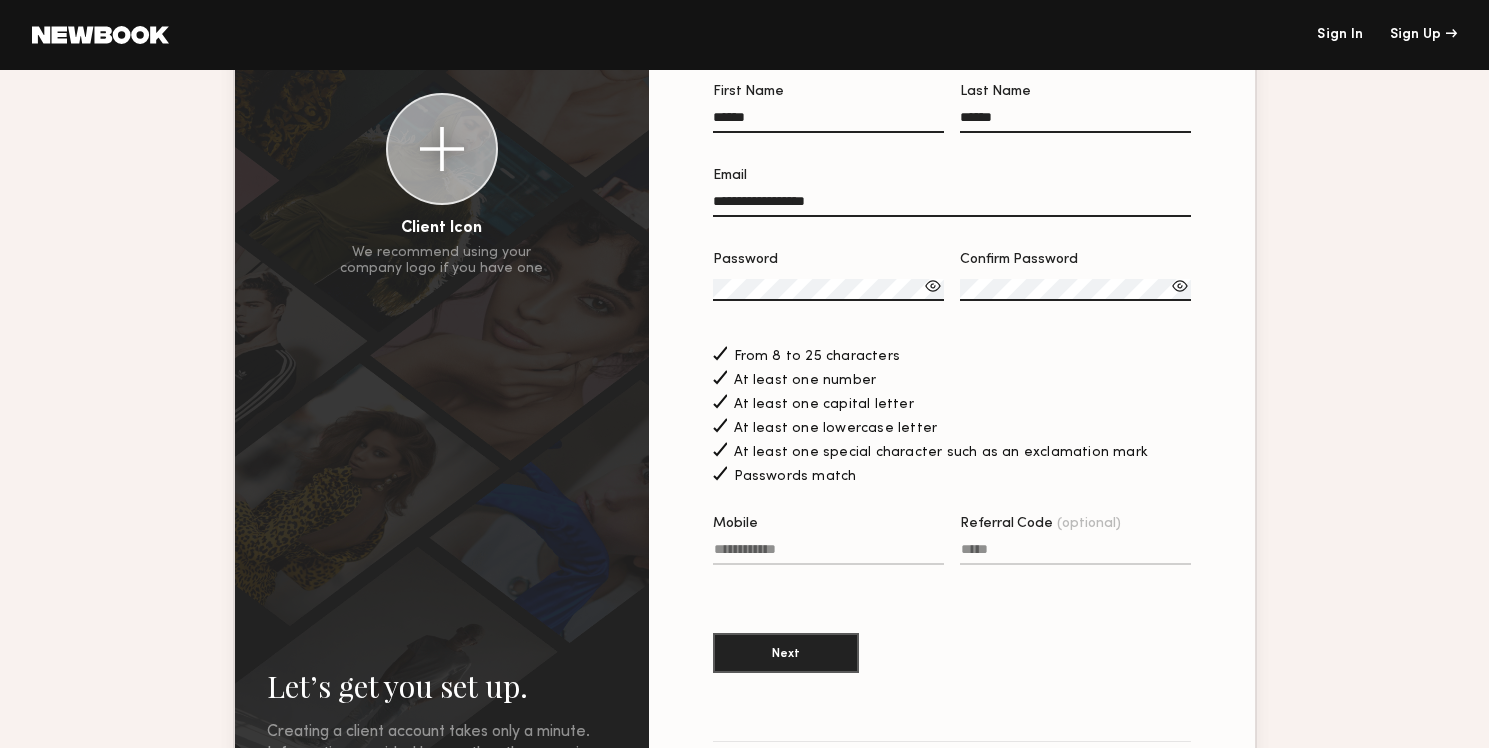 click on "Mobile" 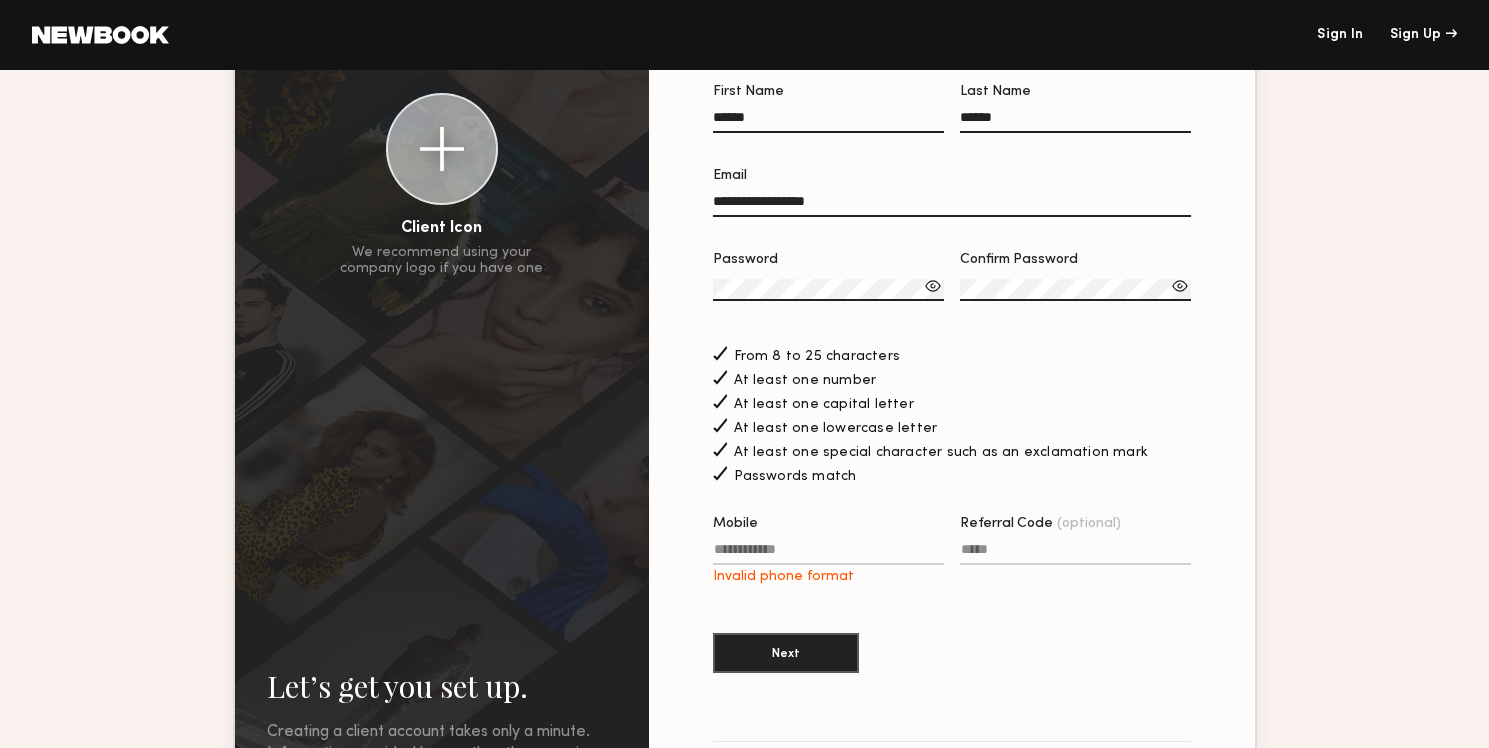 click on "Mobile Invalid phone format" 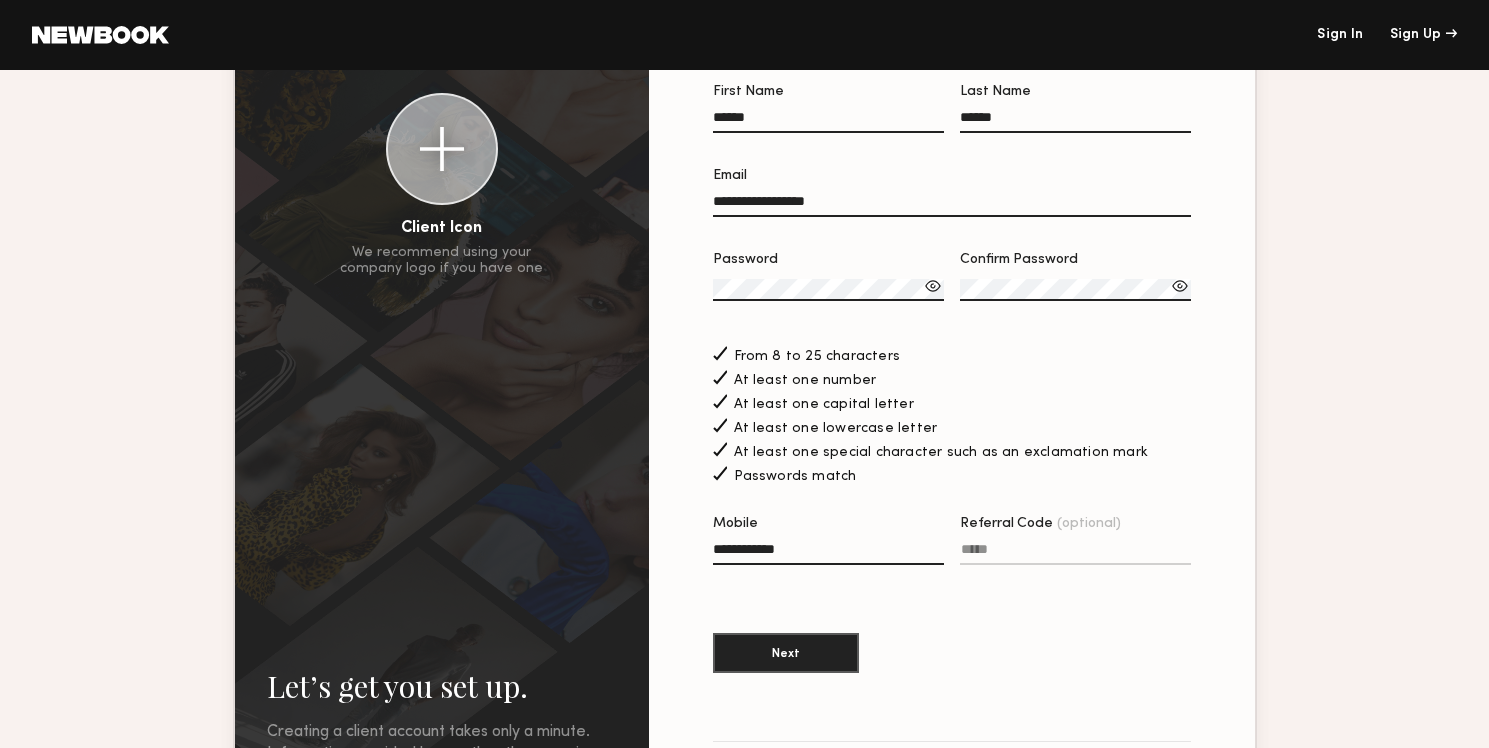 type on "**********" 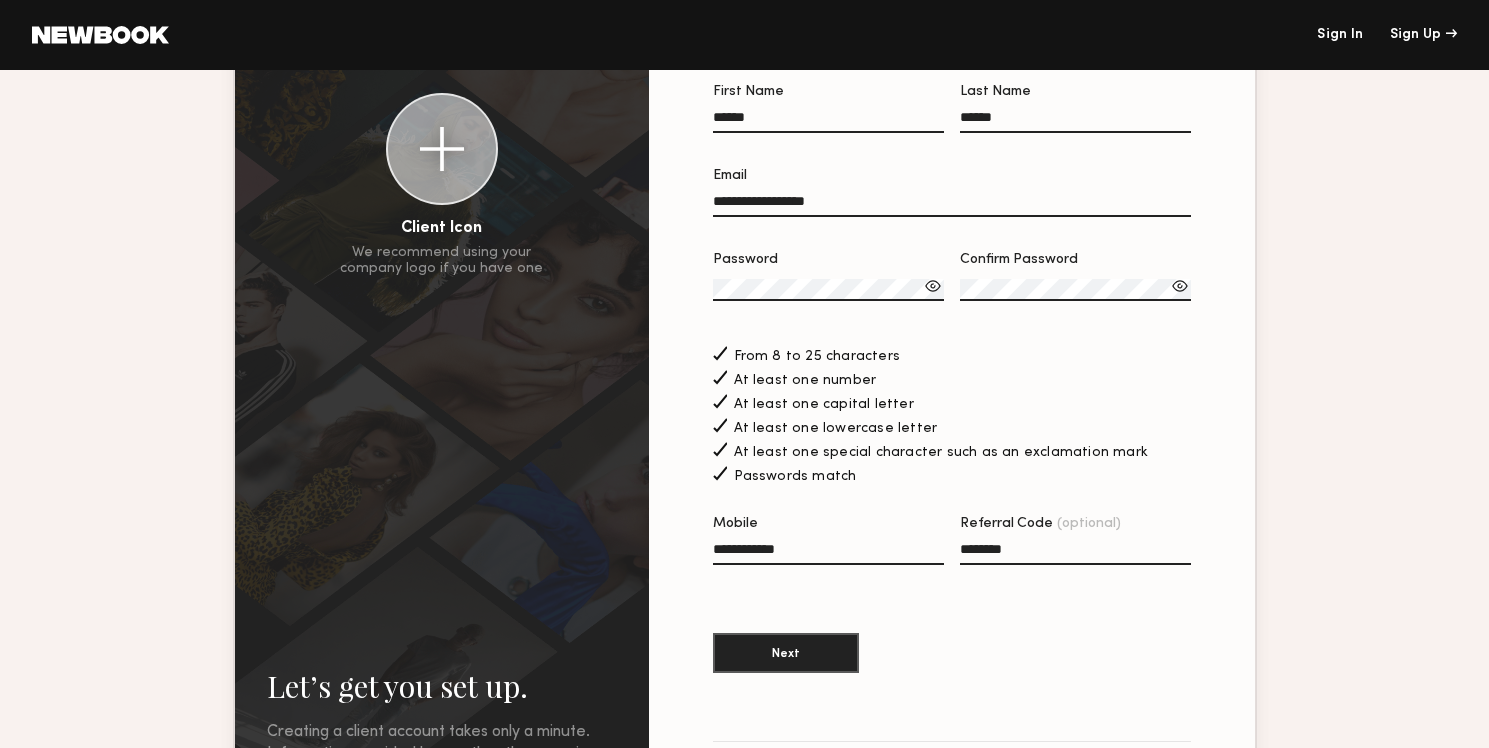 click on "Next" 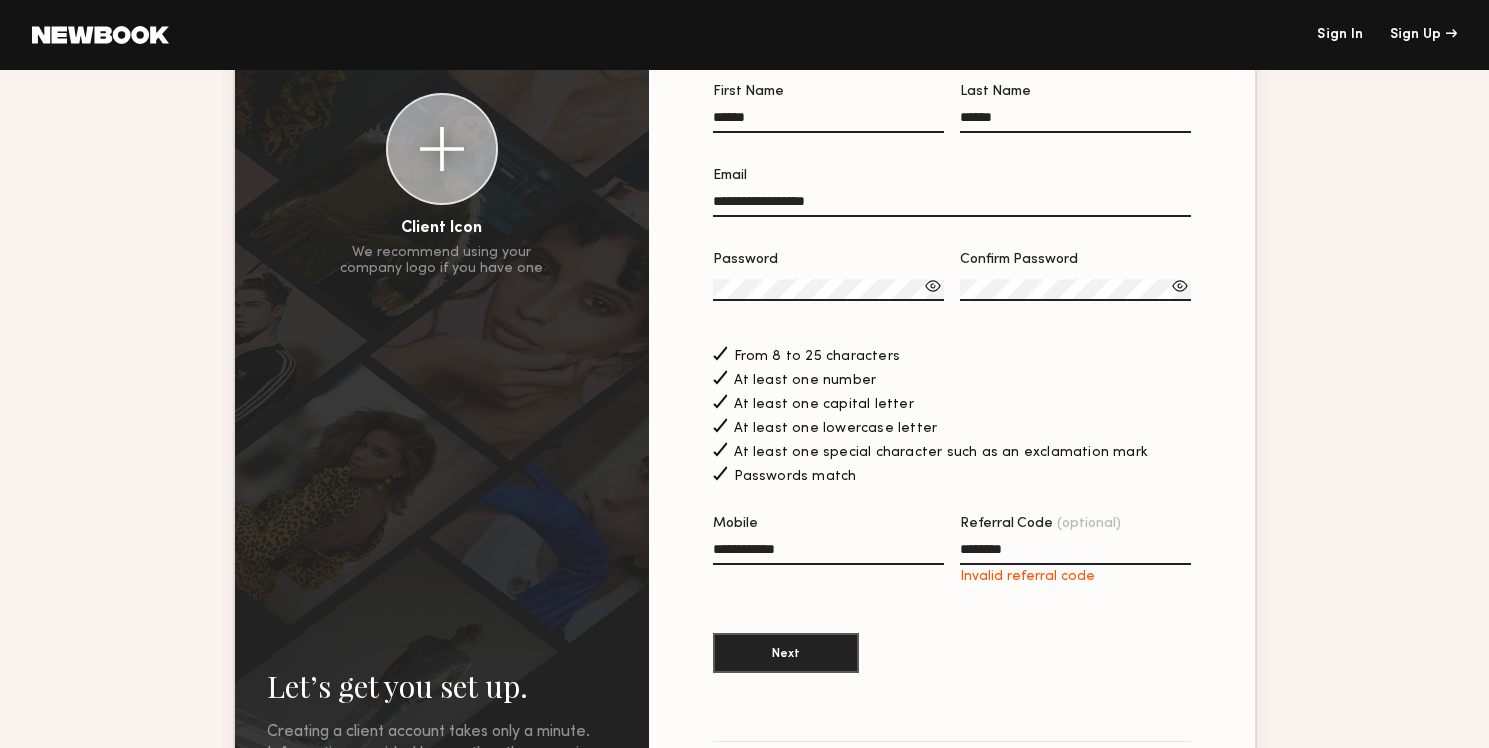 click on "********" 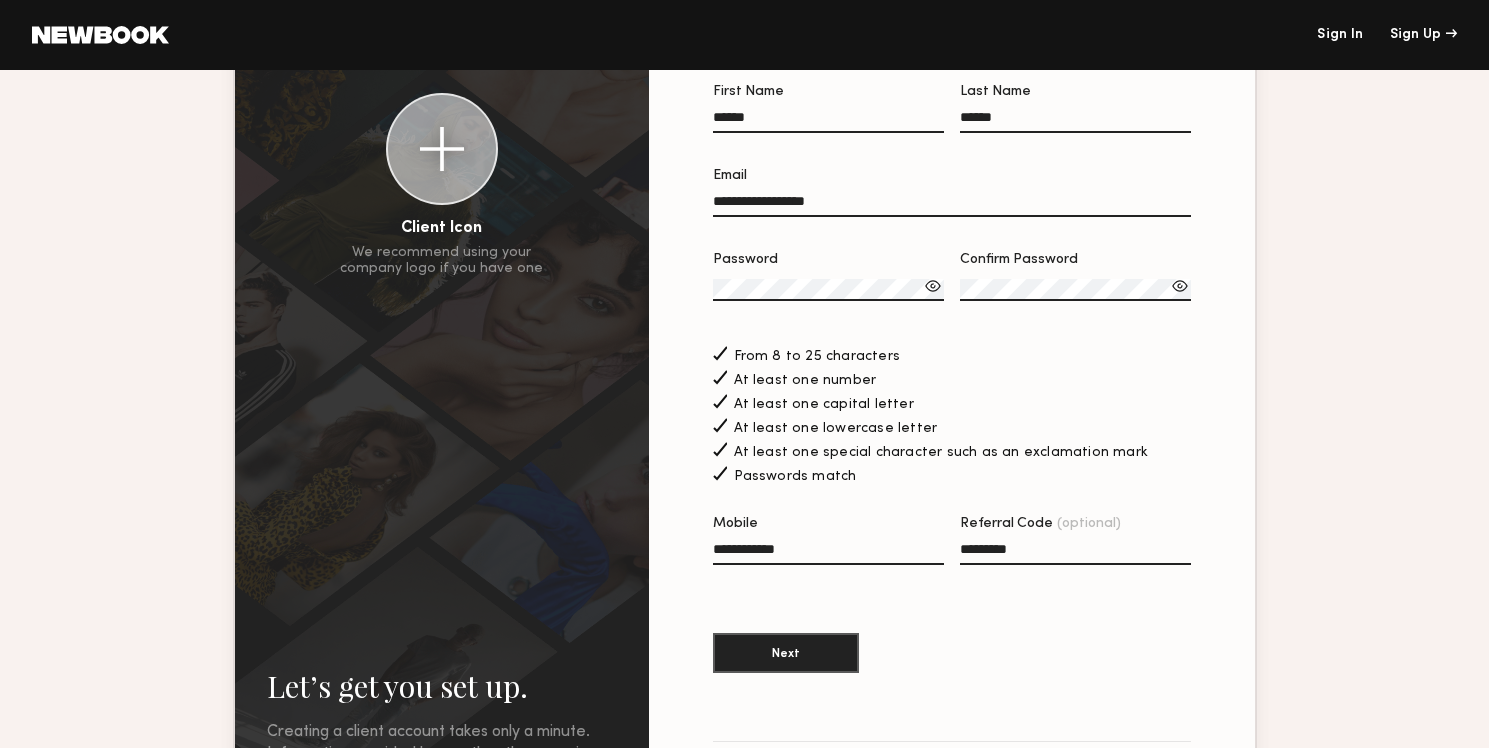 click on "Next" 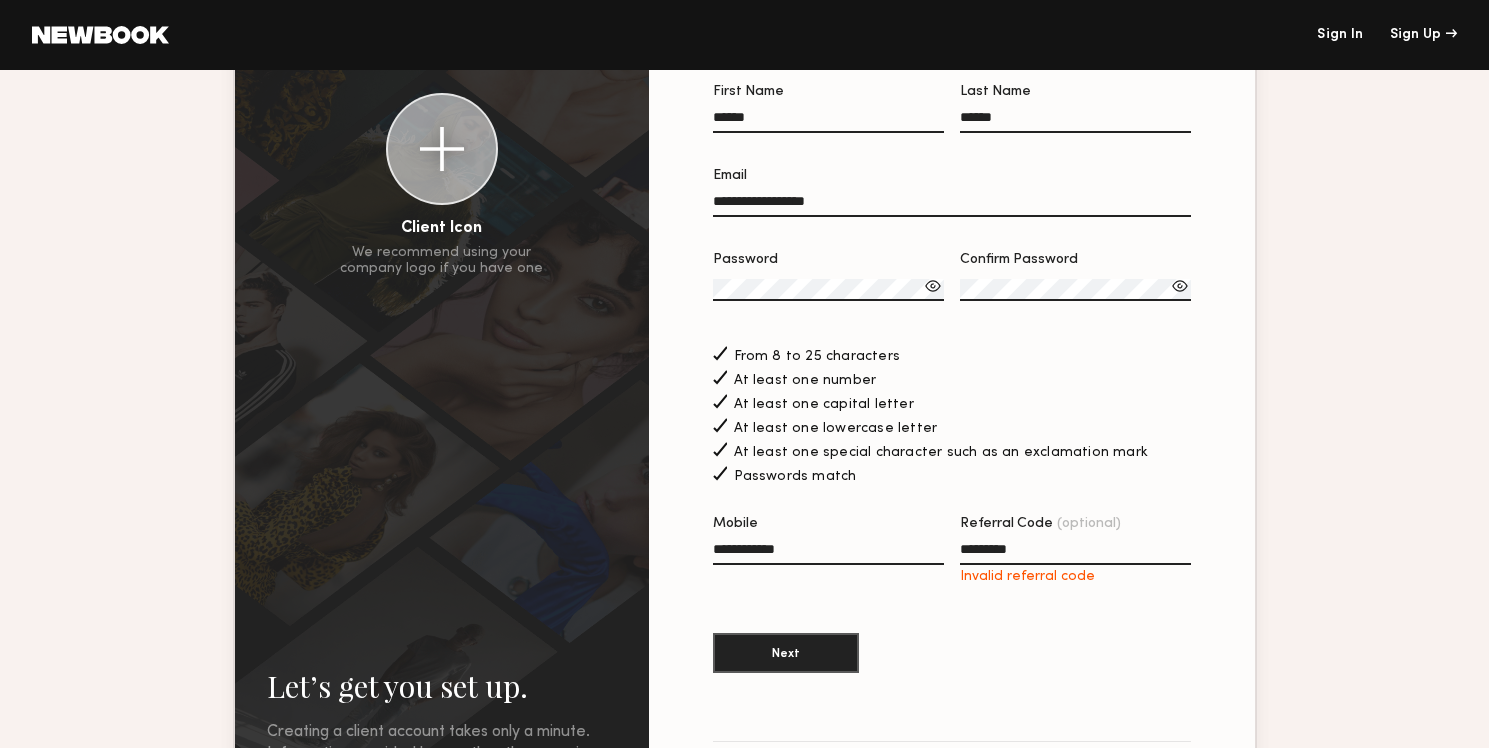 click on "*********" 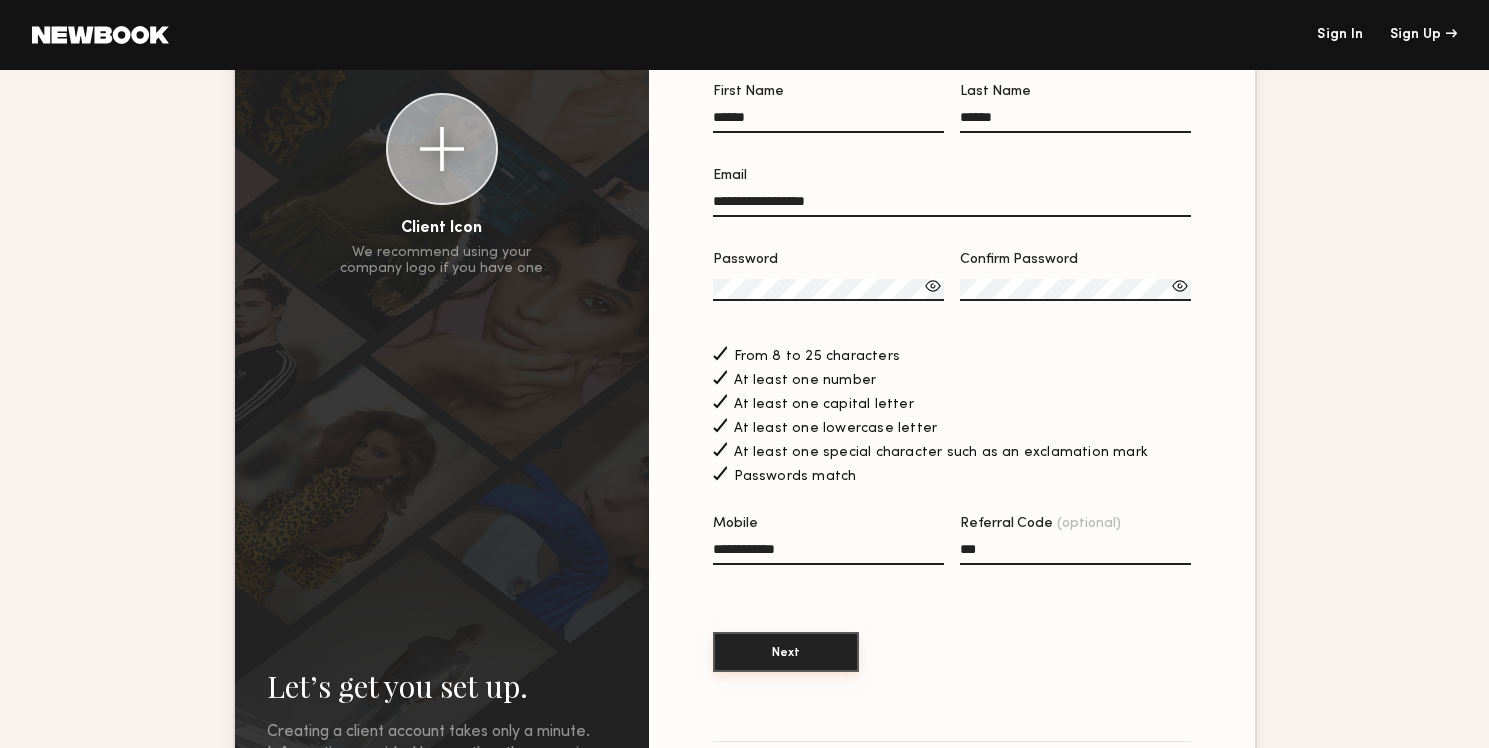 click on "Next" 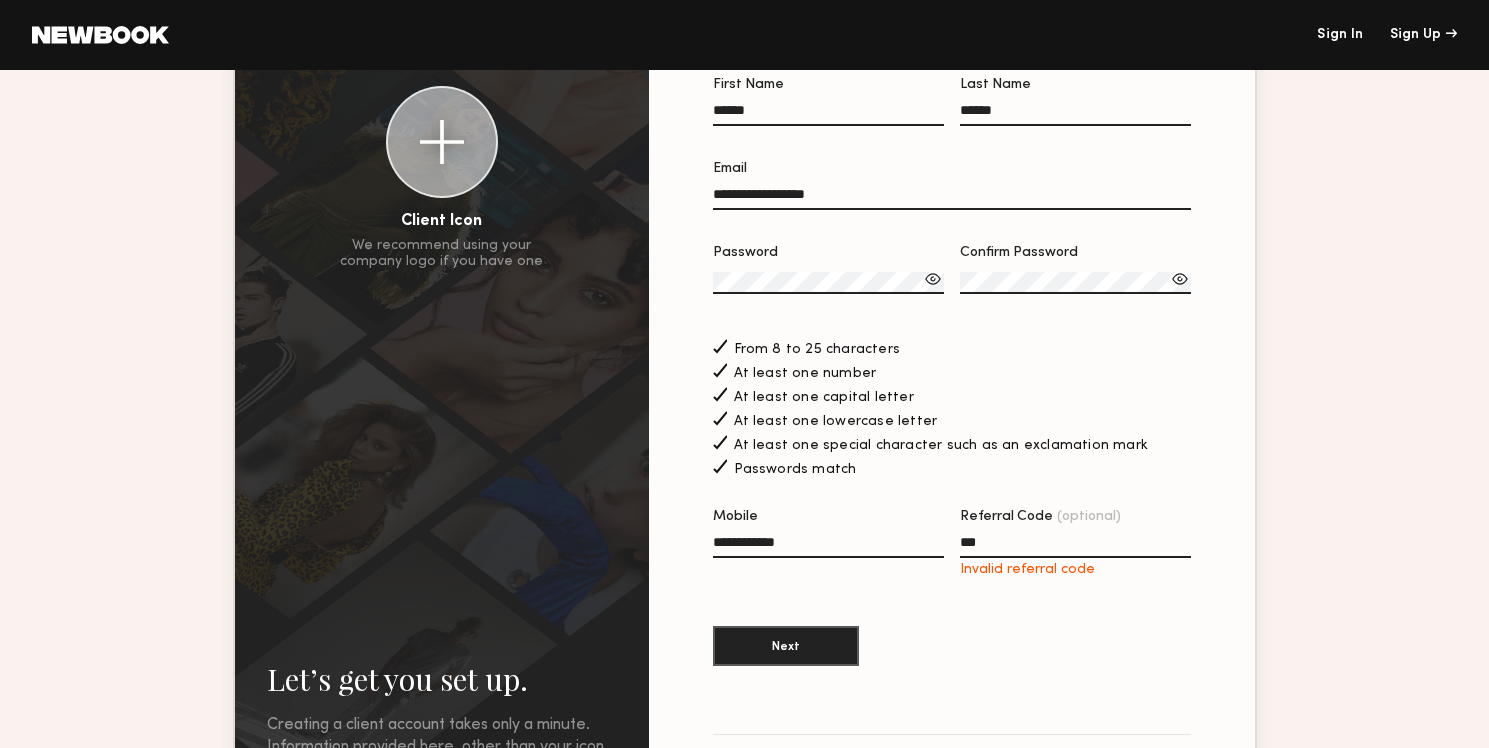 scroll, scrollTop: 178, scrollLeft: 0, axis: vertical 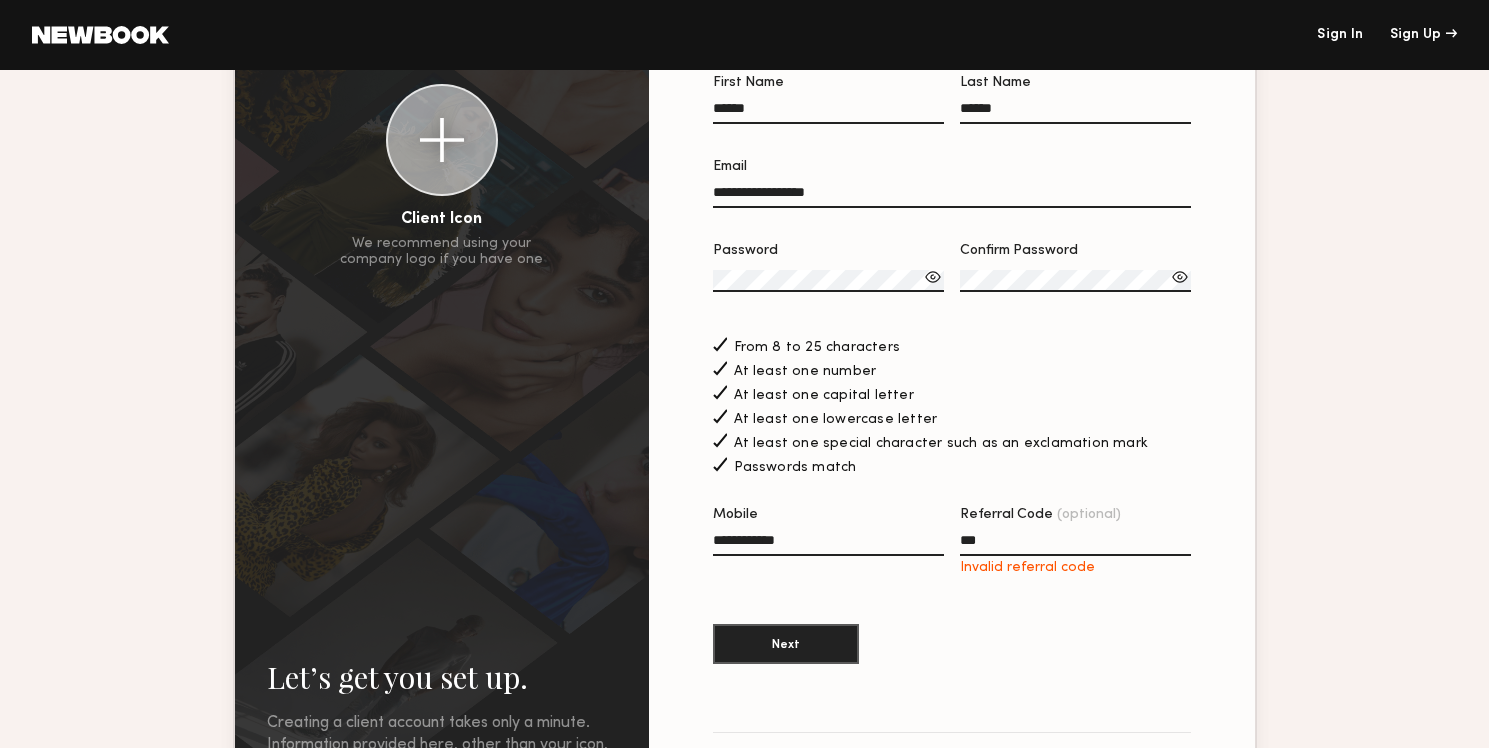 click on "Referral Code (optional) *** Invalid referral code" 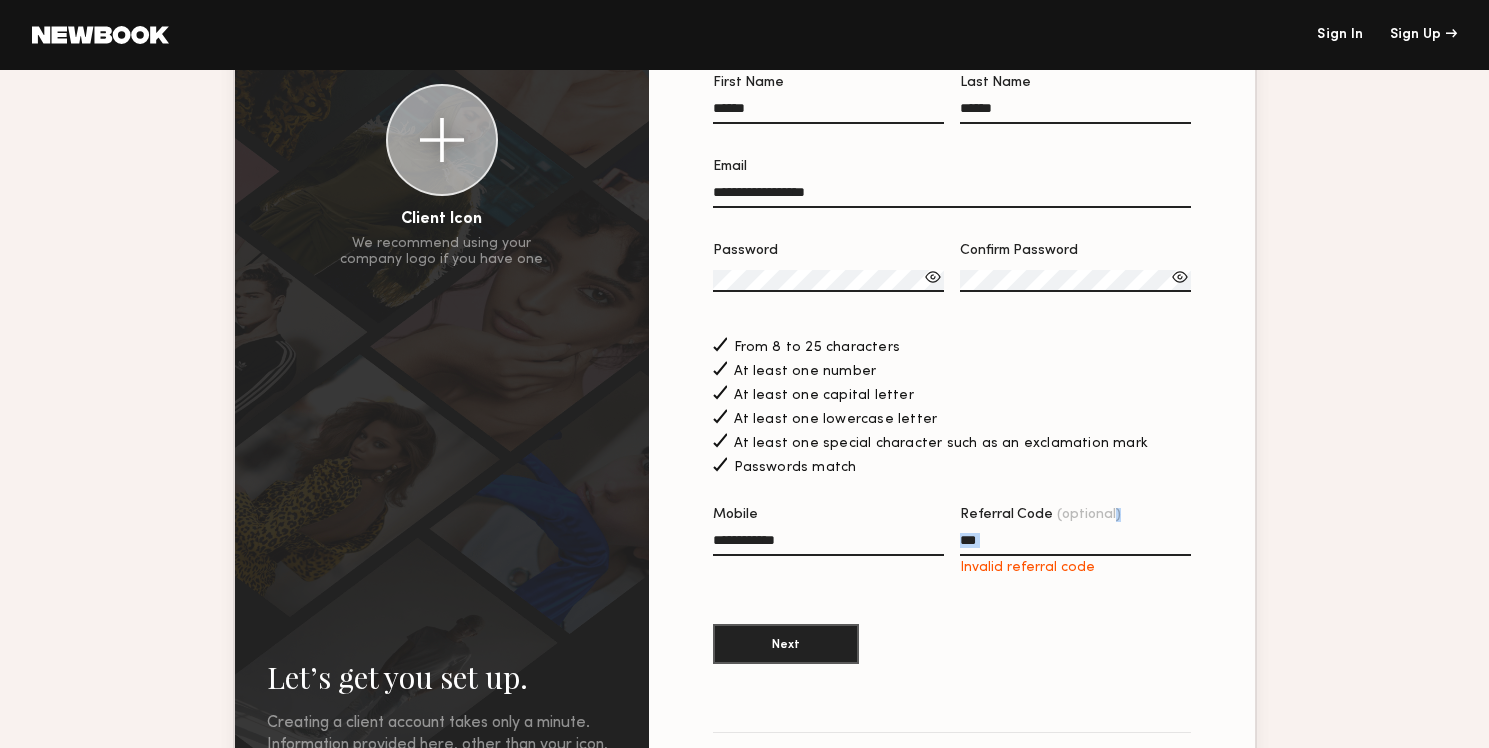 click on "***" 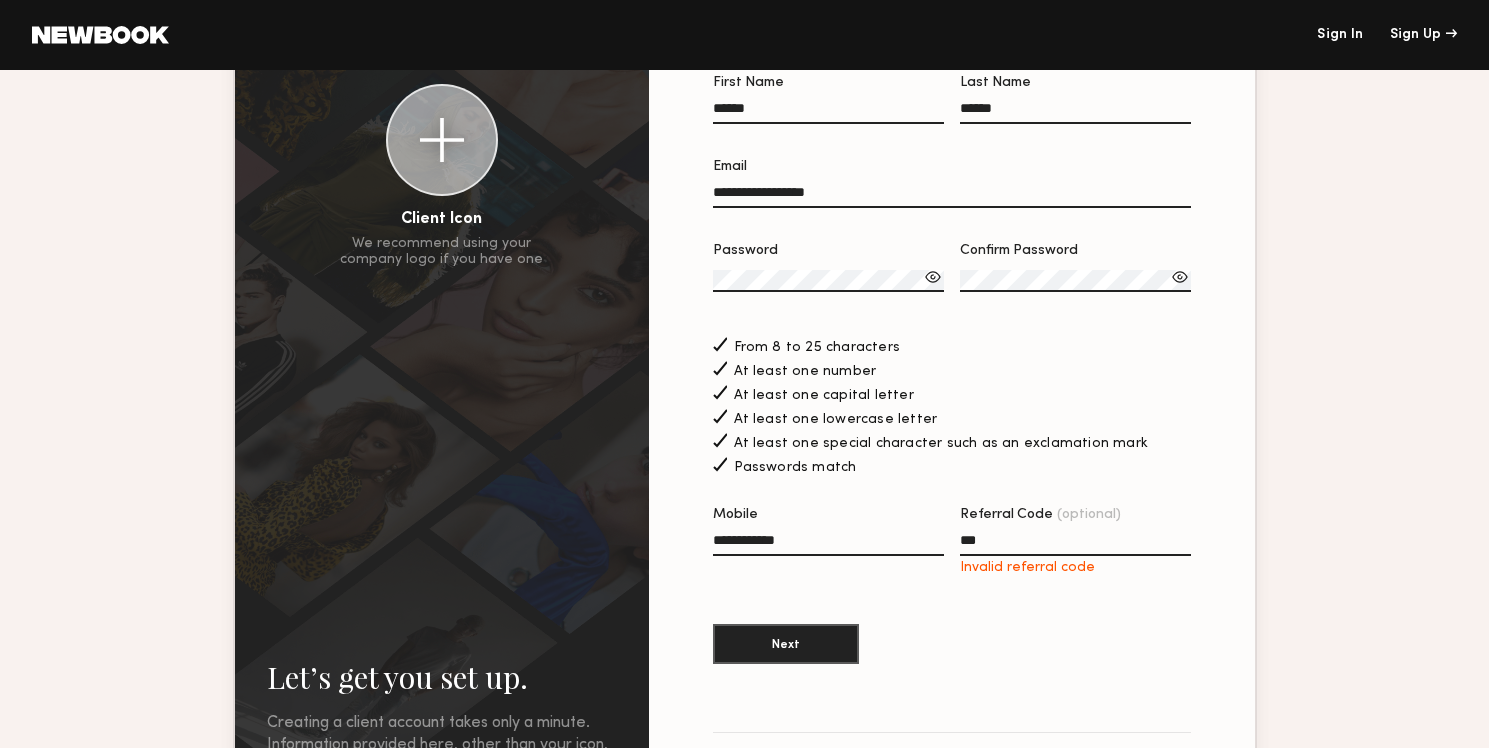 click on "***" 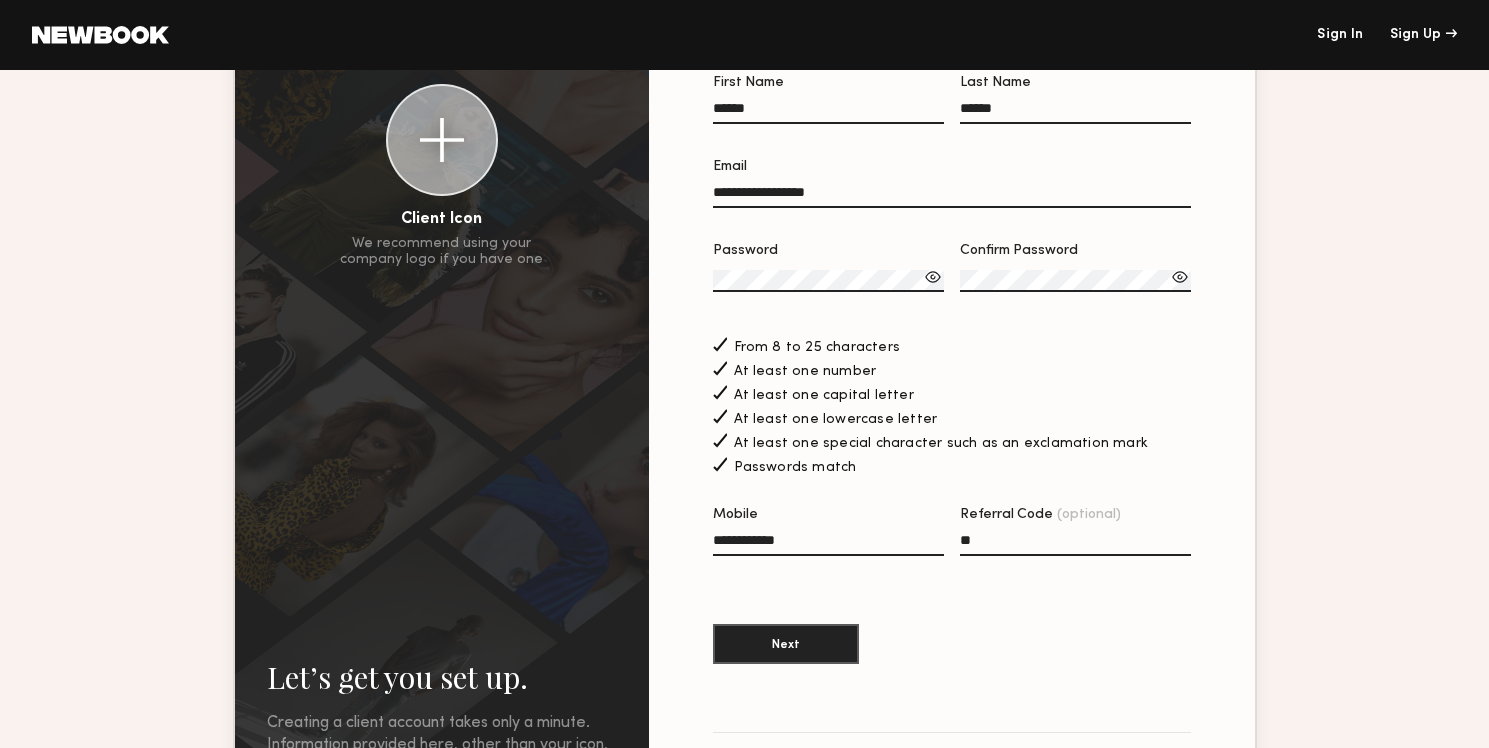 type on "*" 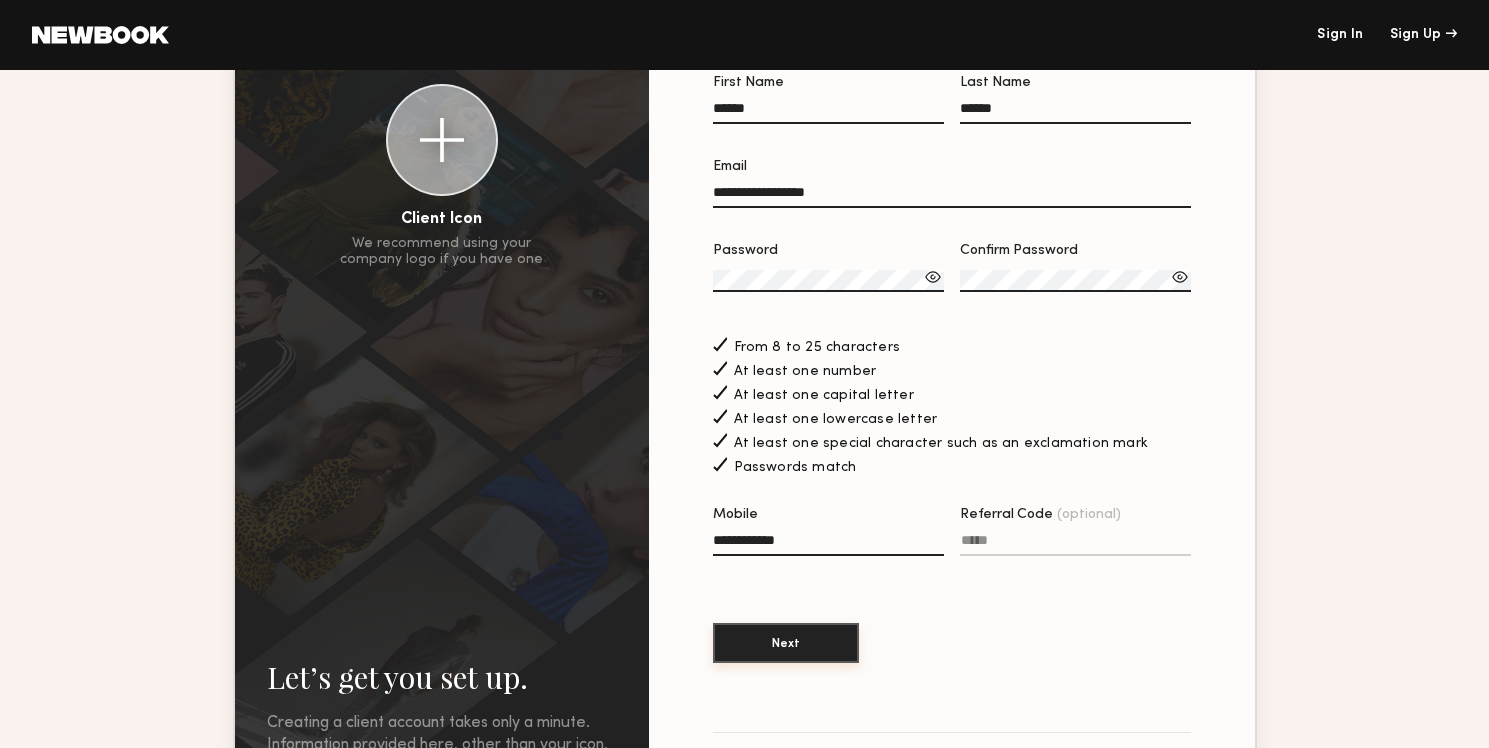 type 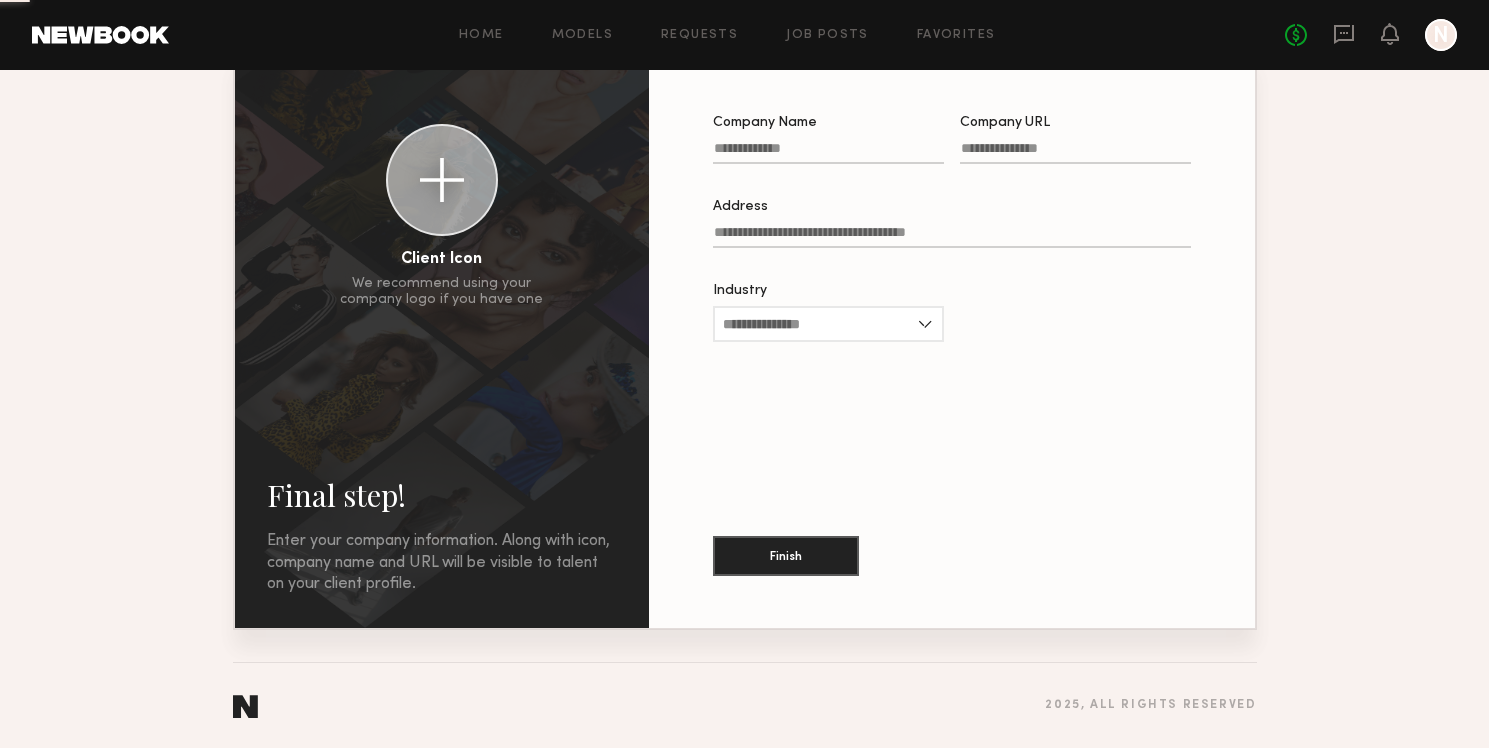 scroll, scrollTop: 0, scrollLeft: 0, axis: both 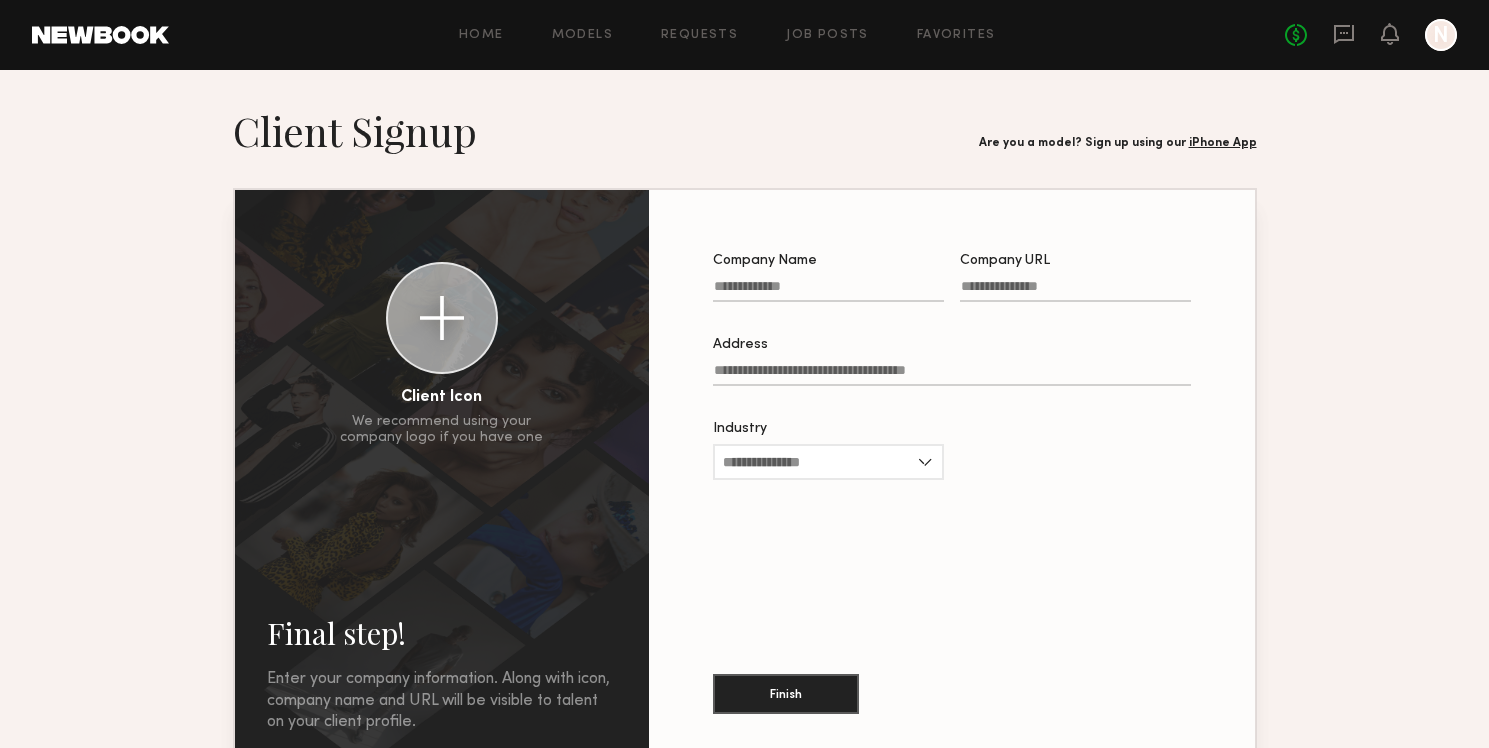 click on "Company Name" 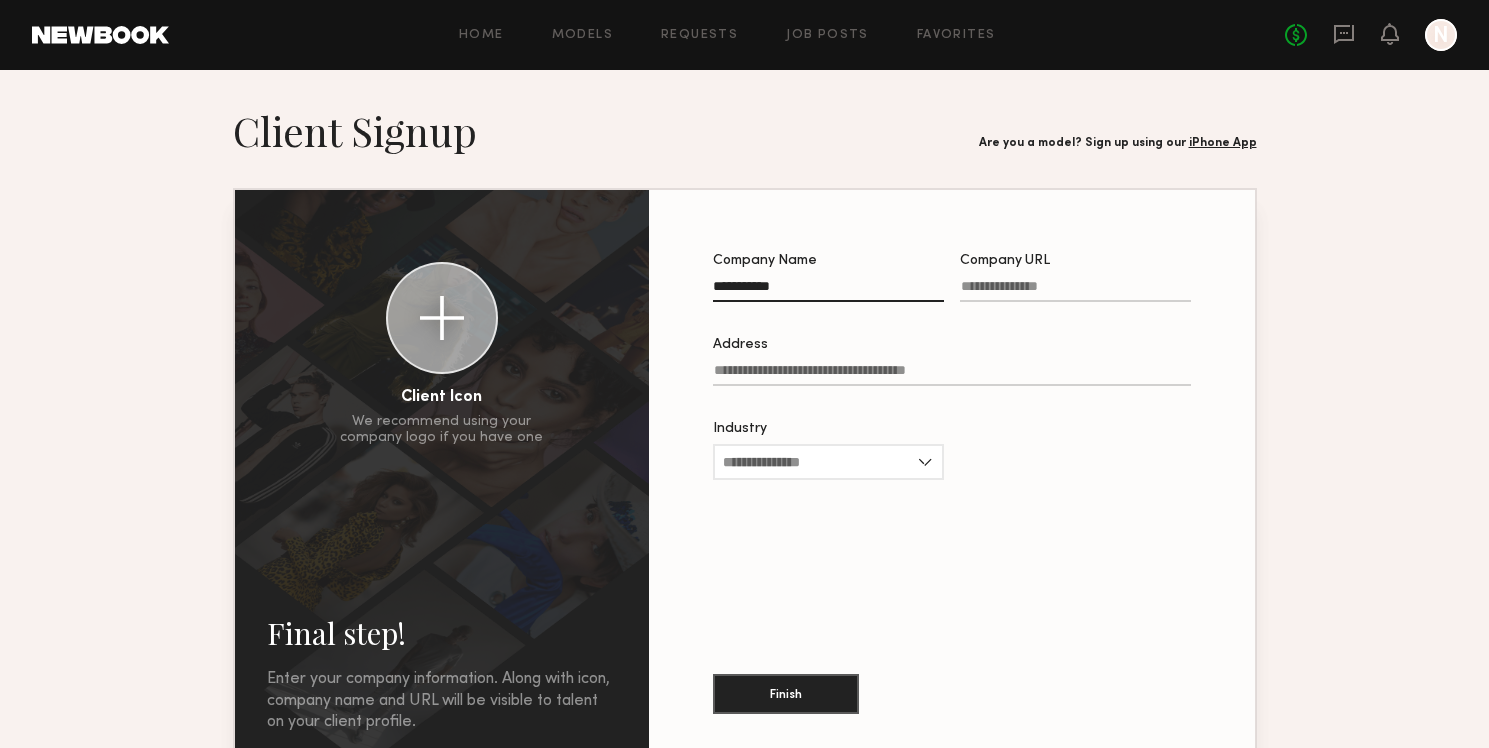 type on "**********" 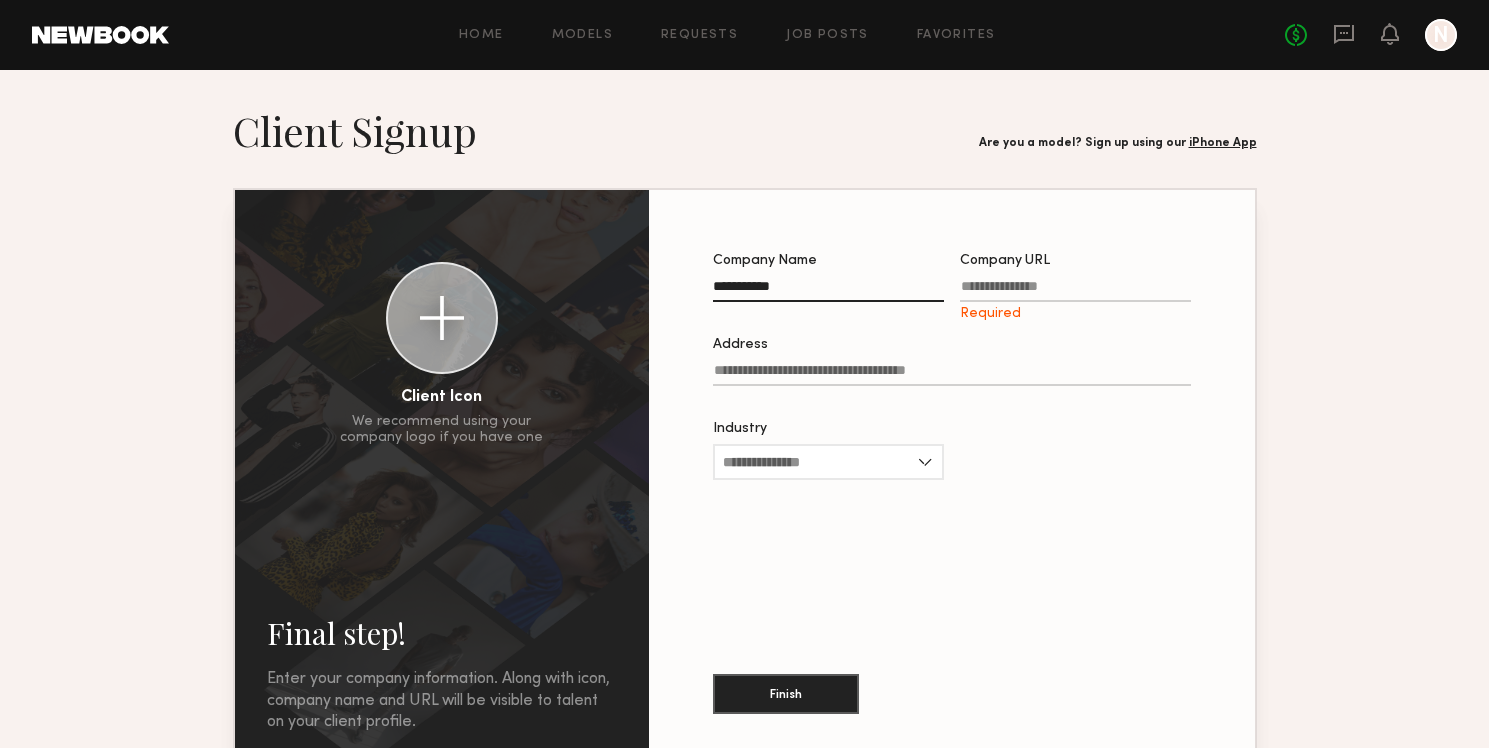 click on "**********" 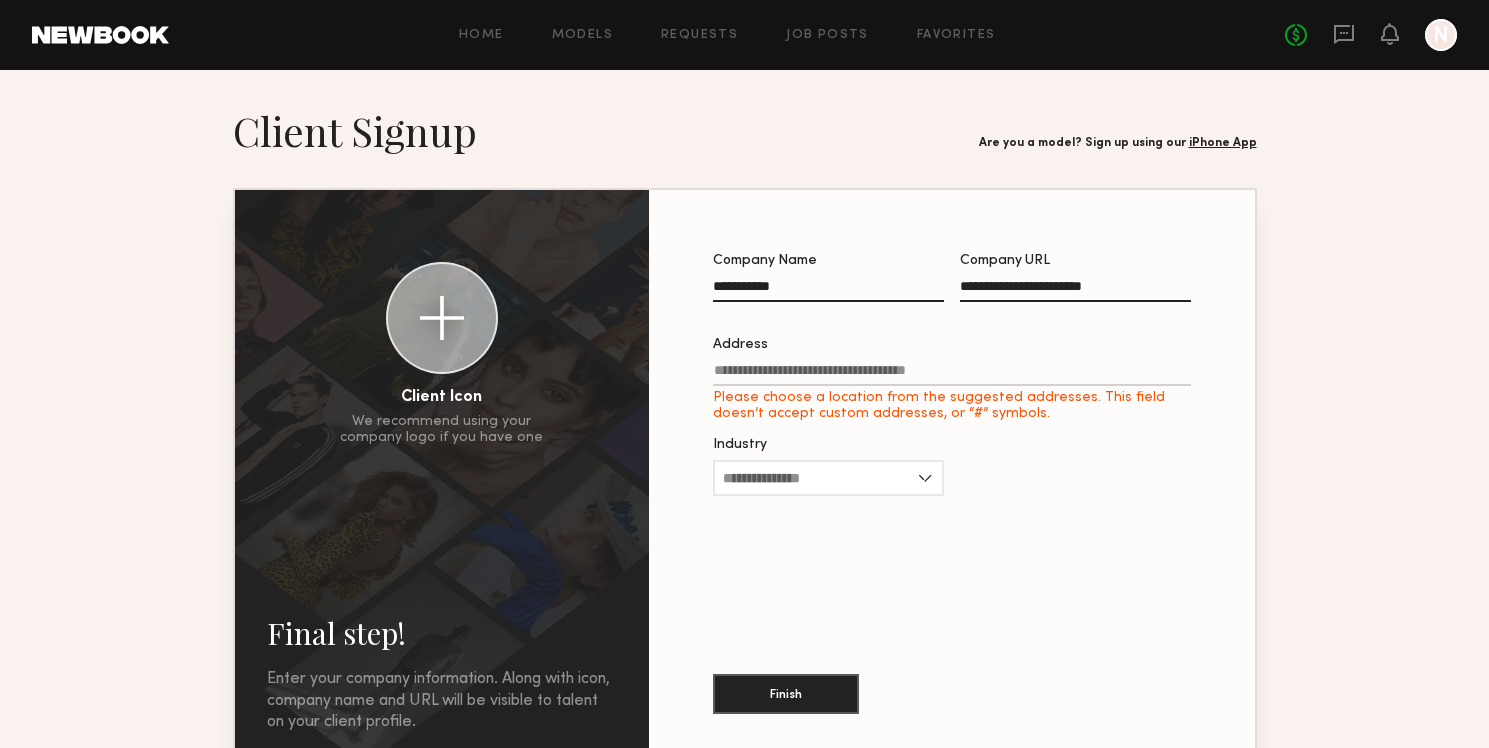 type on "**********" 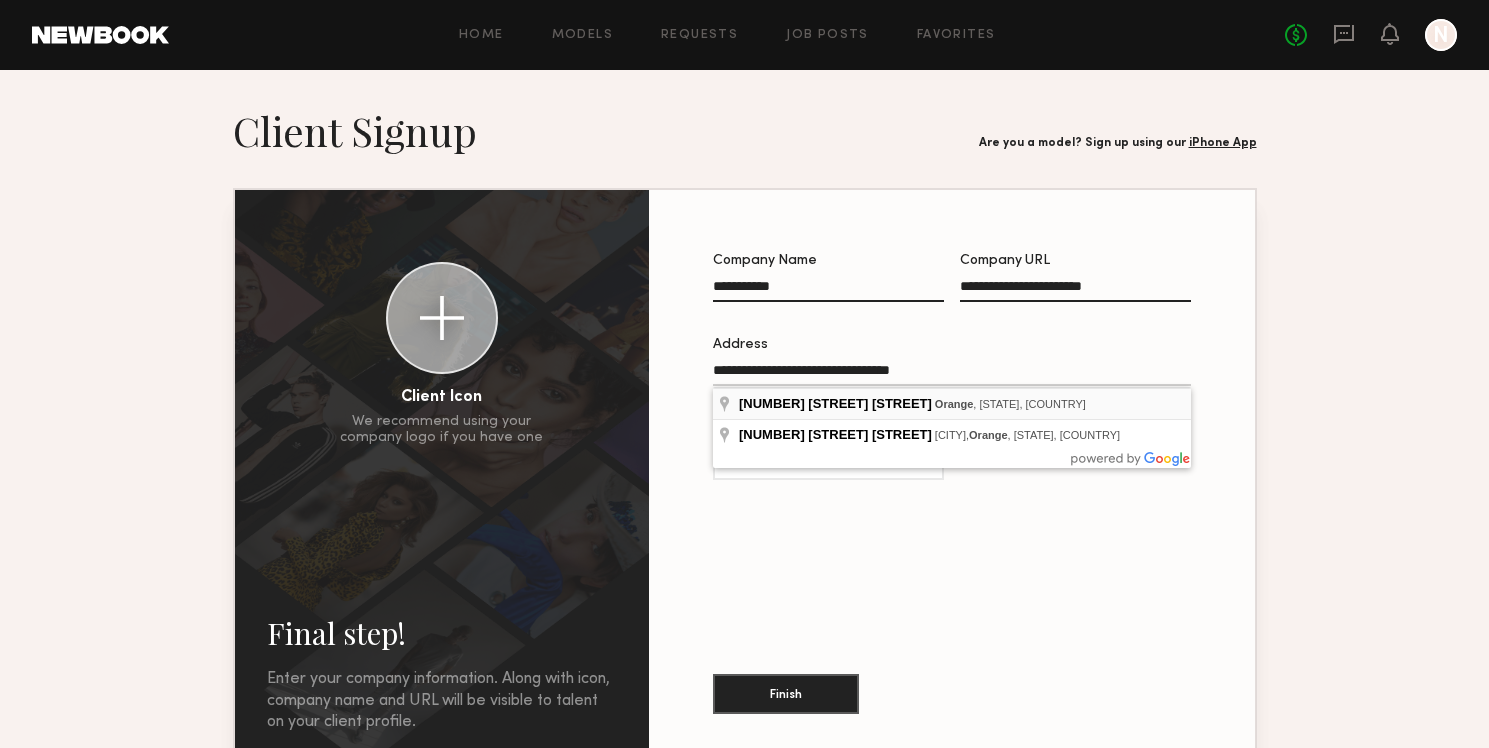 type on "**********" 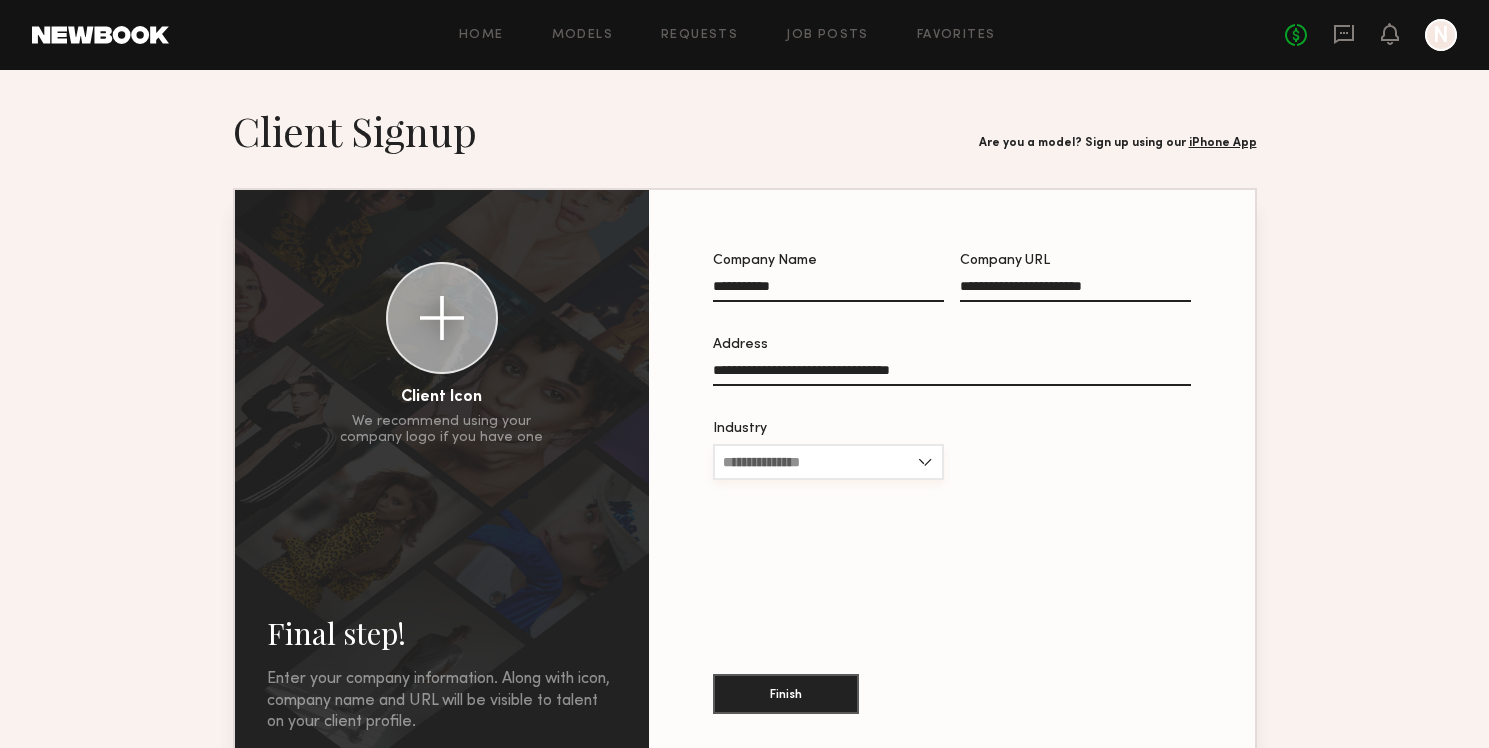 click on "Industry" at bounding box center (828, 462) 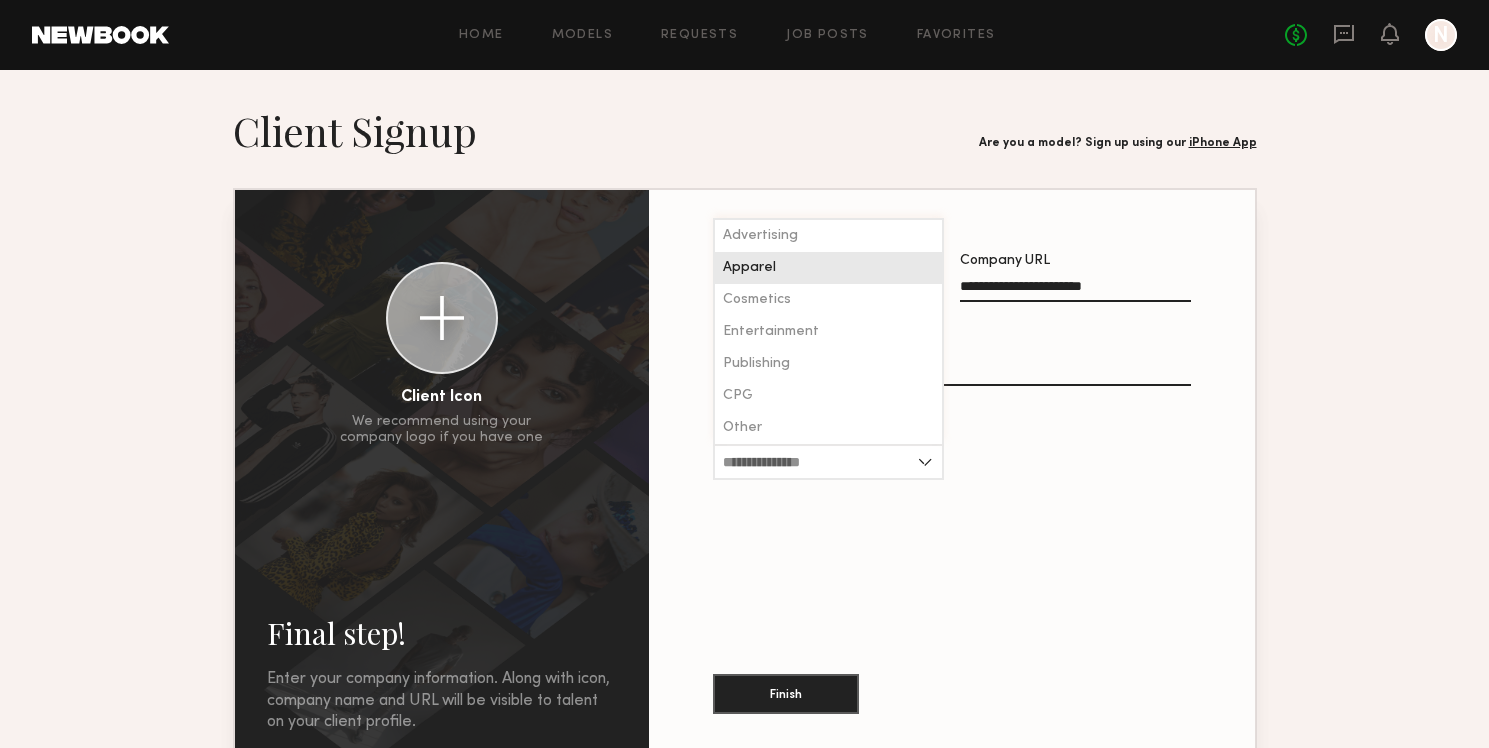 click on "Apparel" 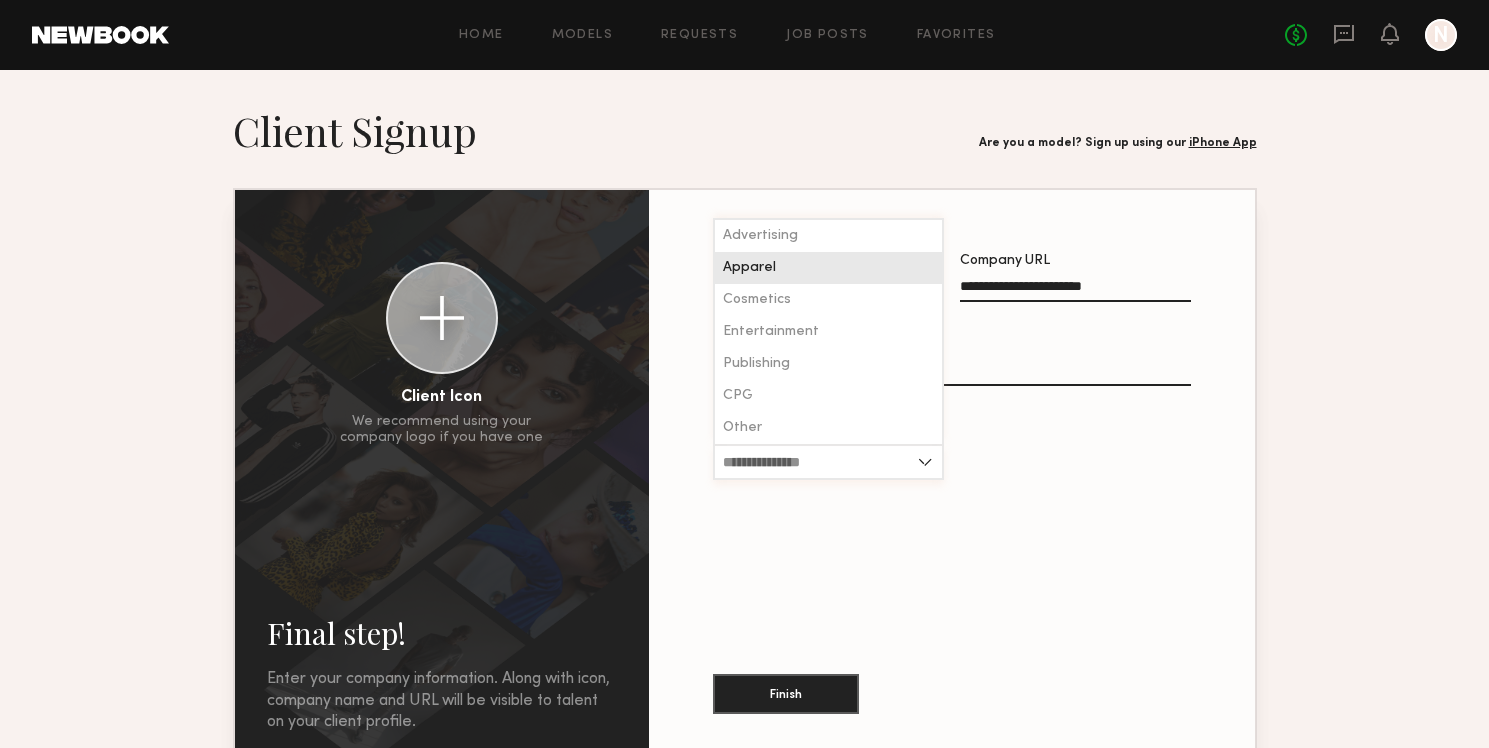type on "*******" 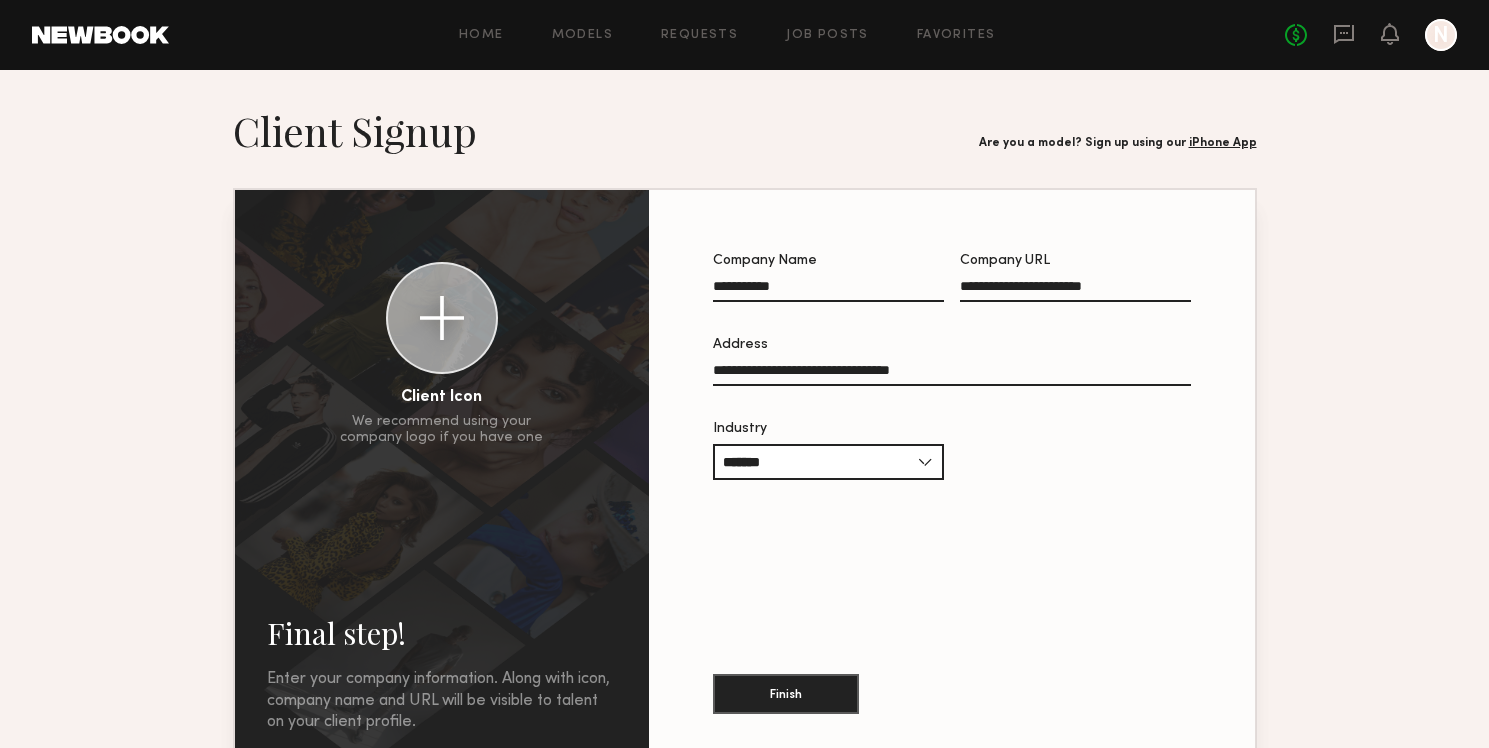 click on "**********" 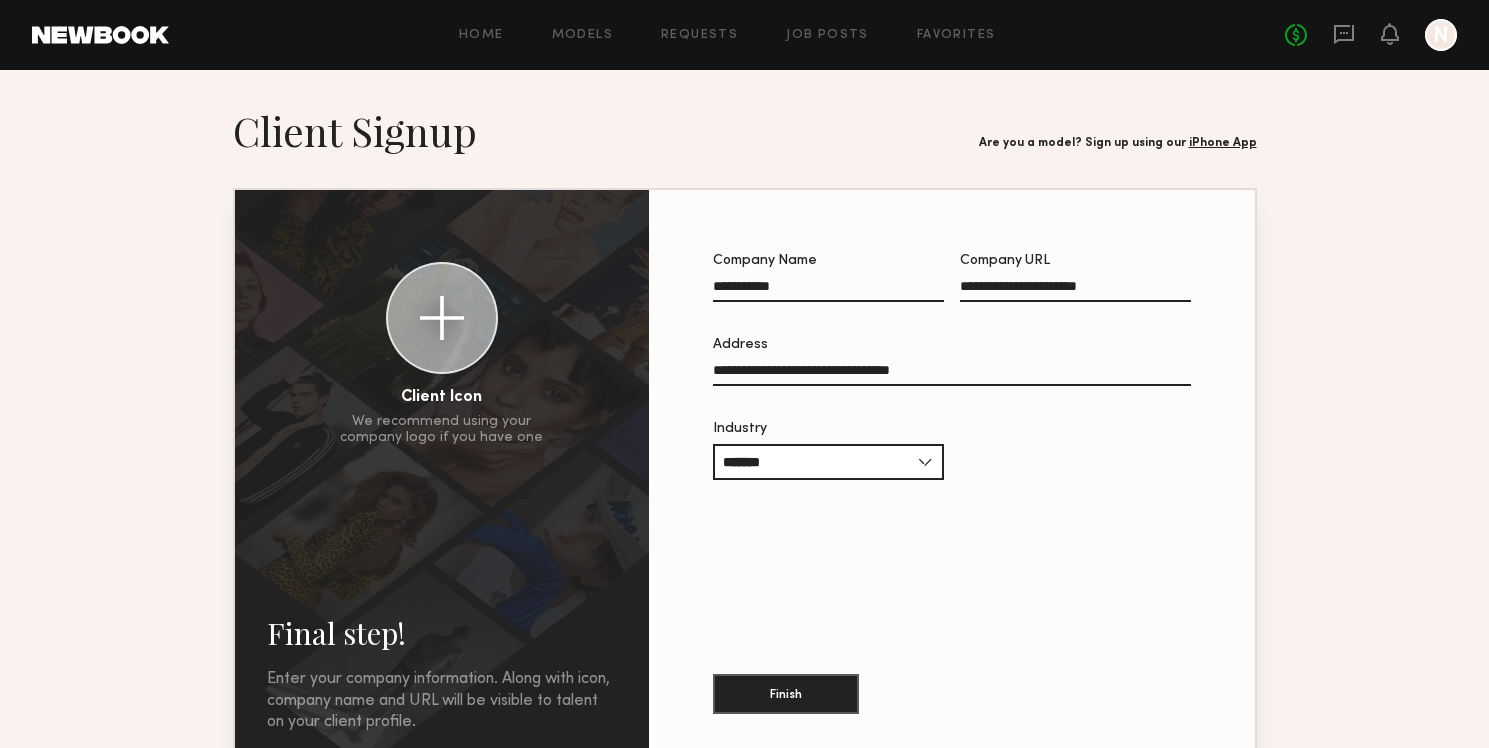 type on "**********" 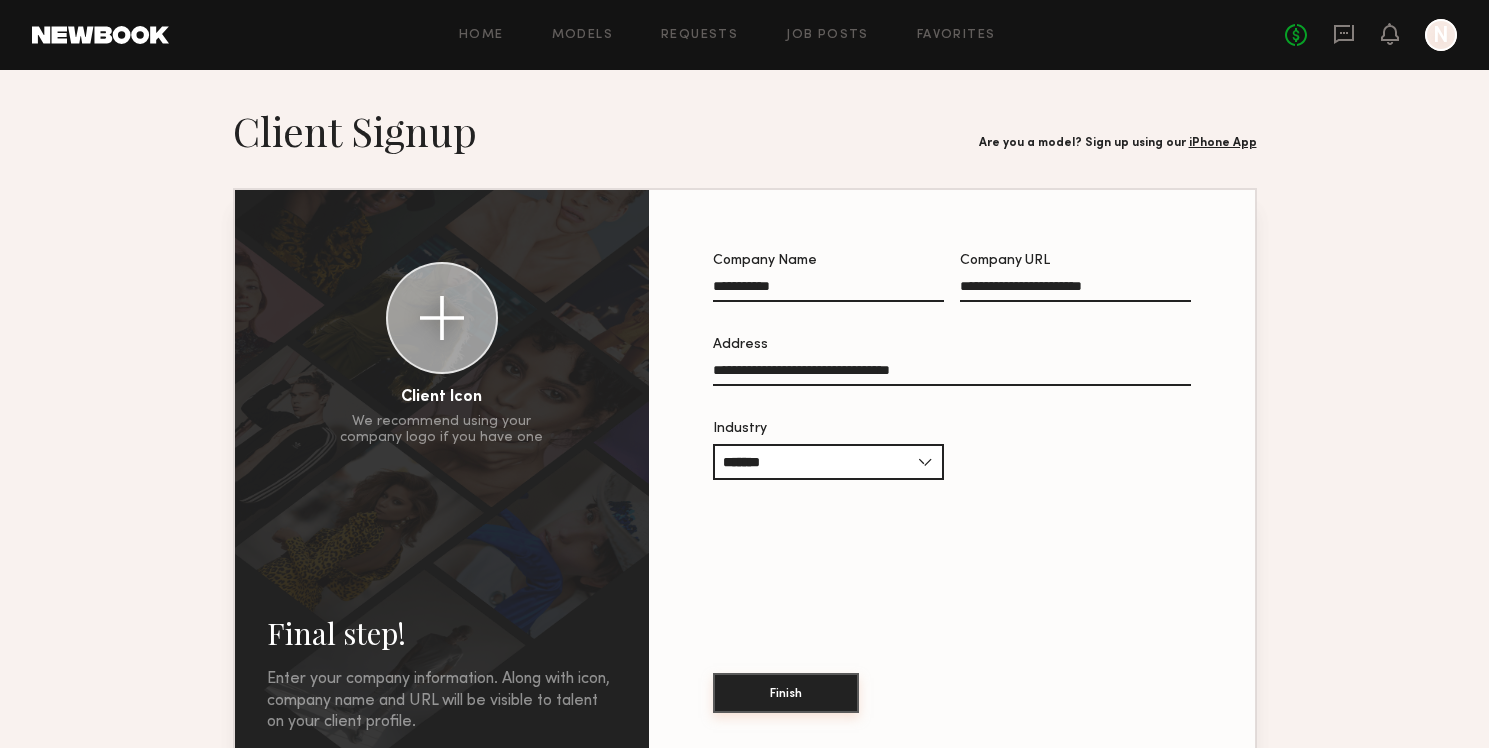 click on "Finish" 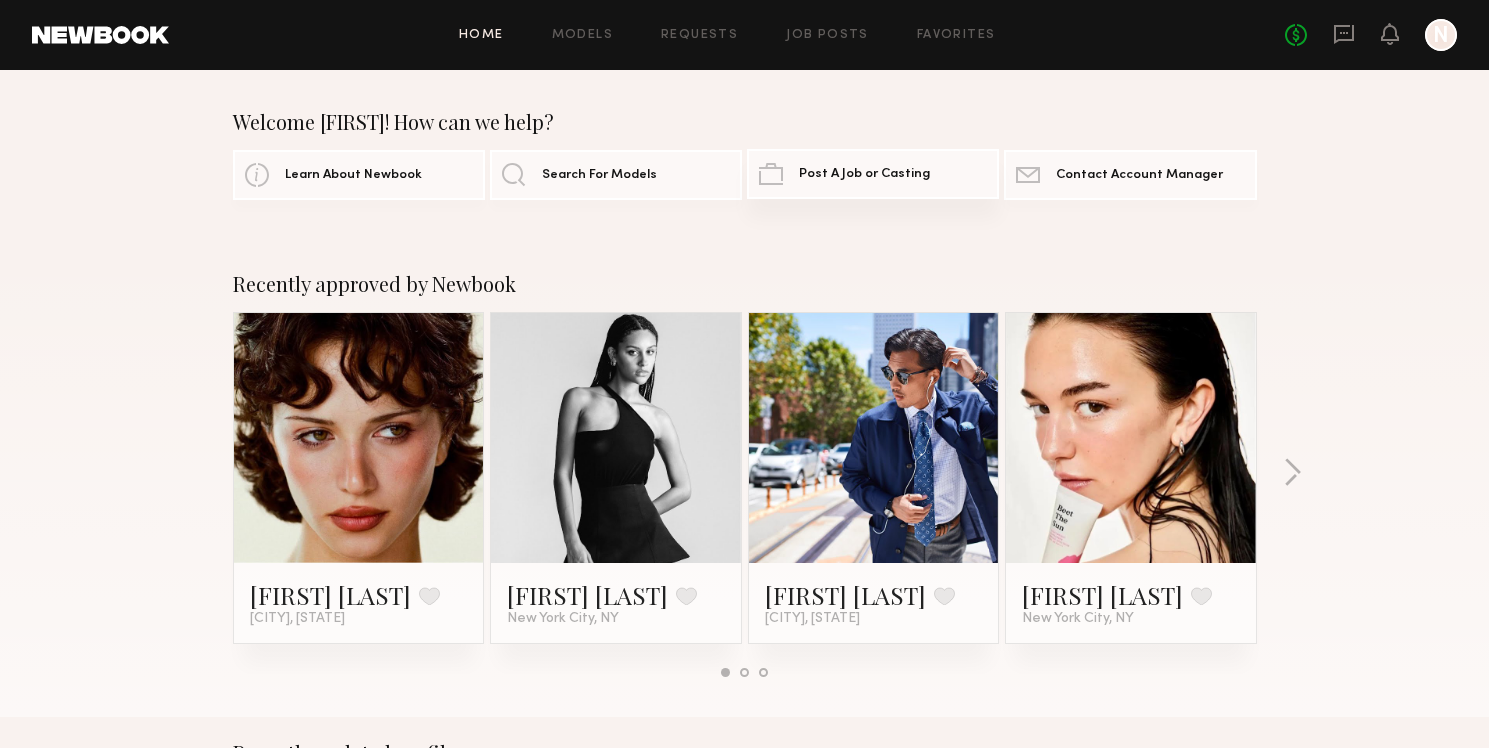 click on "Post A Job or Casting" 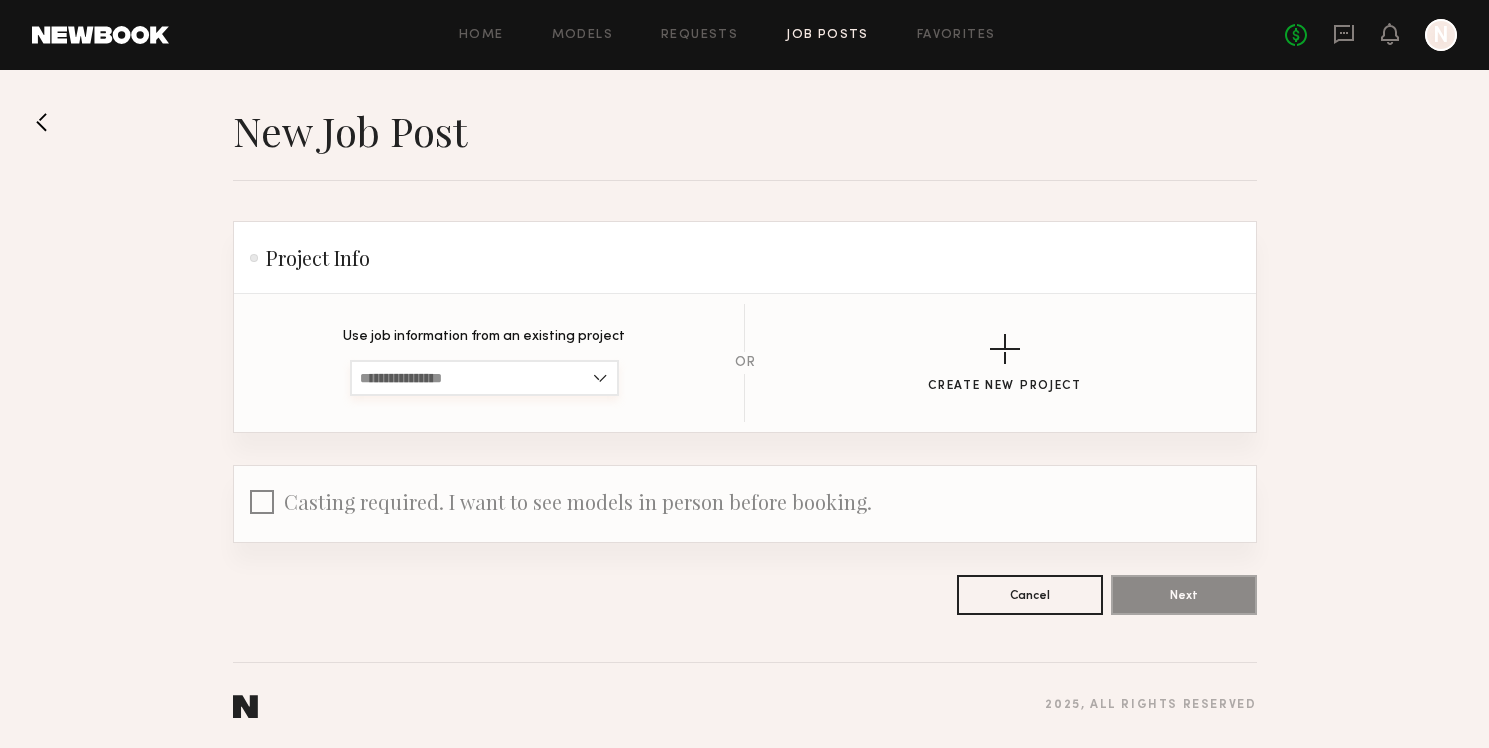 click at bounding box center [484, 378] 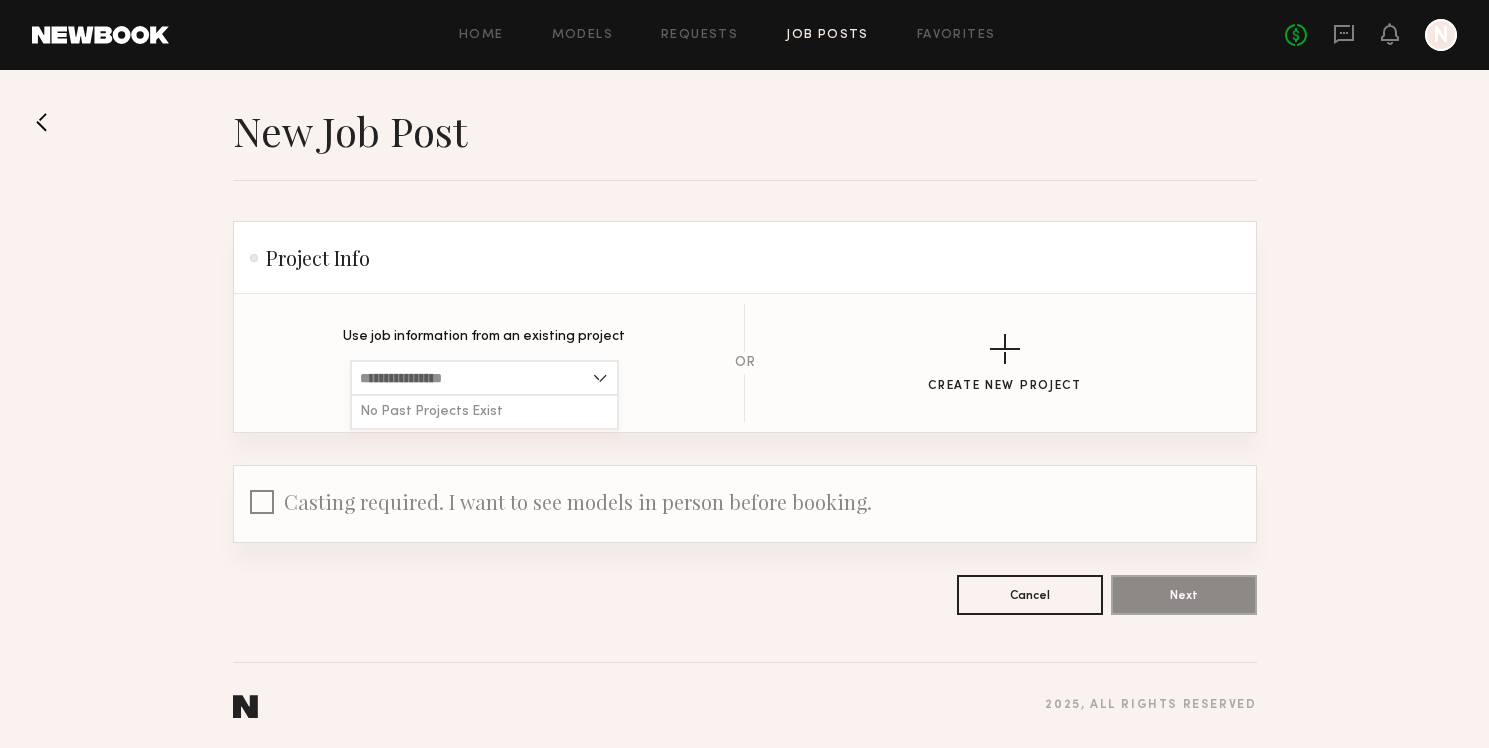click at bounding box center [484, 378] 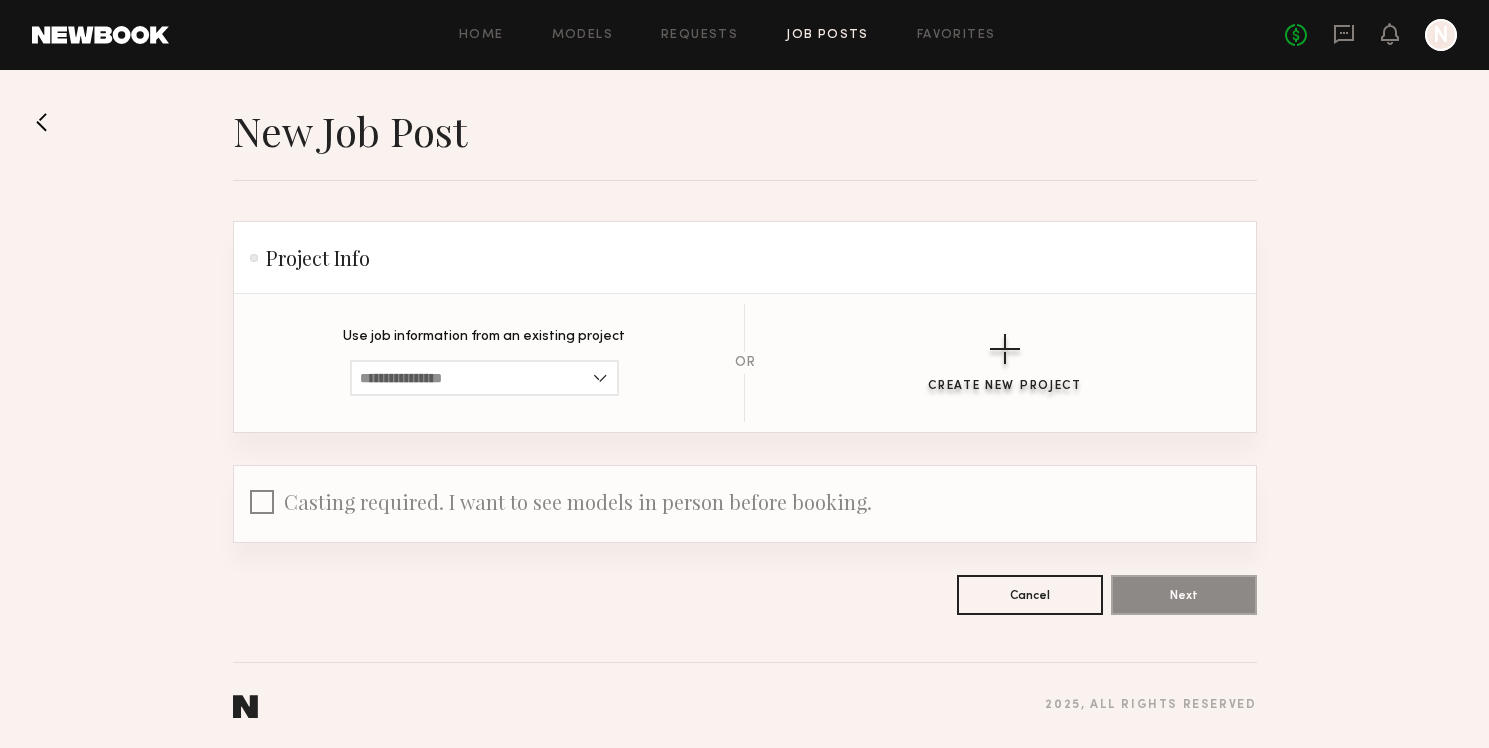 click on "Create New Project" 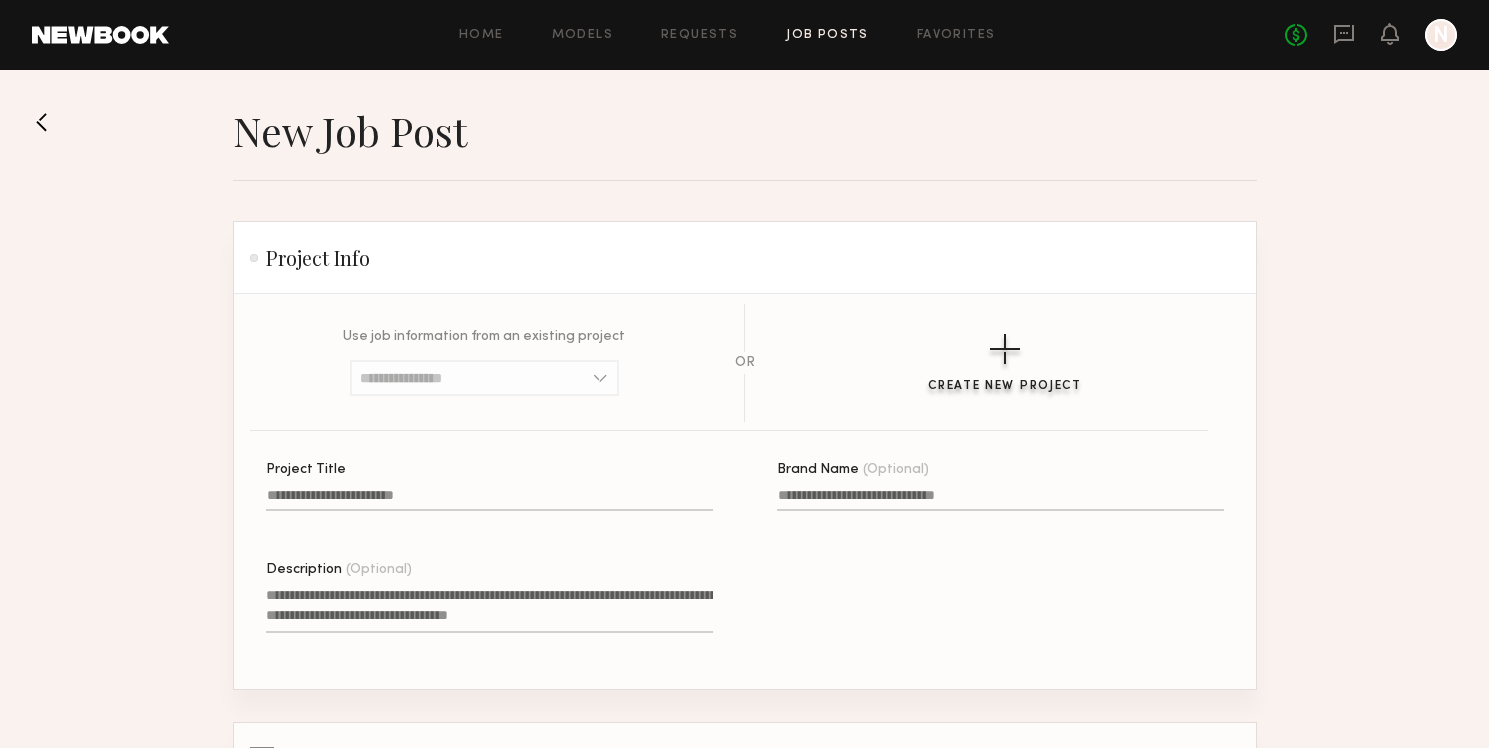 click 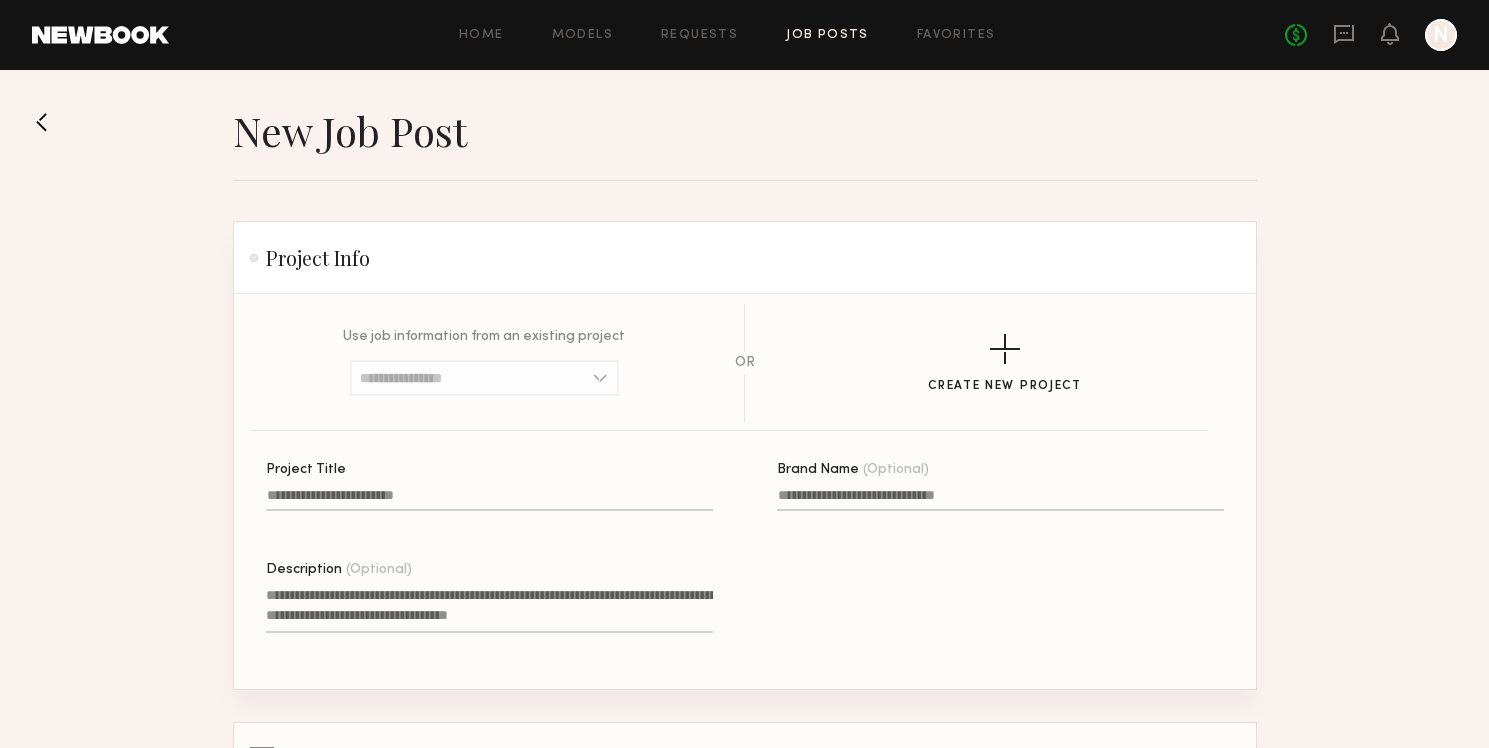 click 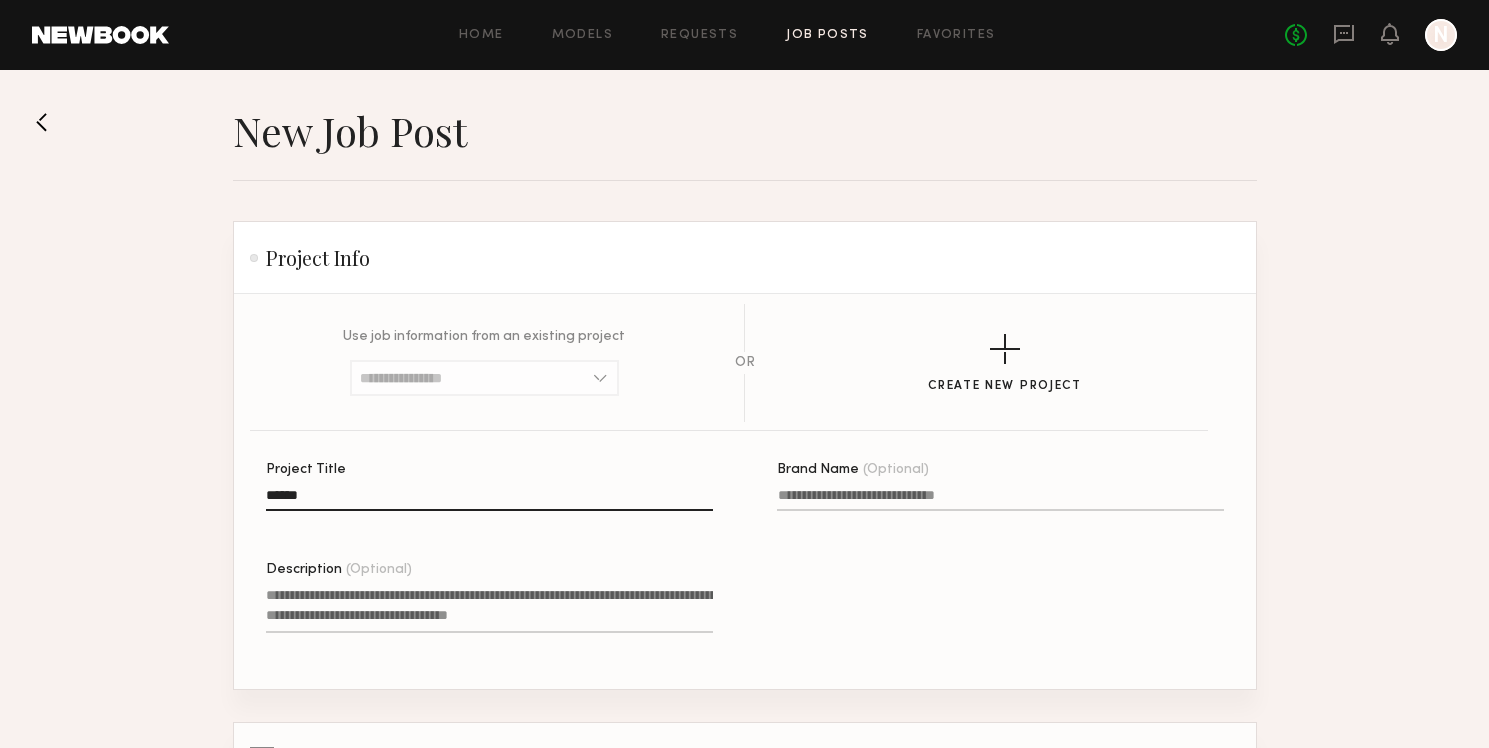 type on "******" 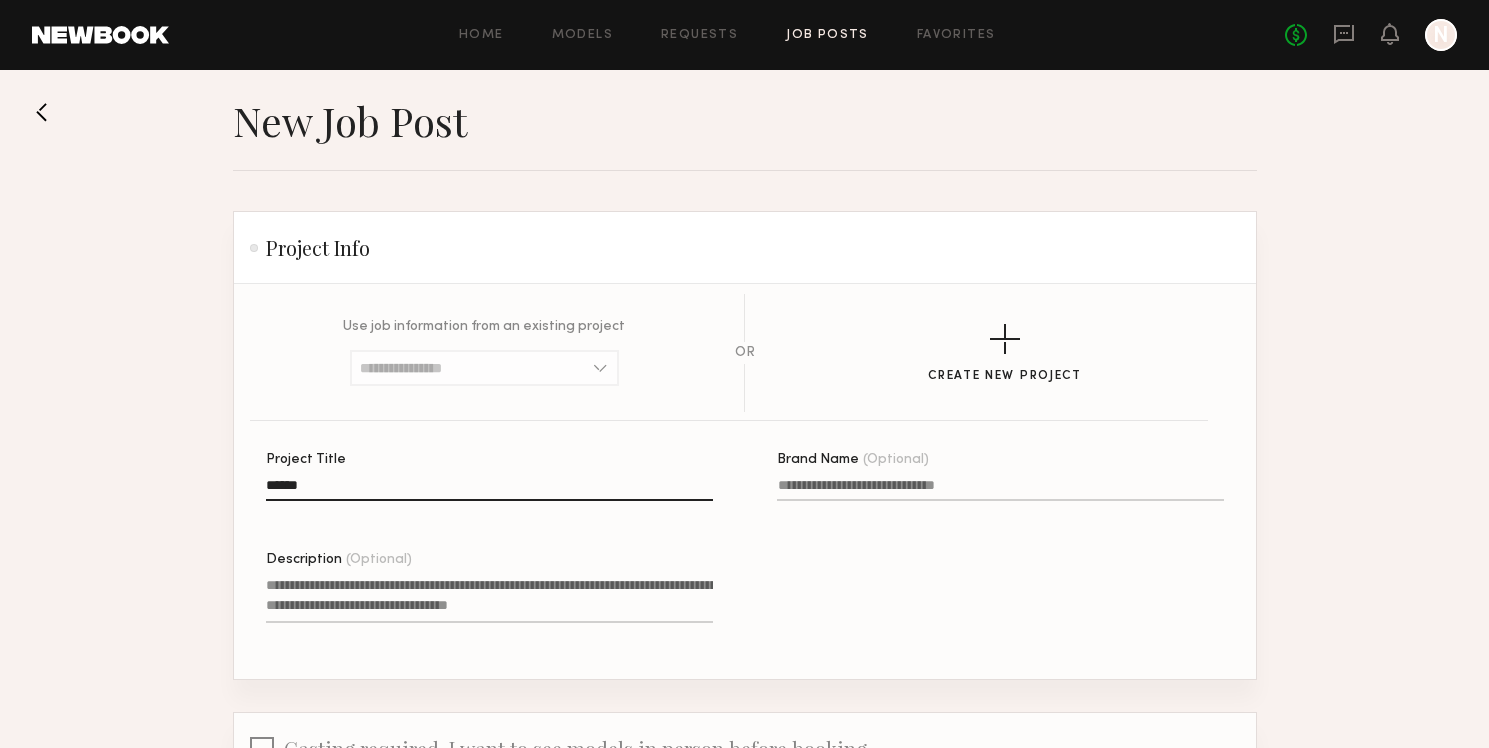 scroll, scrollTop: 55, scrollLeft: 0, axis: vertical 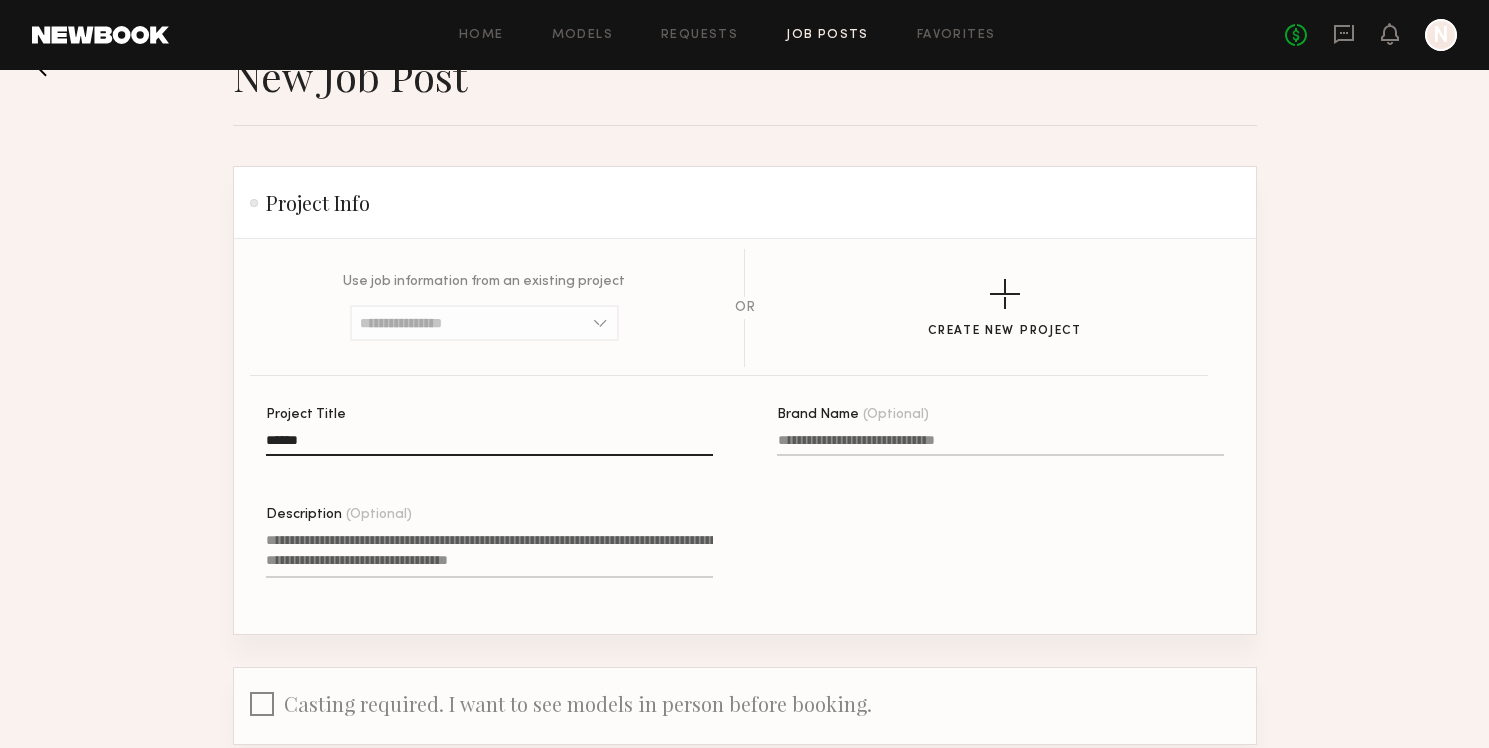 click on "Description (Optional)" 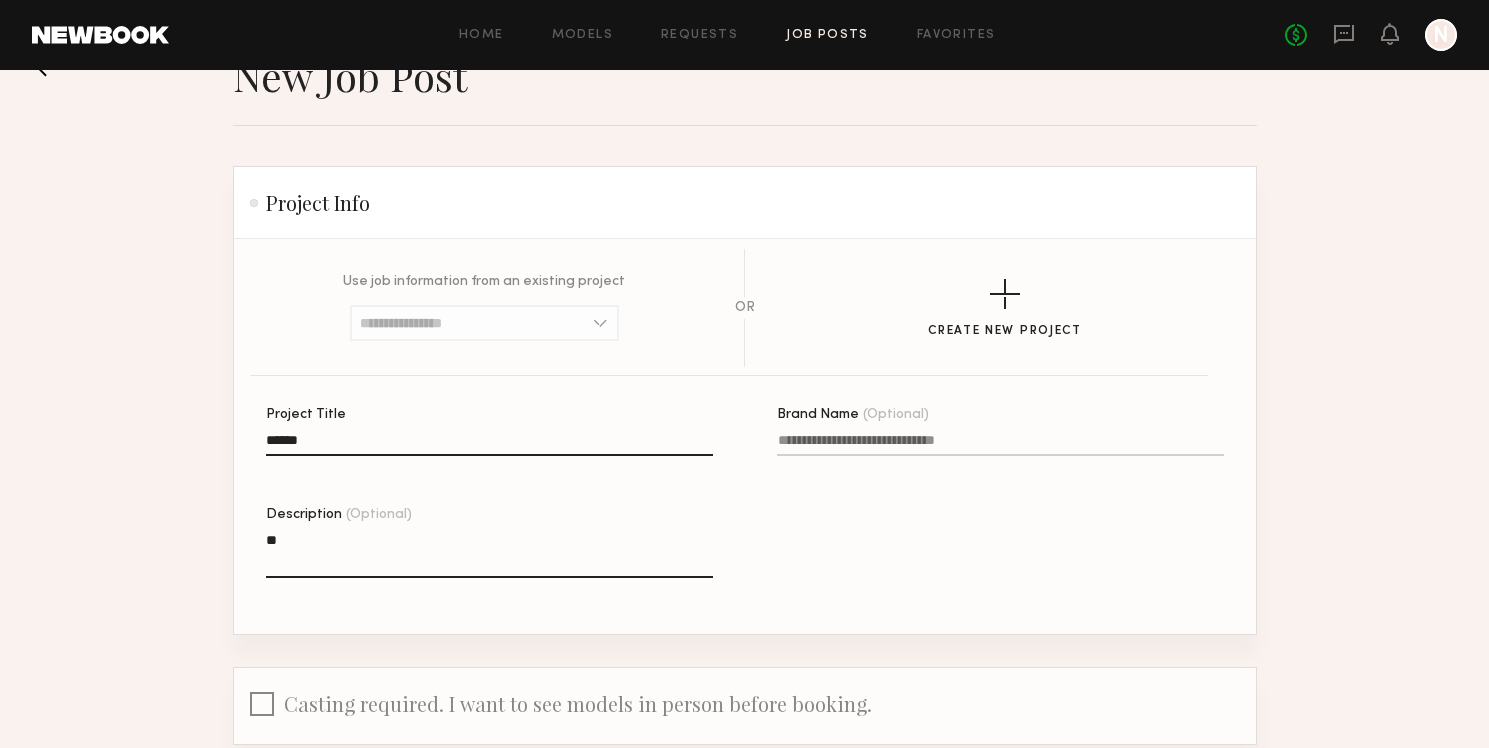 type on "*" 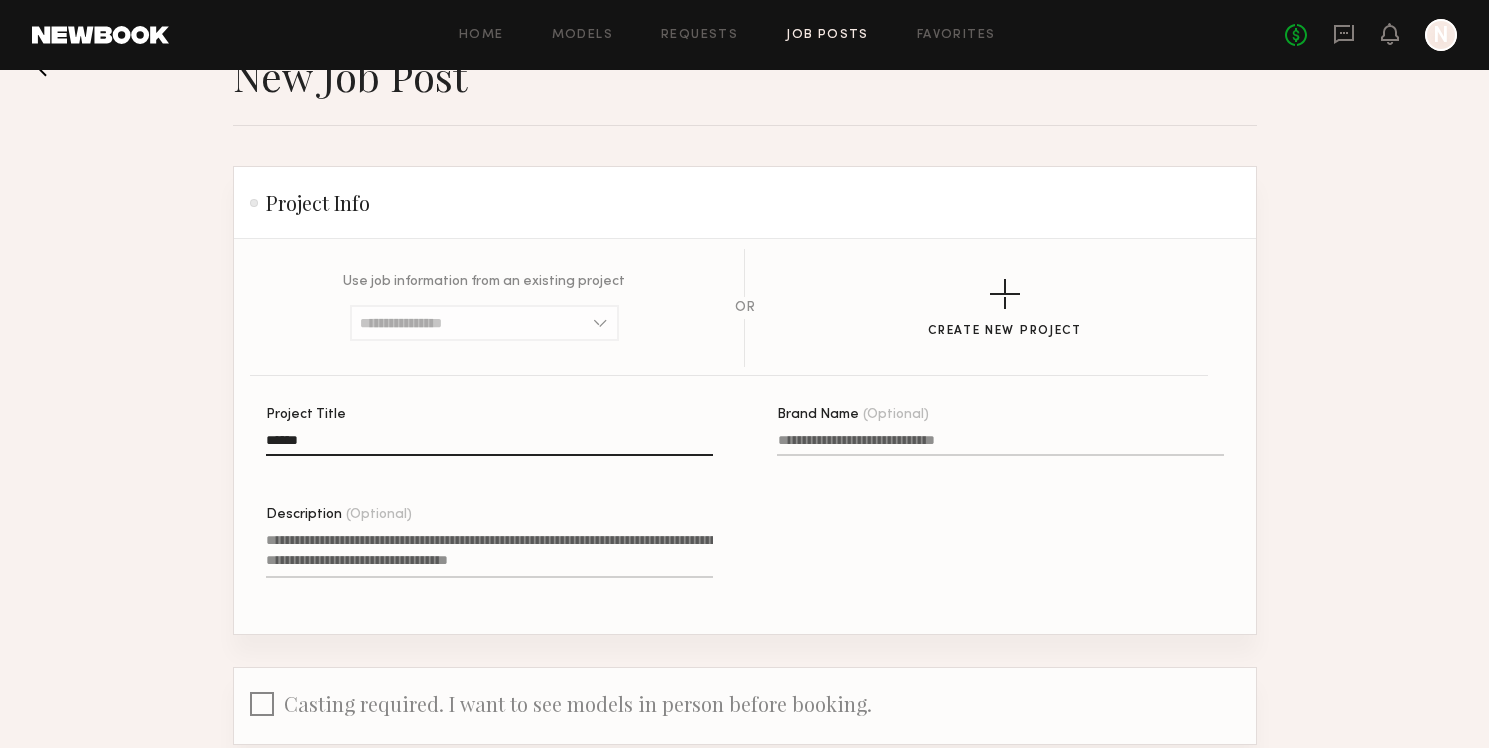 type on "*" 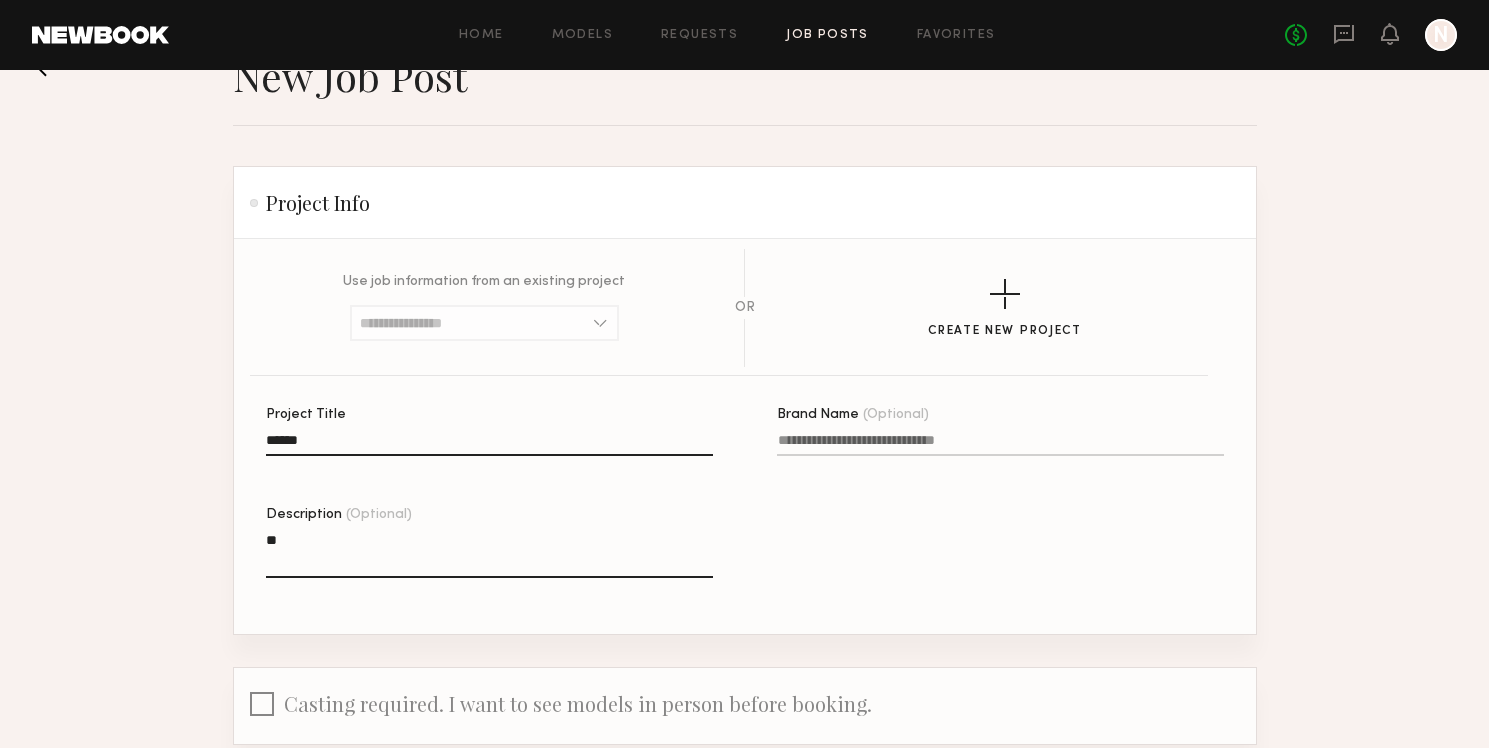 type on "*" 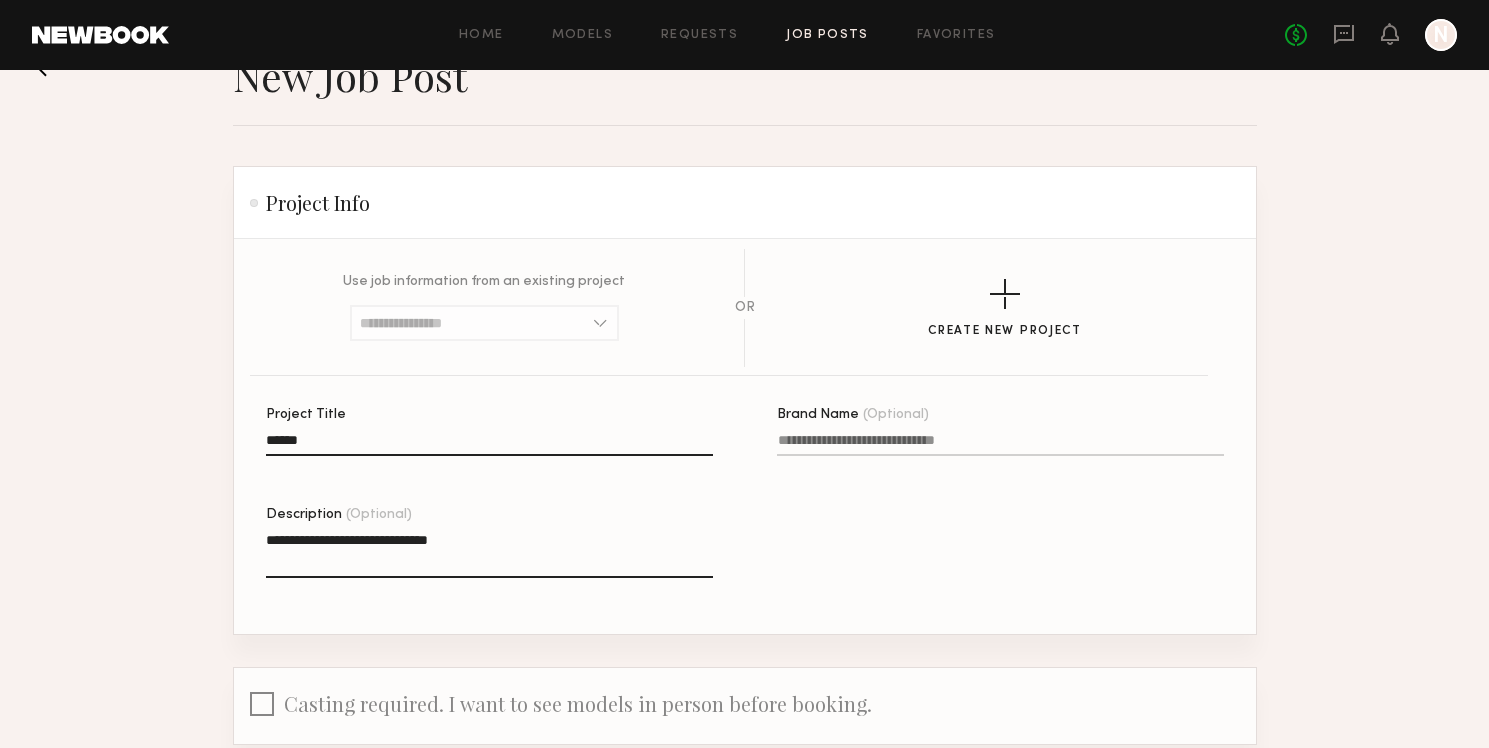 click on "**********" 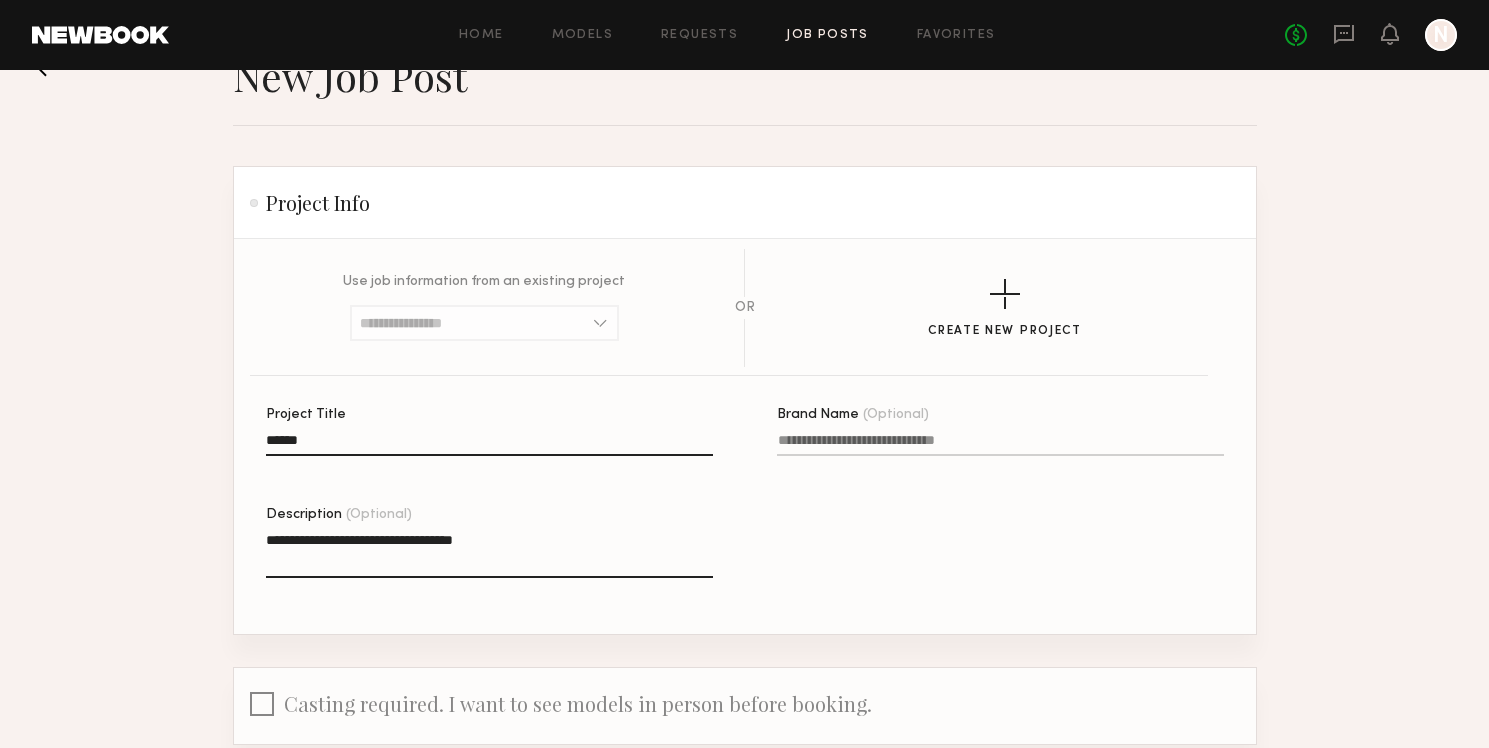 click on "**********" 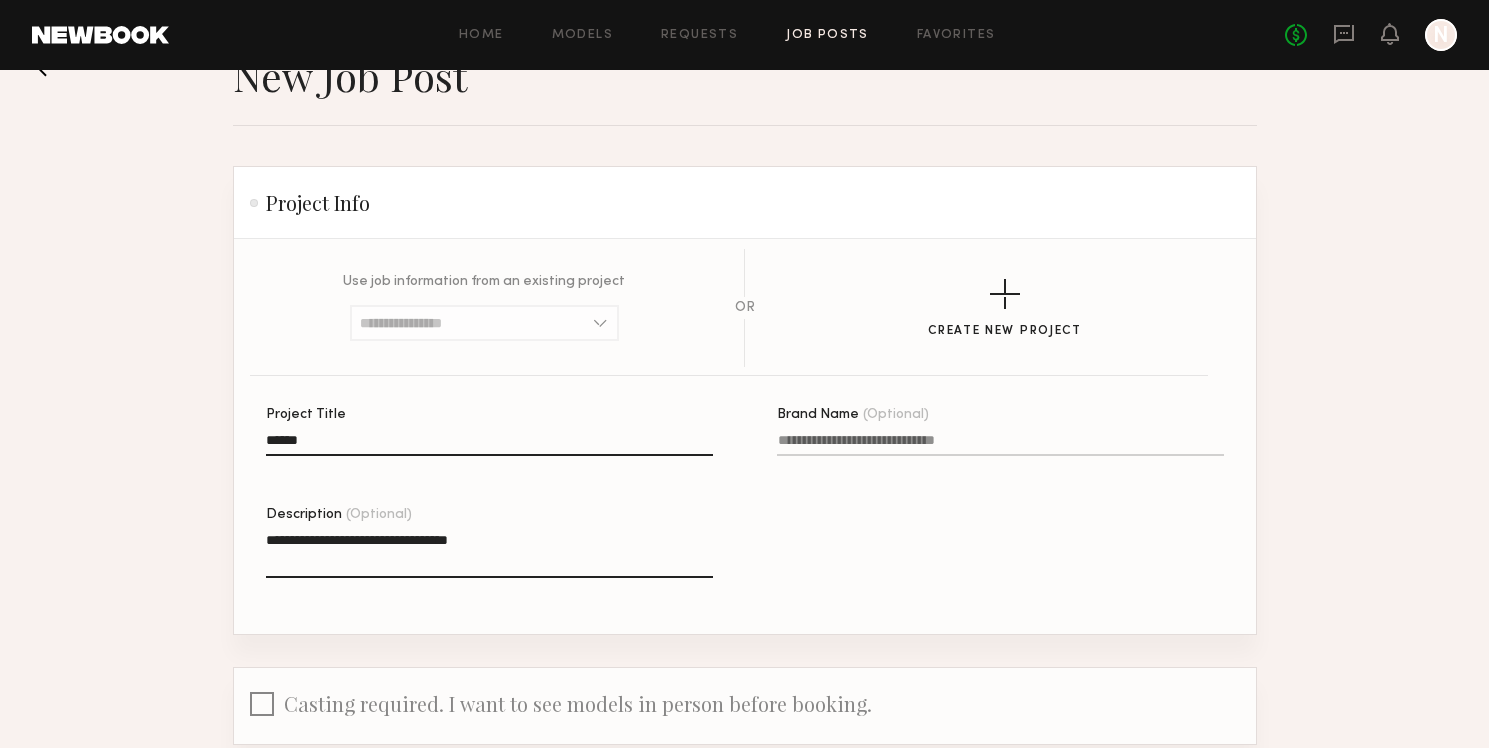 drag, startPoint x: 535, startPoint y: 550, endPoint x: 415, endPoint y: 543, distance: 120.203995 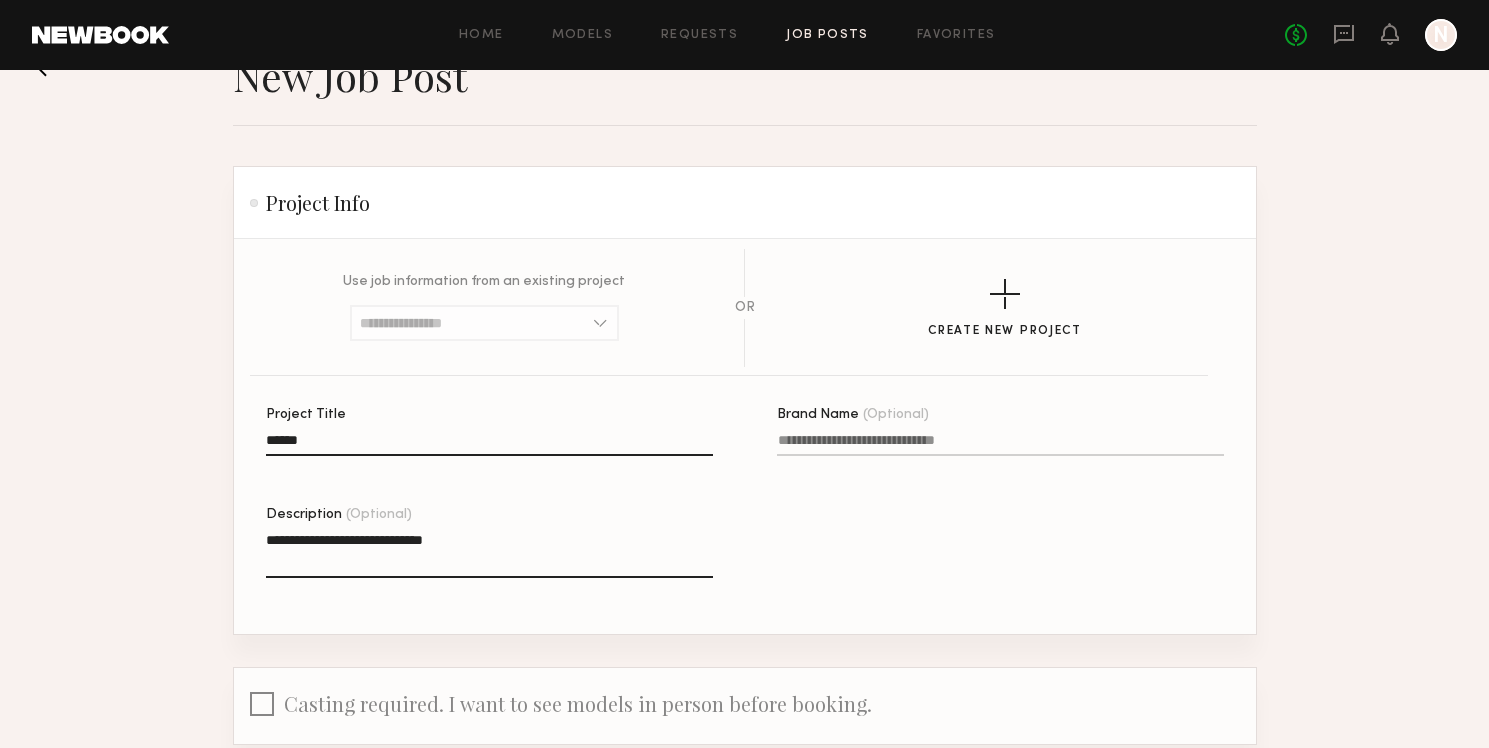 click on "**********" 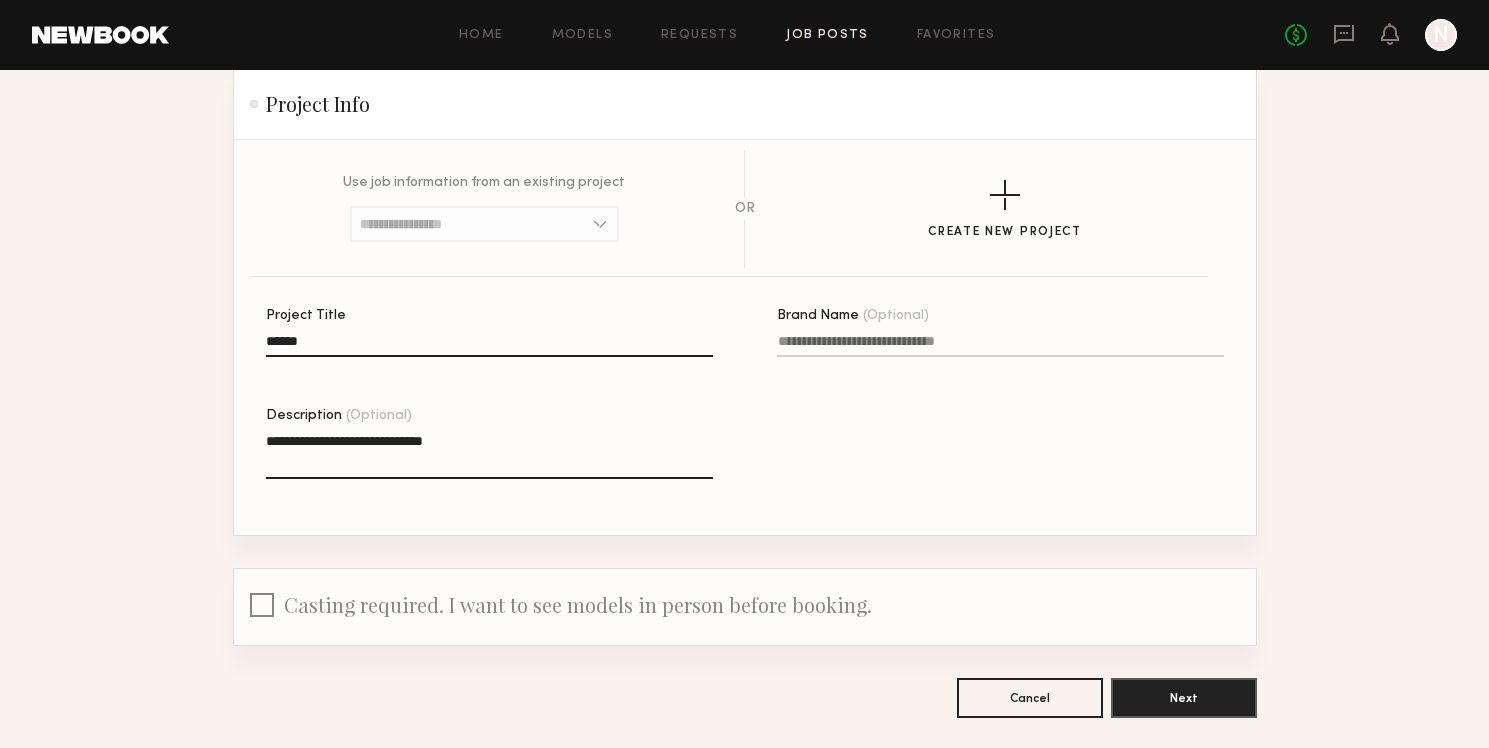 scroll, scrollTop: 156, scrollLeft: 0, axis: vertical 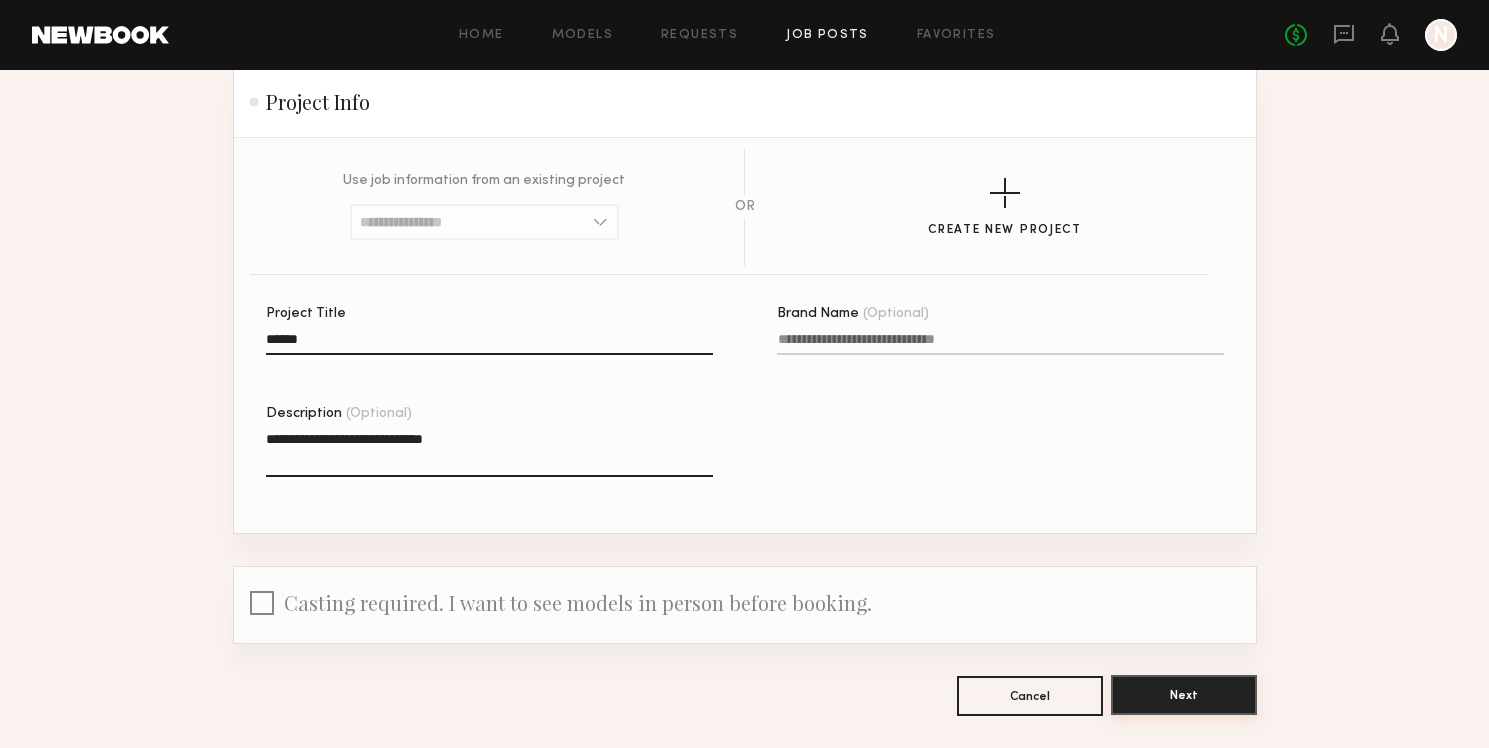 type on "**********" 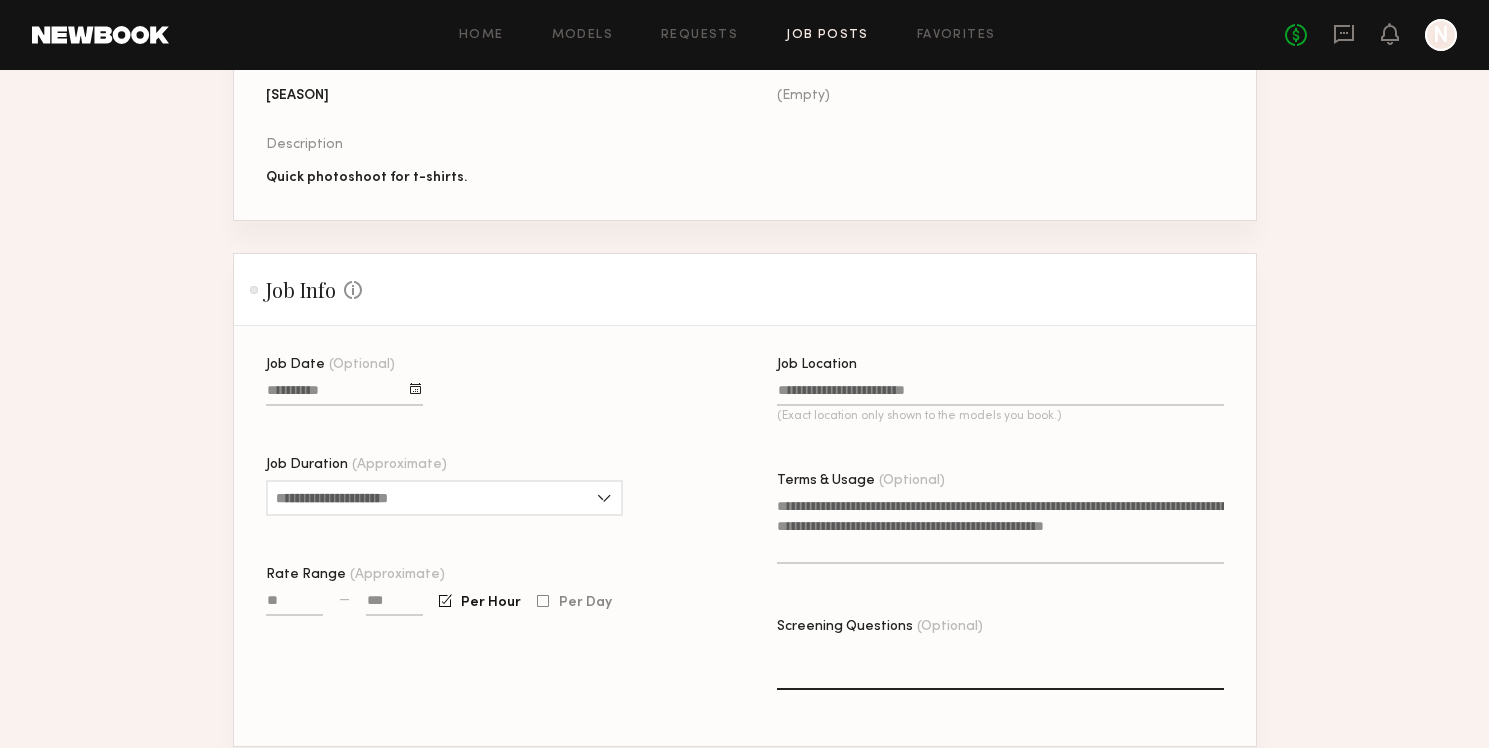 scroll, scrollTop: 278, scrollLeft: 0, axis: vertical 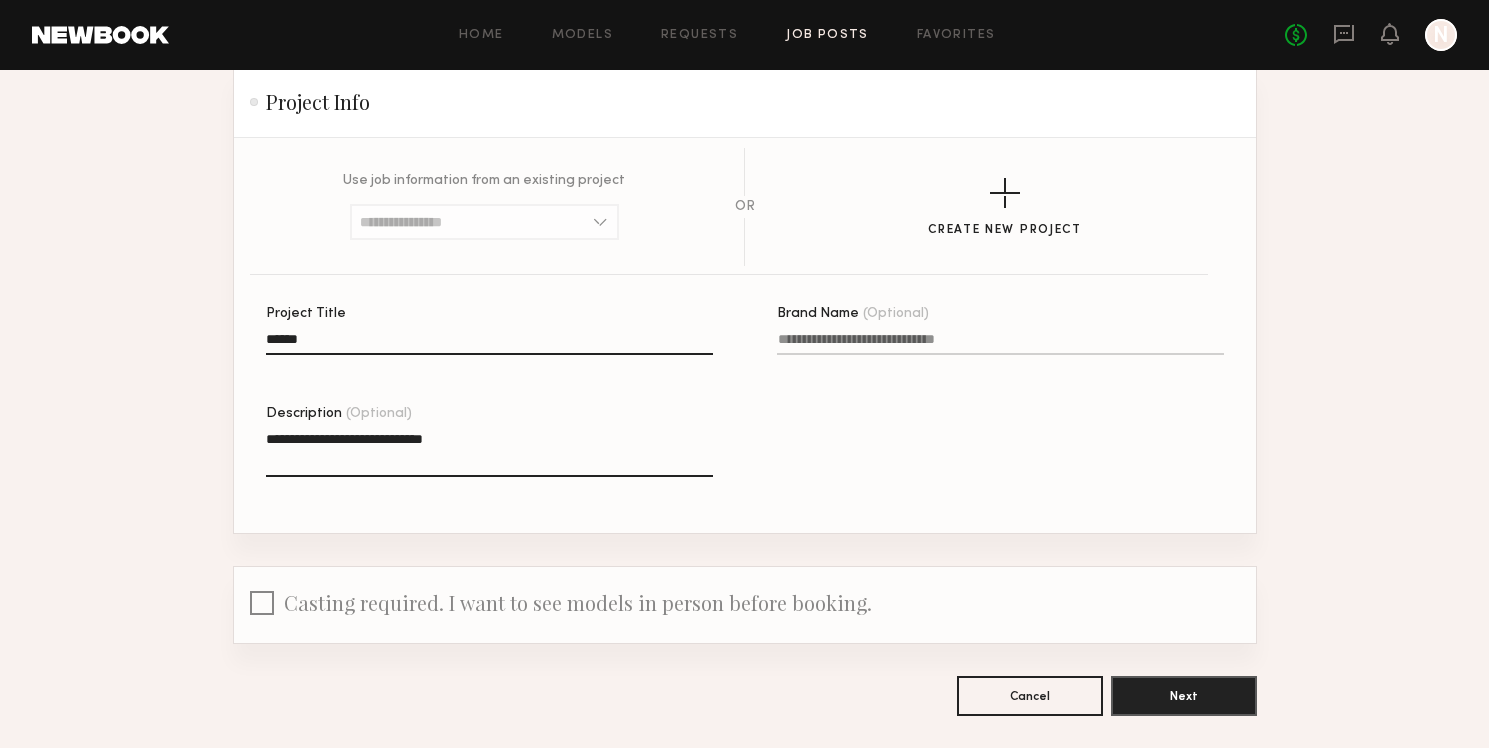 click on "Brand Name (Optional)" 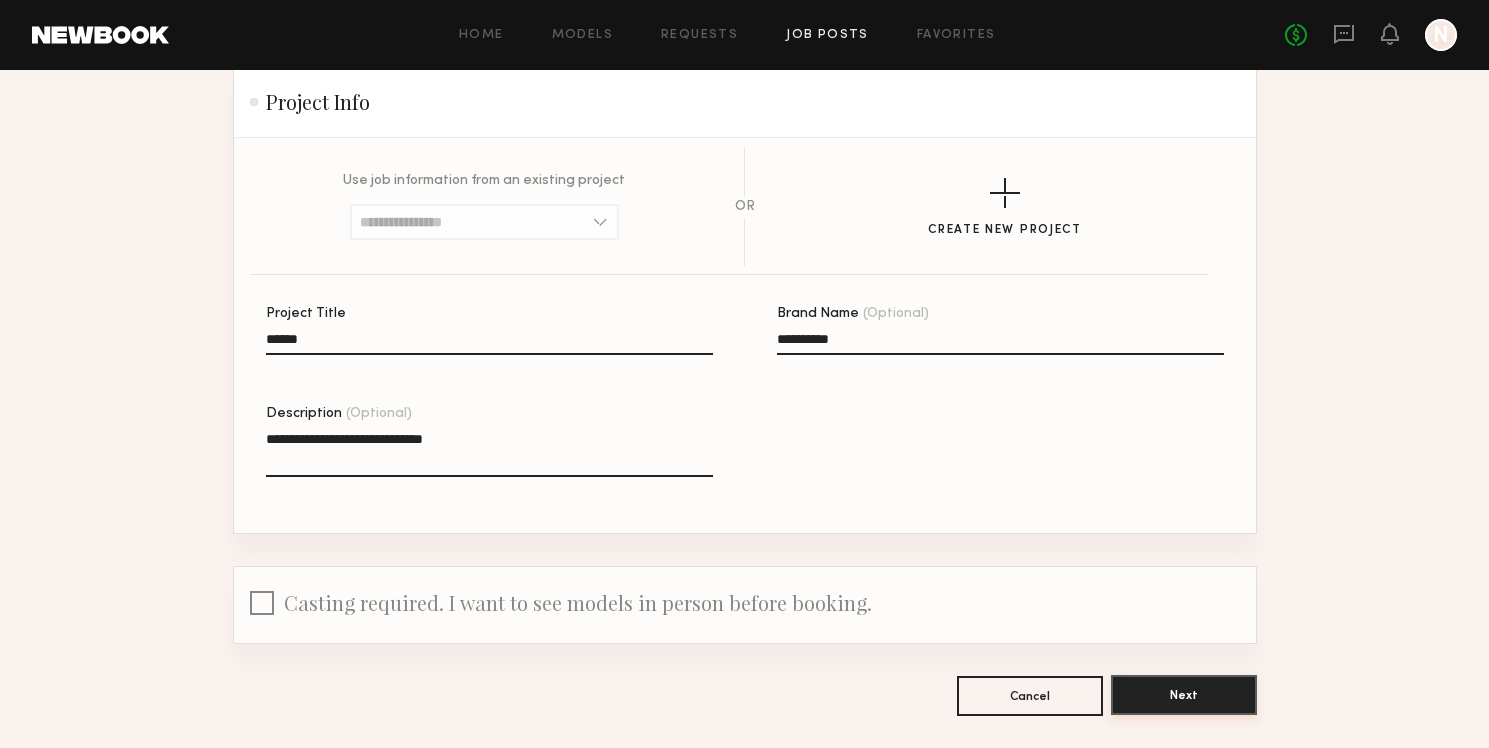 type on "**********" 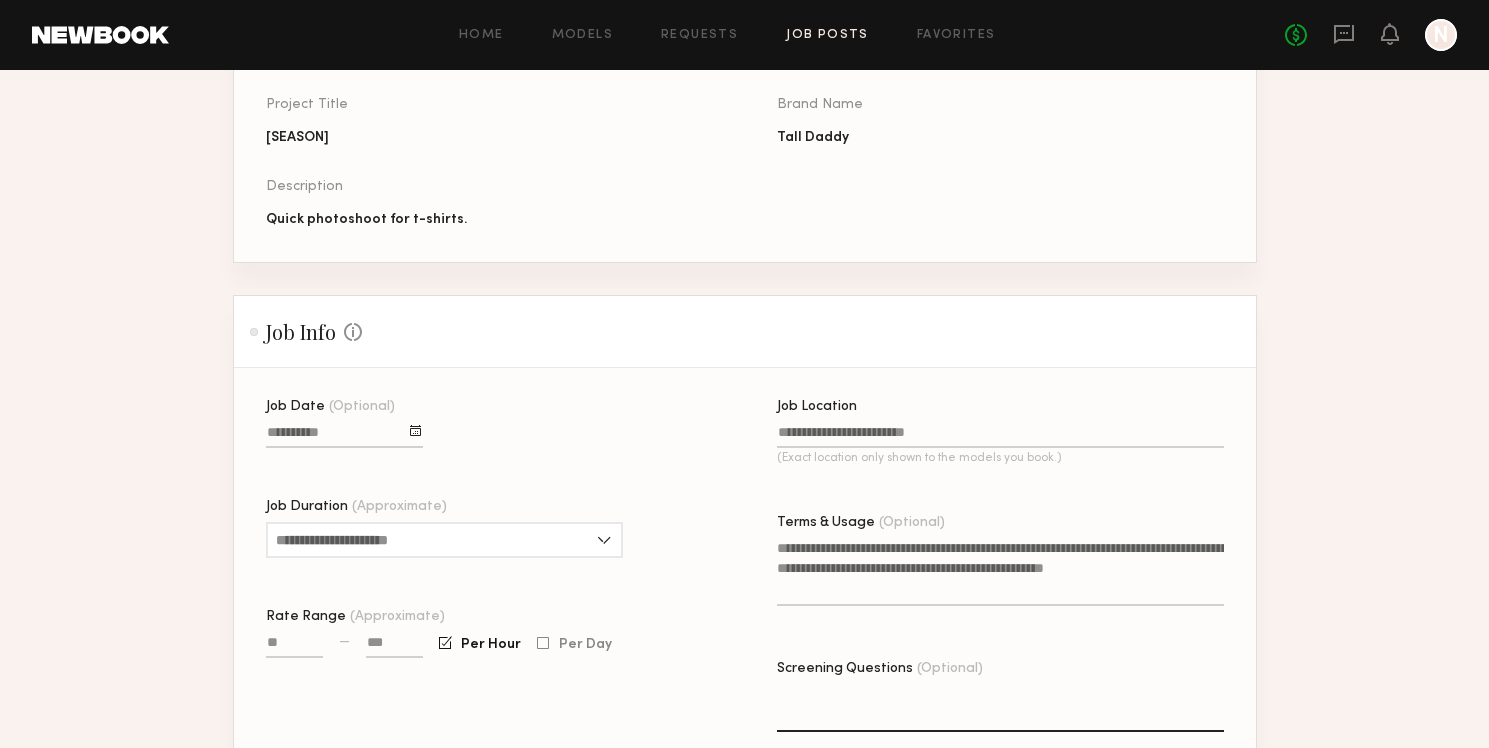 scroll, scrollTop: 231, scrollLeft: 0, axis: vertical 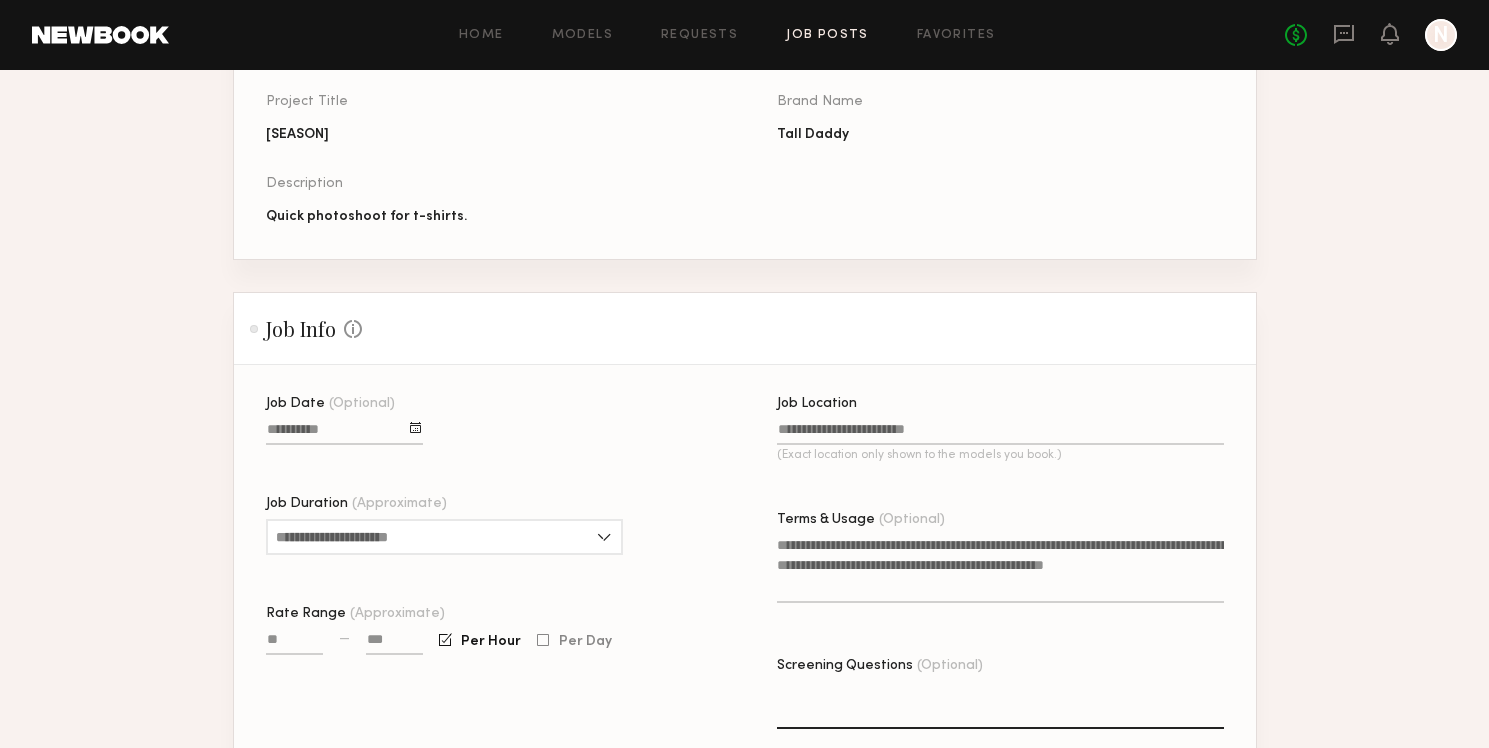 click 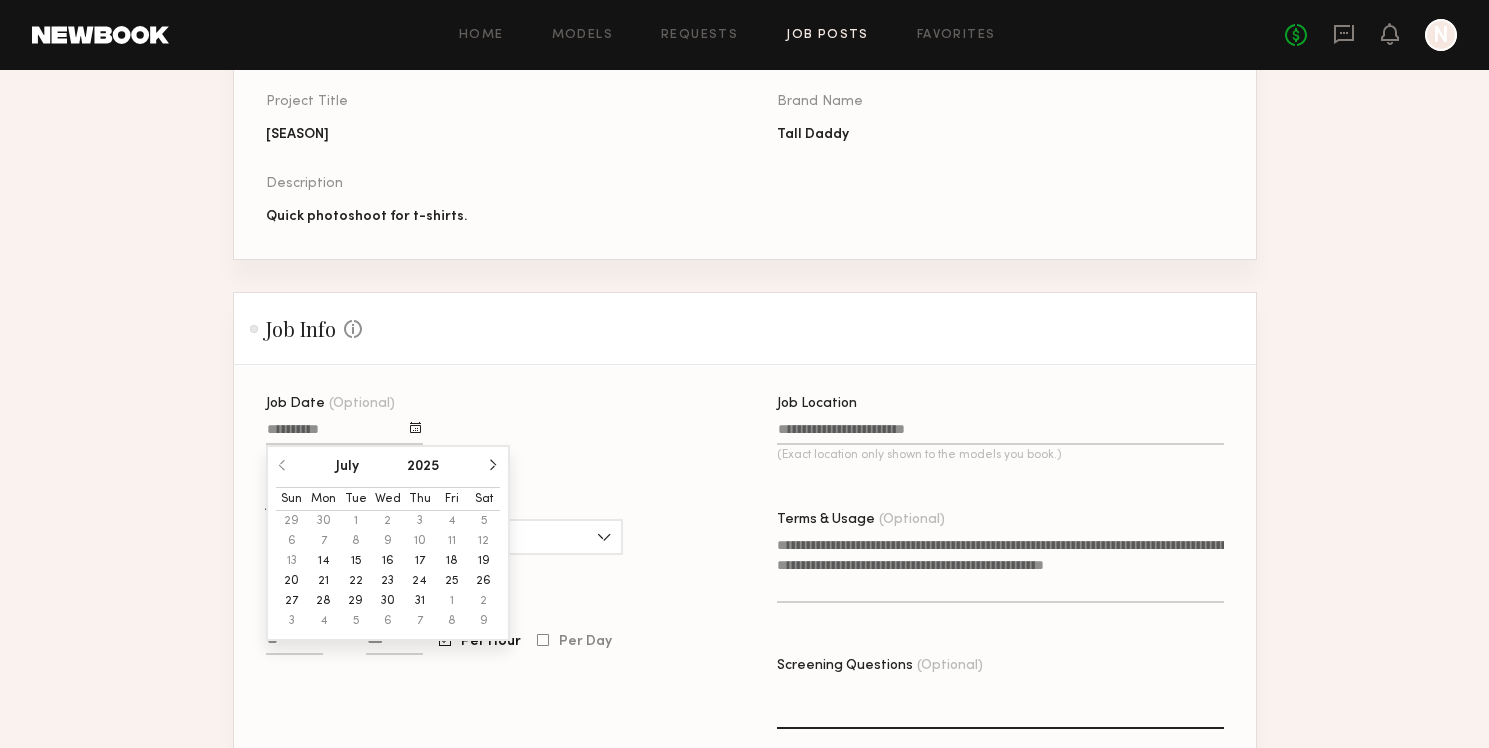 click on "19" 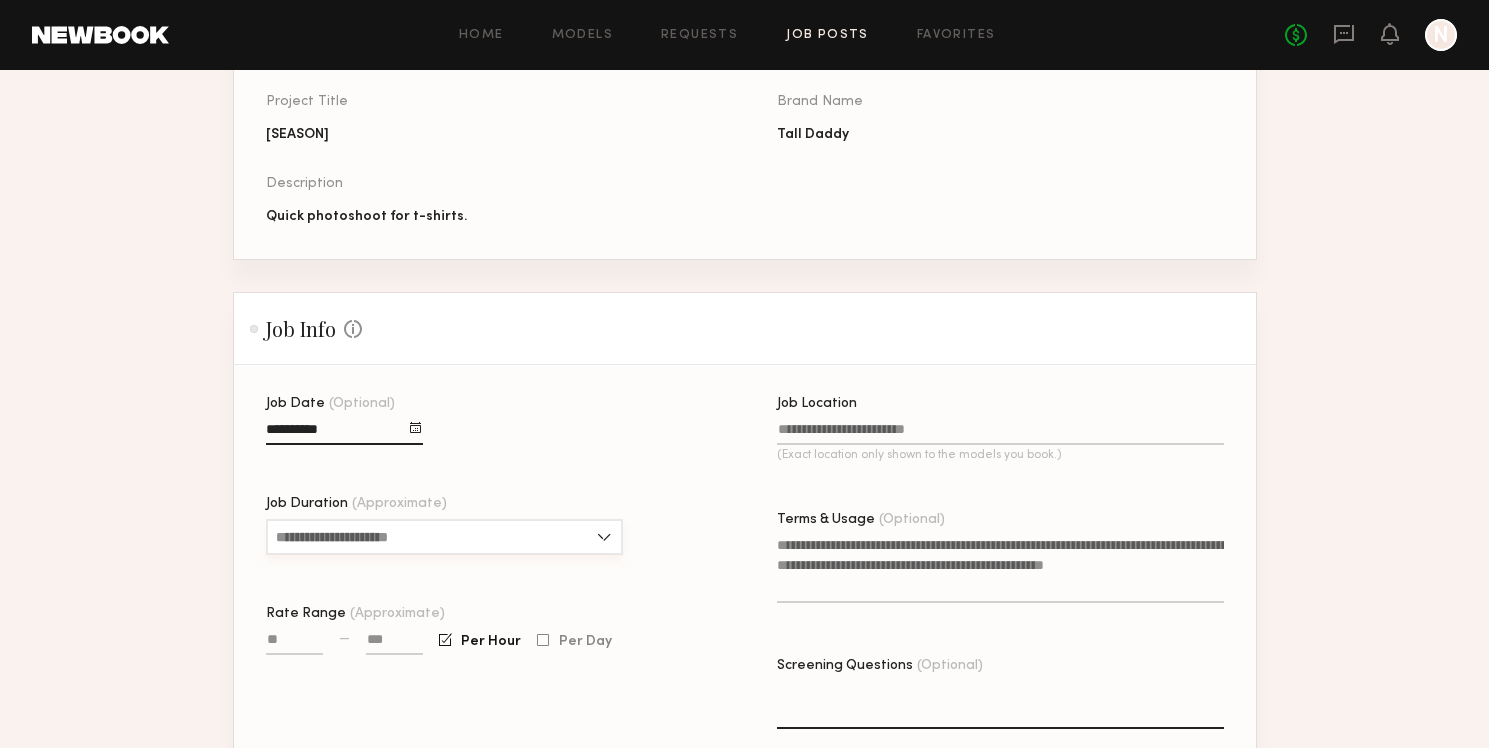 click on "Job Duration (Approximate)" at bounding box center [444, 537] 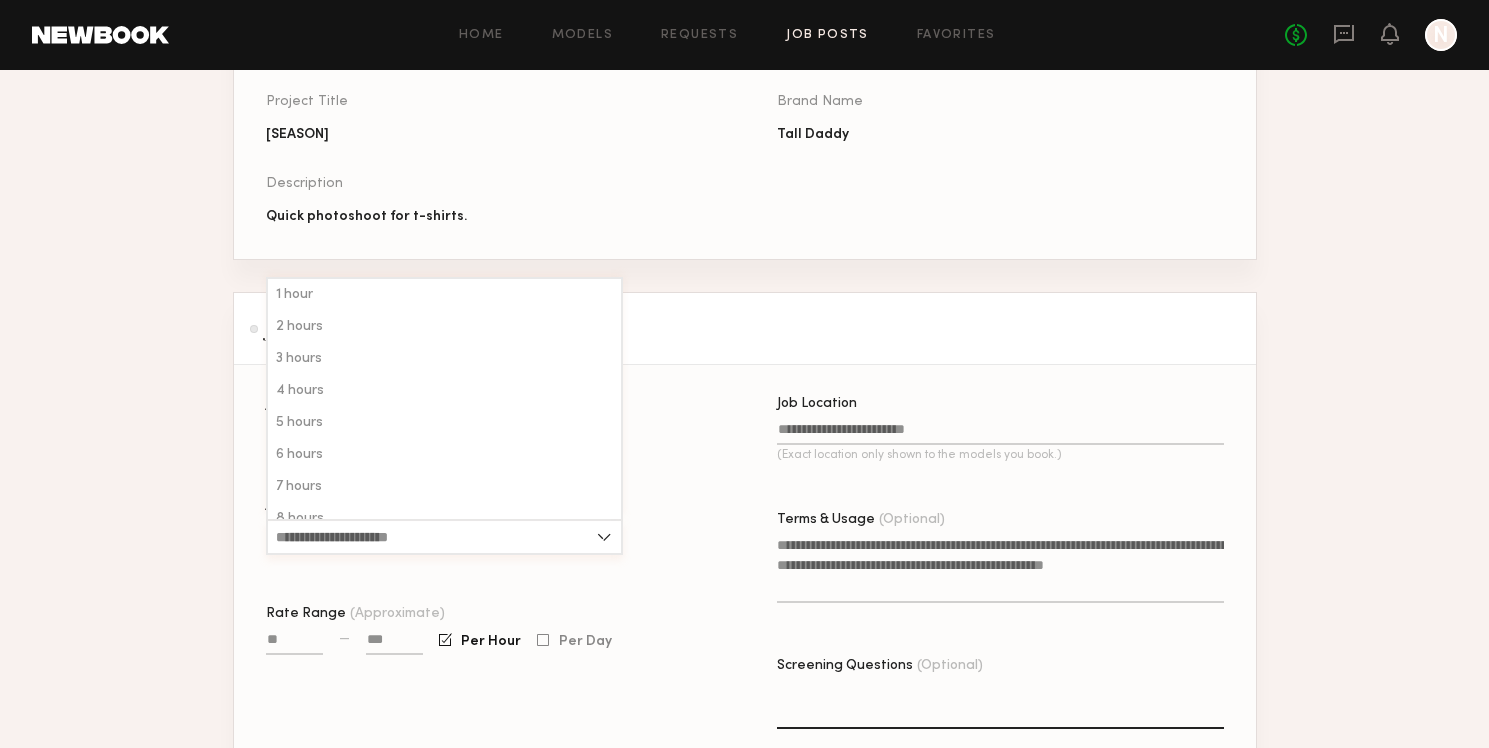 click on "Job Duration (Approximate)" at bounding box center [444, 537] 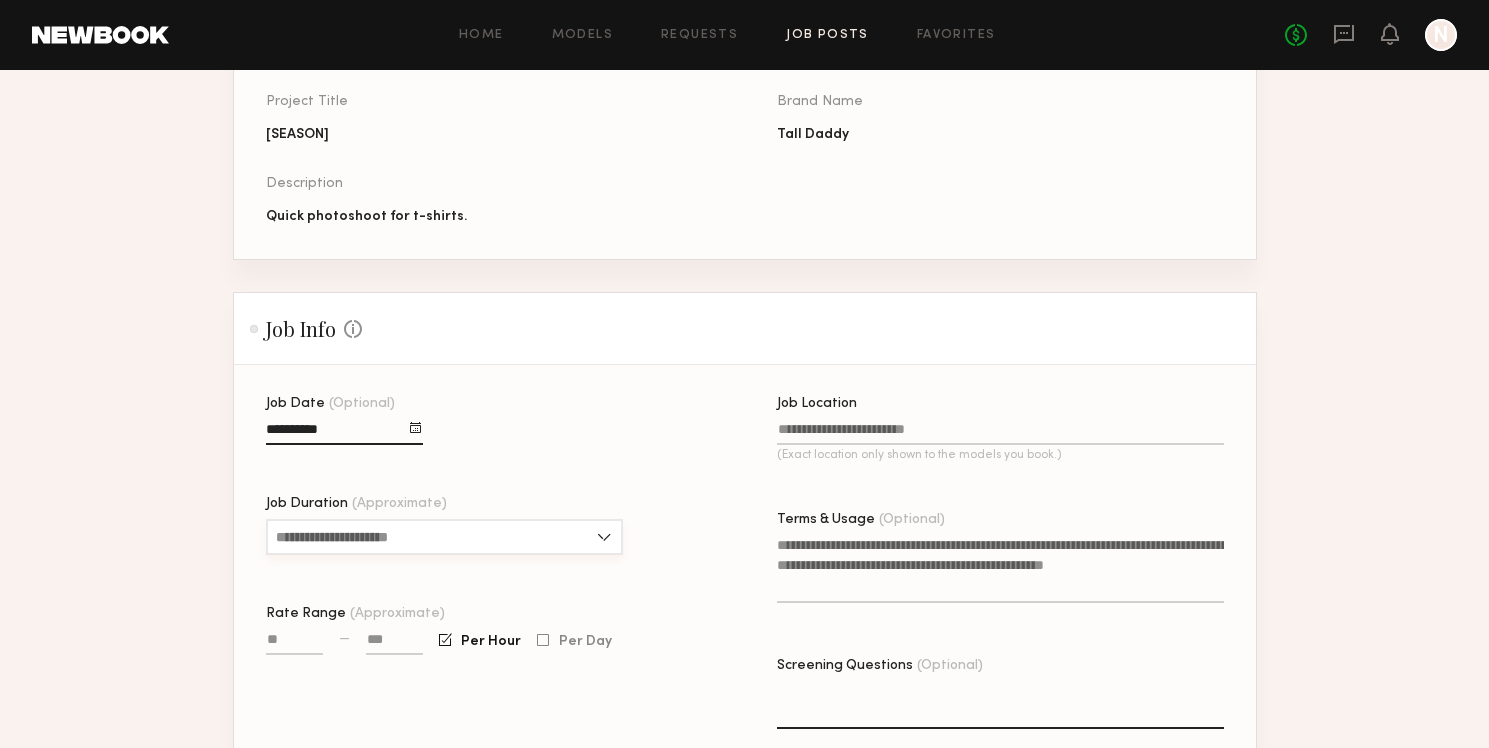 click on "Job Duration (Approximate)" at bounding box center (444, 537) 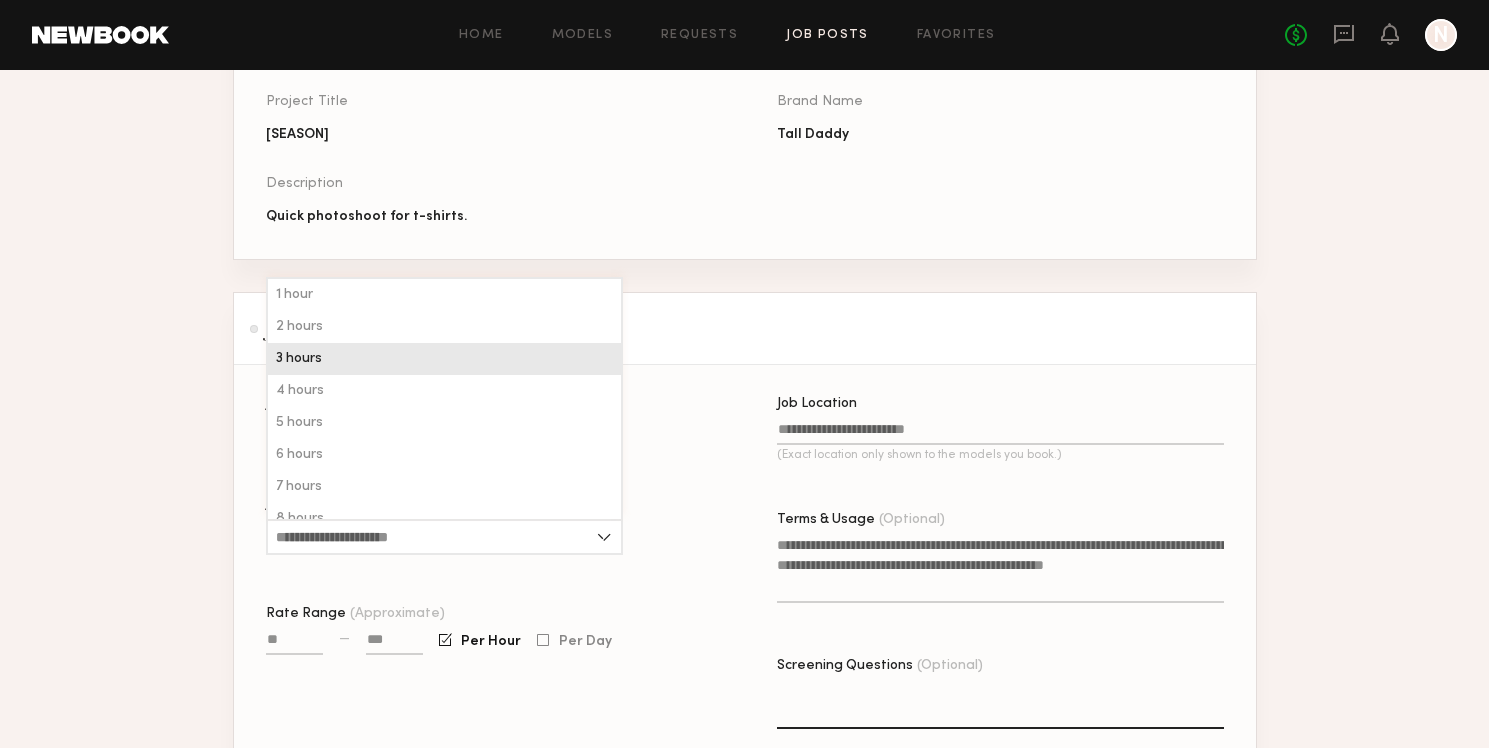 click on "3 hours" 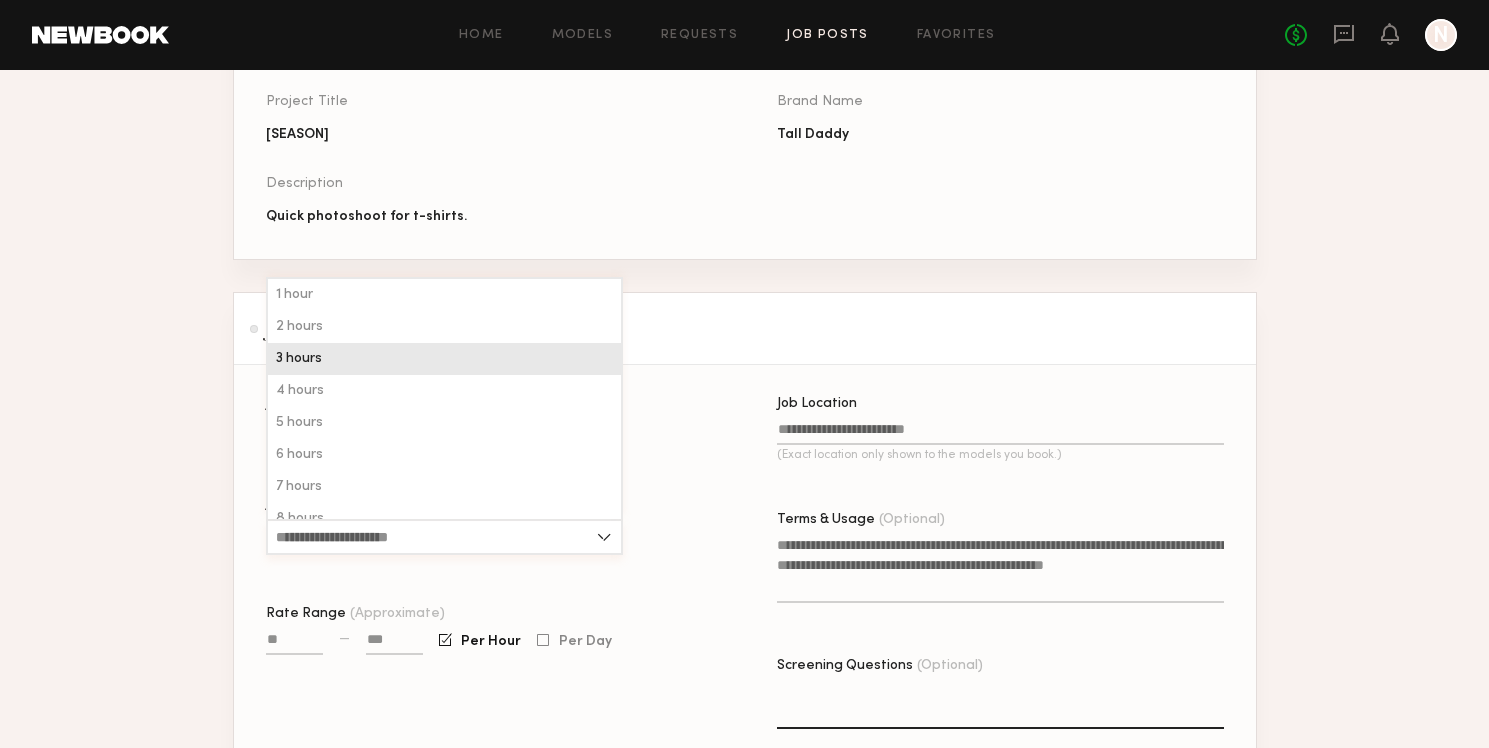 type on "*******" 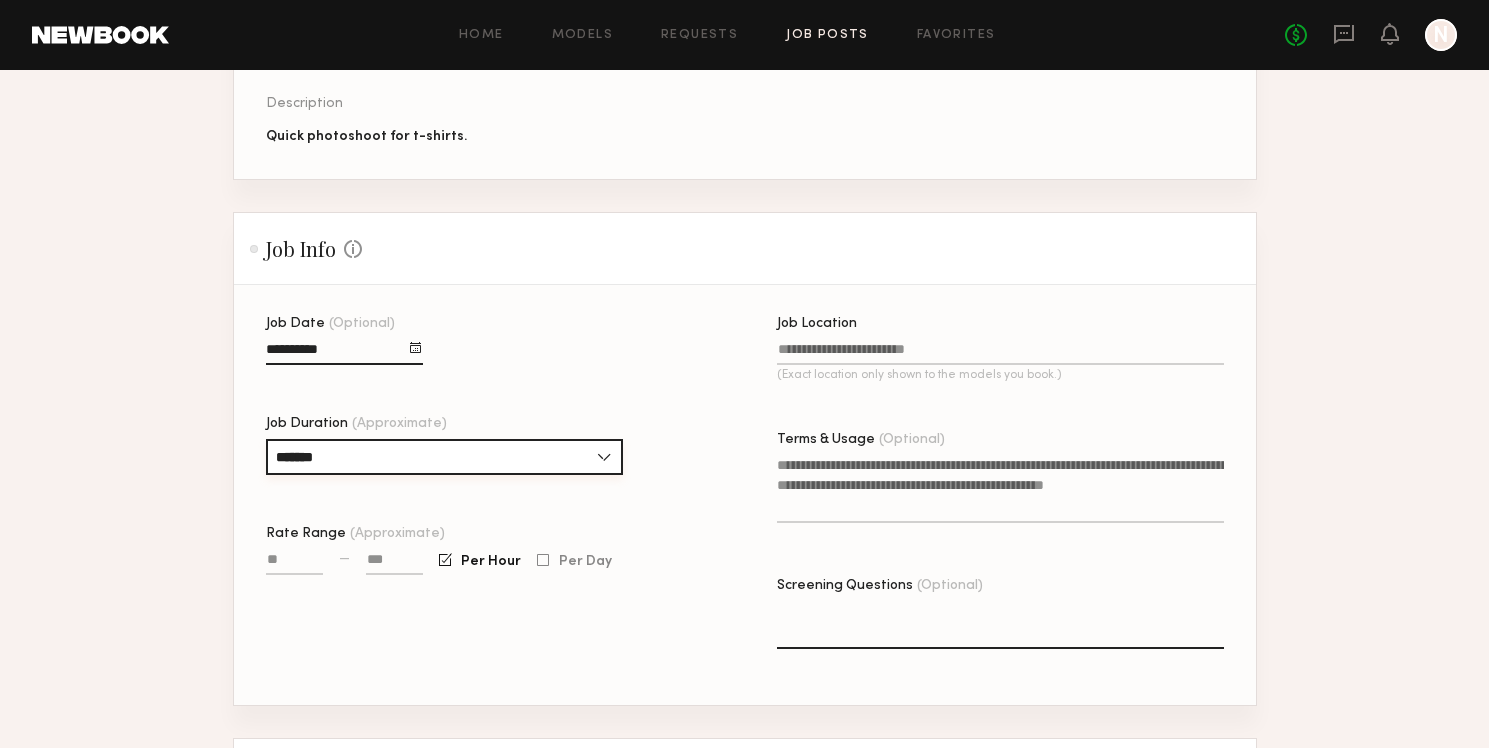 scroll, scrollTop: 314, scrollLeft: 0, axis: vertical 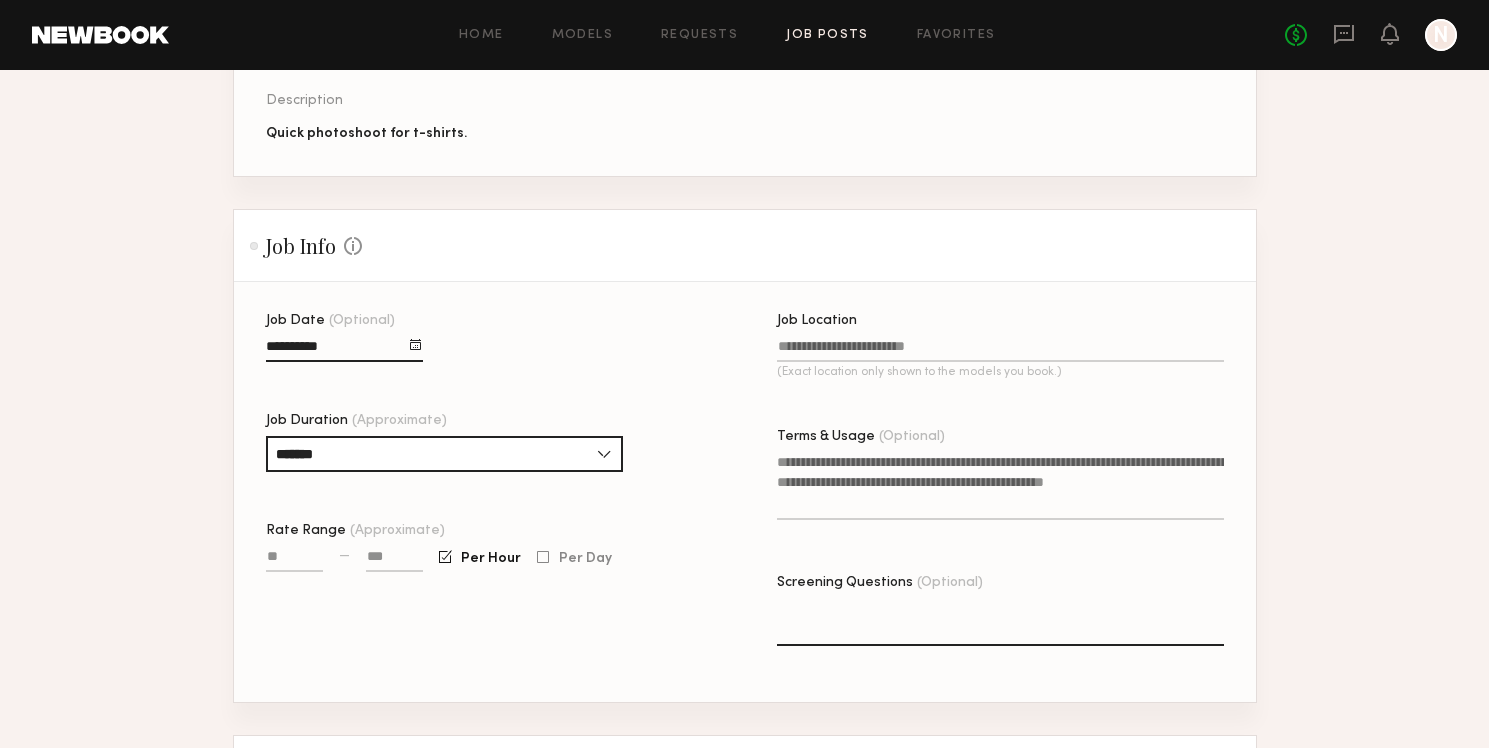 click on "Job Location (Exact location only shown to the models you book.)" 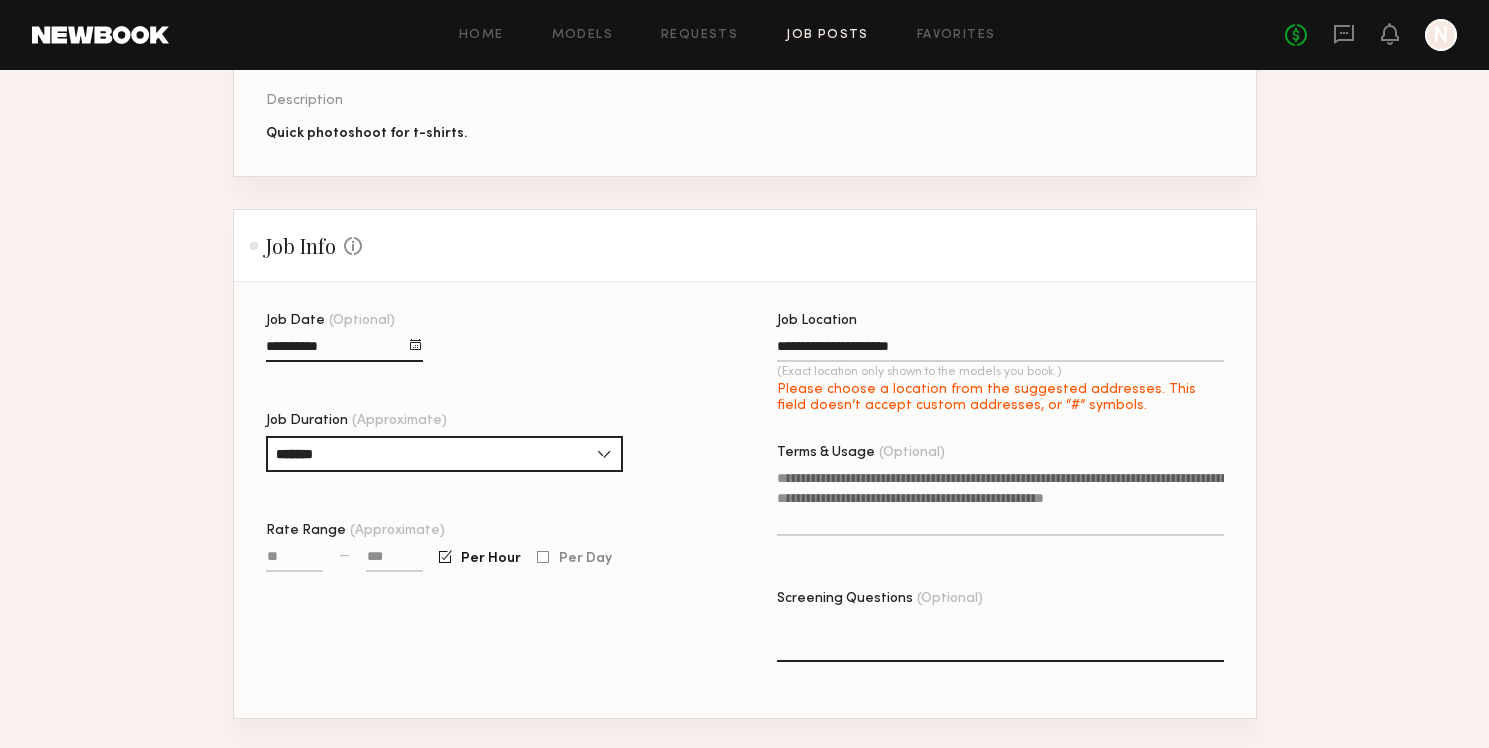 type on "**********" 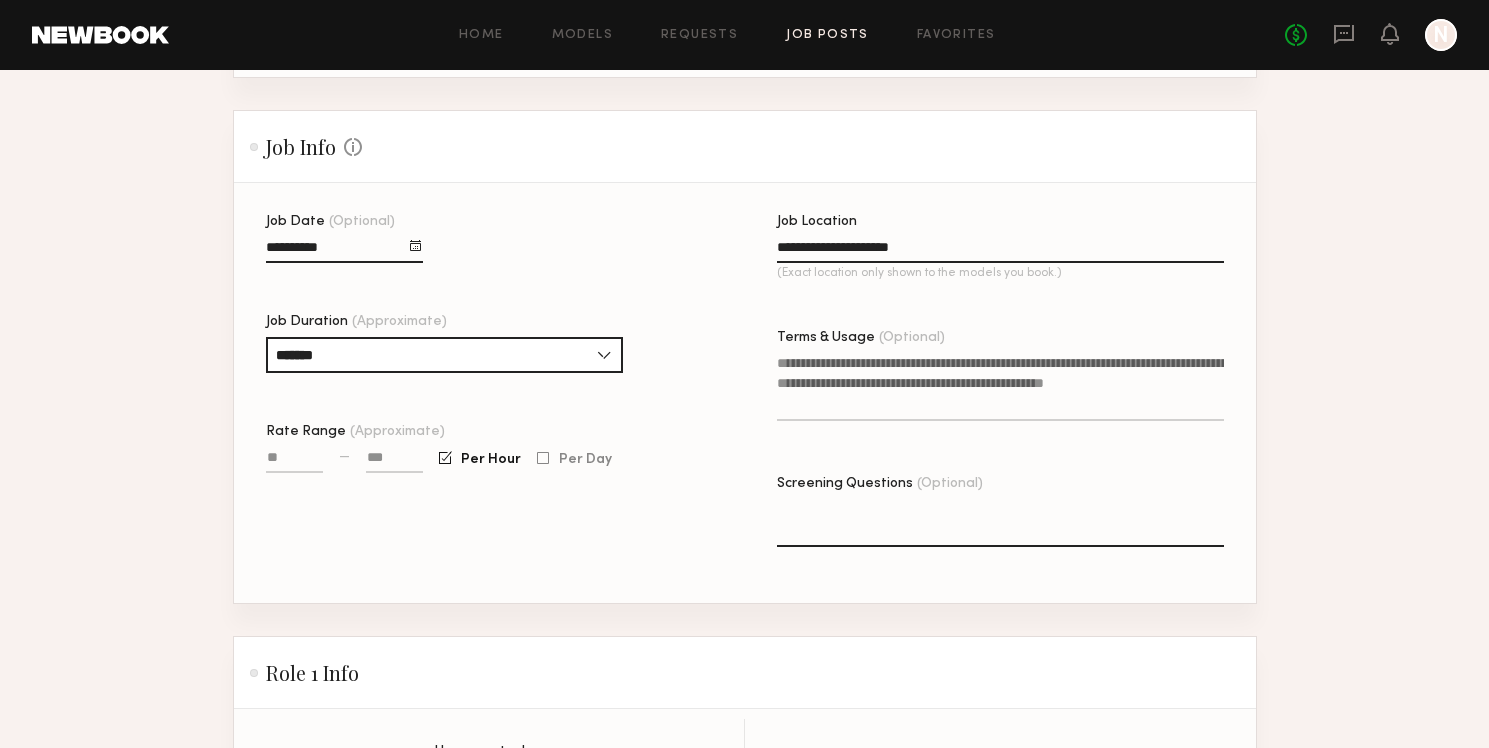 scroll, scrollTop: 417, scrollLeft: 0, axis: vertical 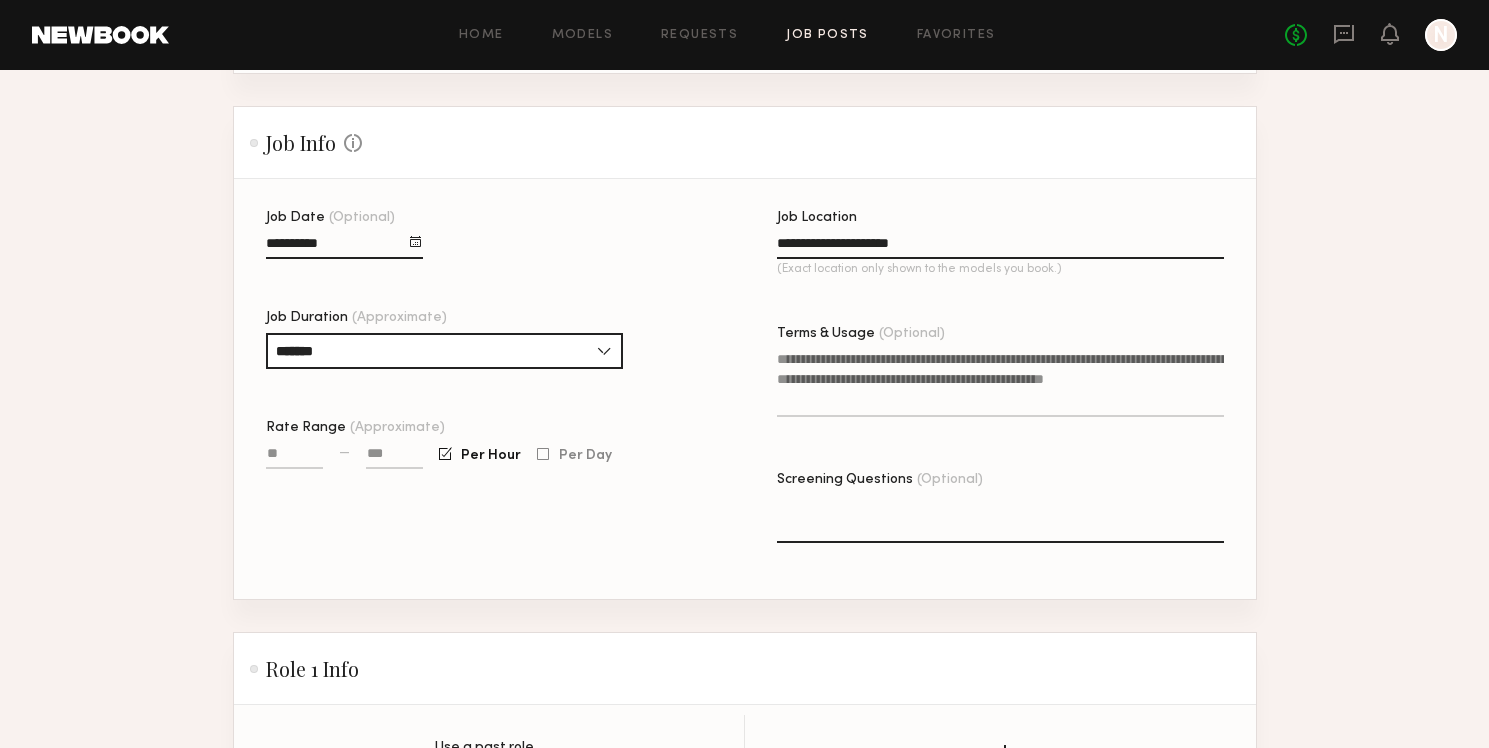 click on "Terms & Usage (Optional)" 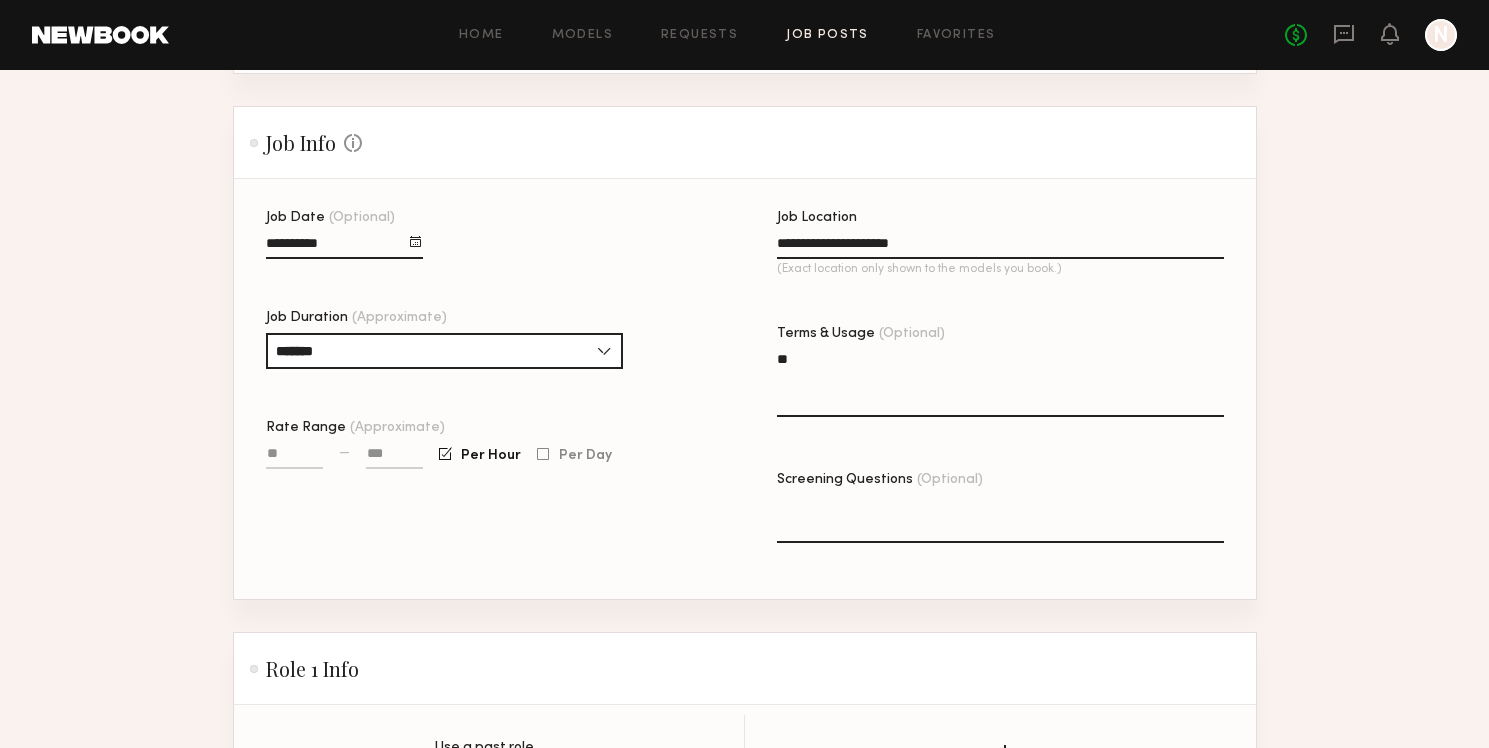 type on "*" 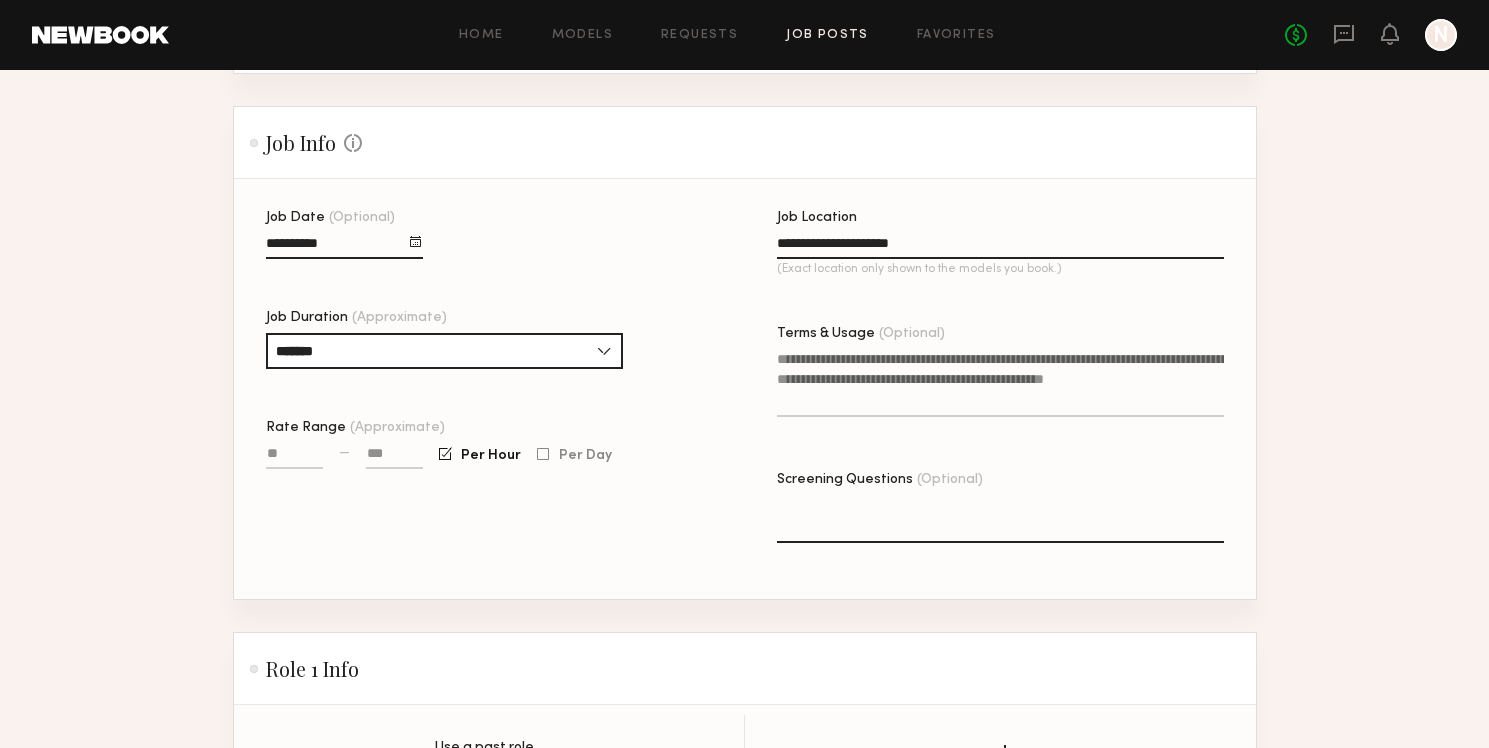 drag, startPoint x: 841, startPoint y: 381, endPoint x: 961, endPoint y: 404, distance: 122.18429 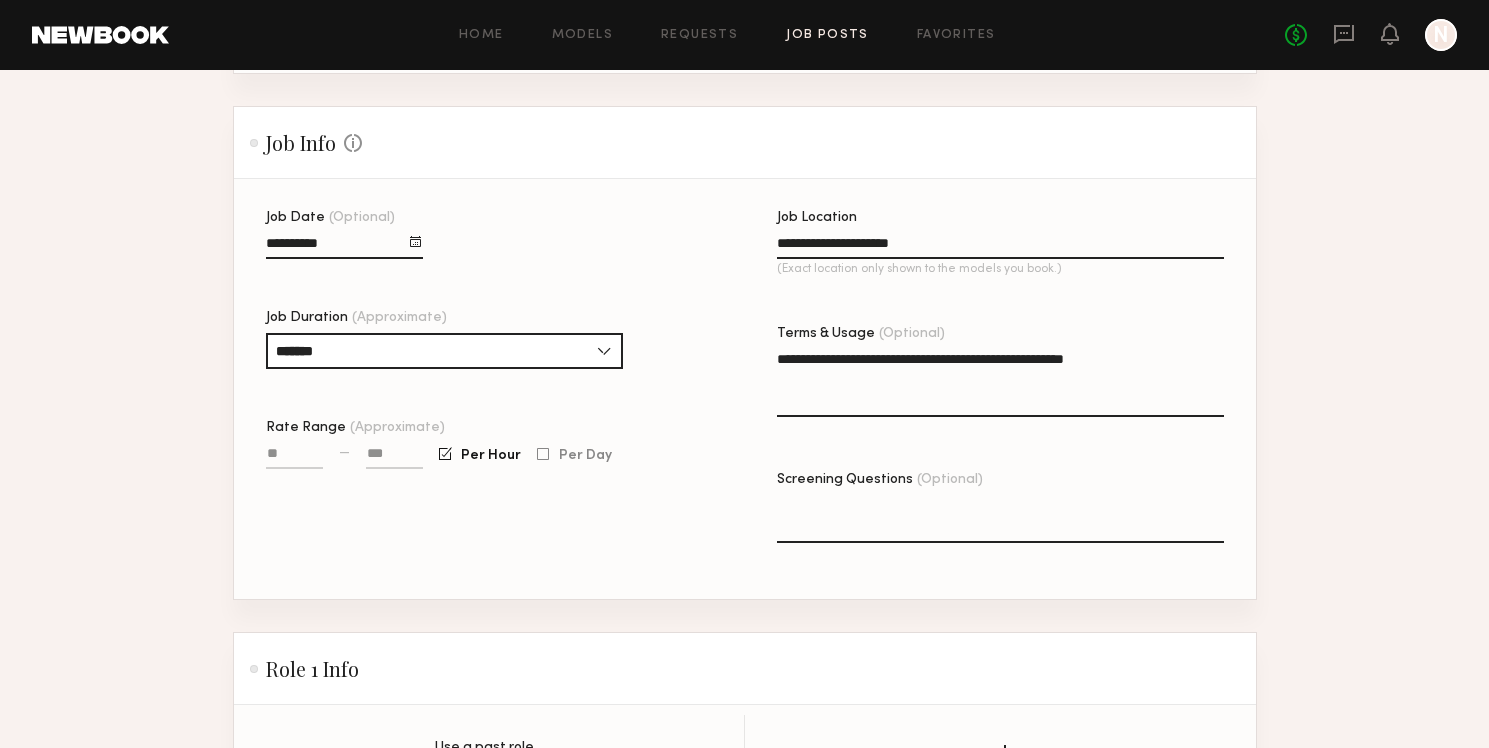 type on "**********" 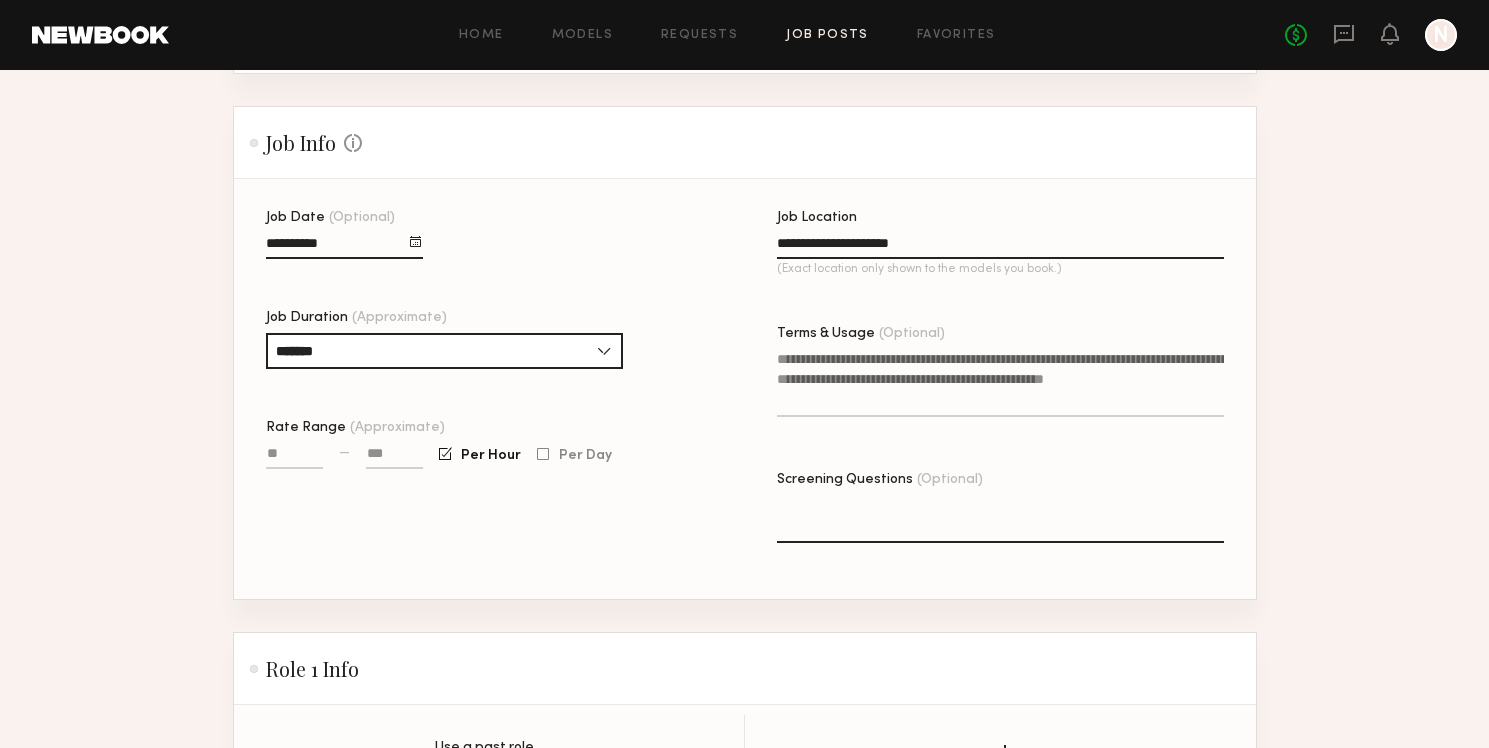 type 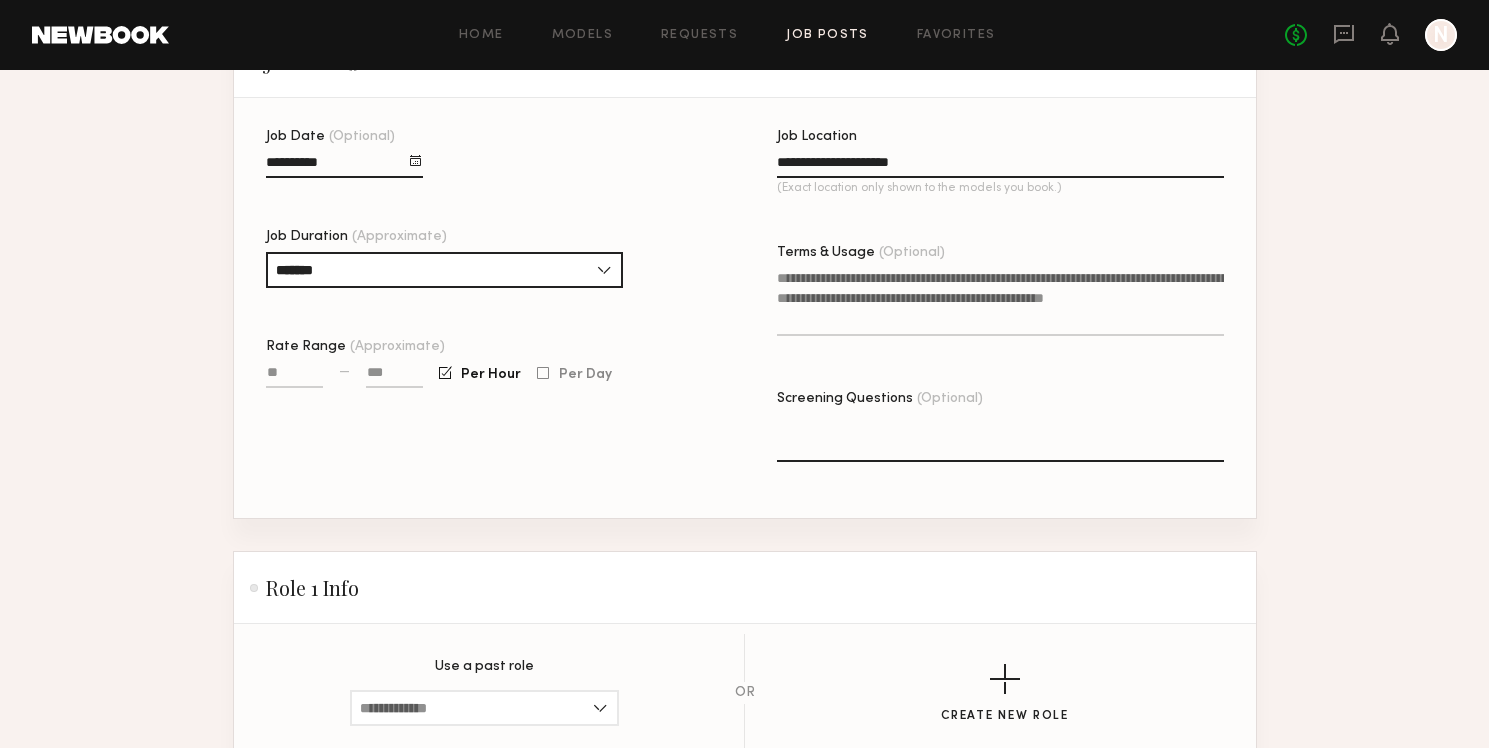 scroll, scrollTop: 530, scrollLeft: 0, axis: vertical 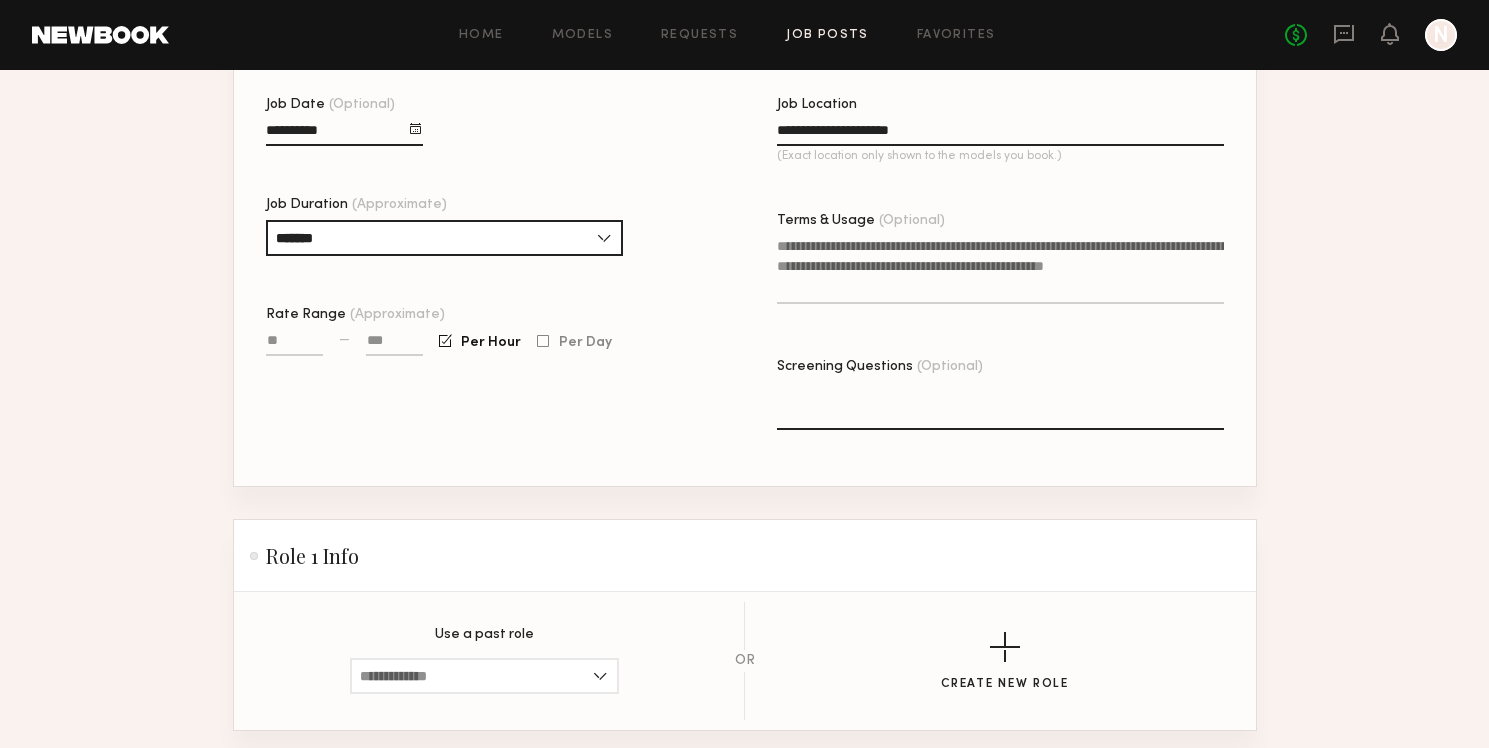 click 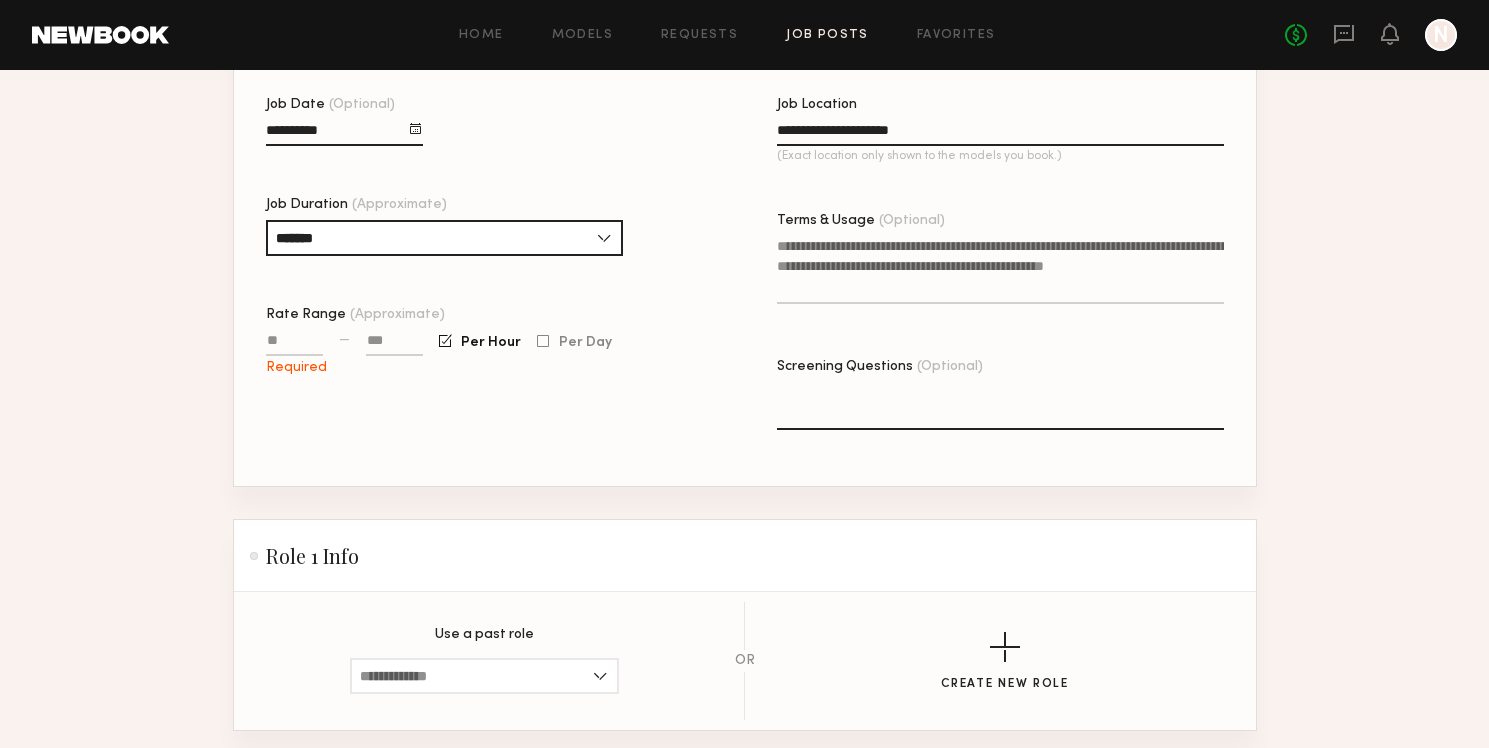 click on "Rate Range (Approximate)" at bounding box center [294, 344] 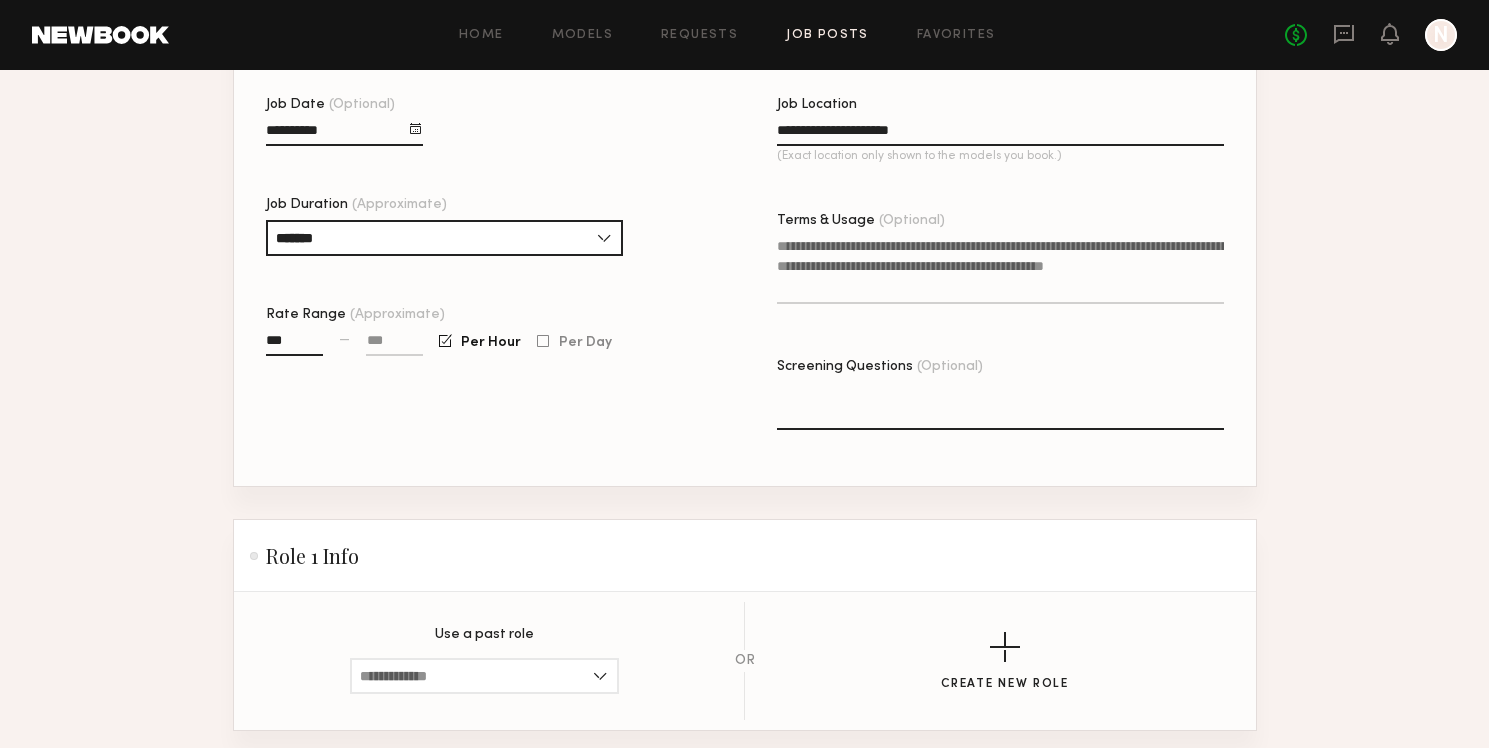 type on "***" 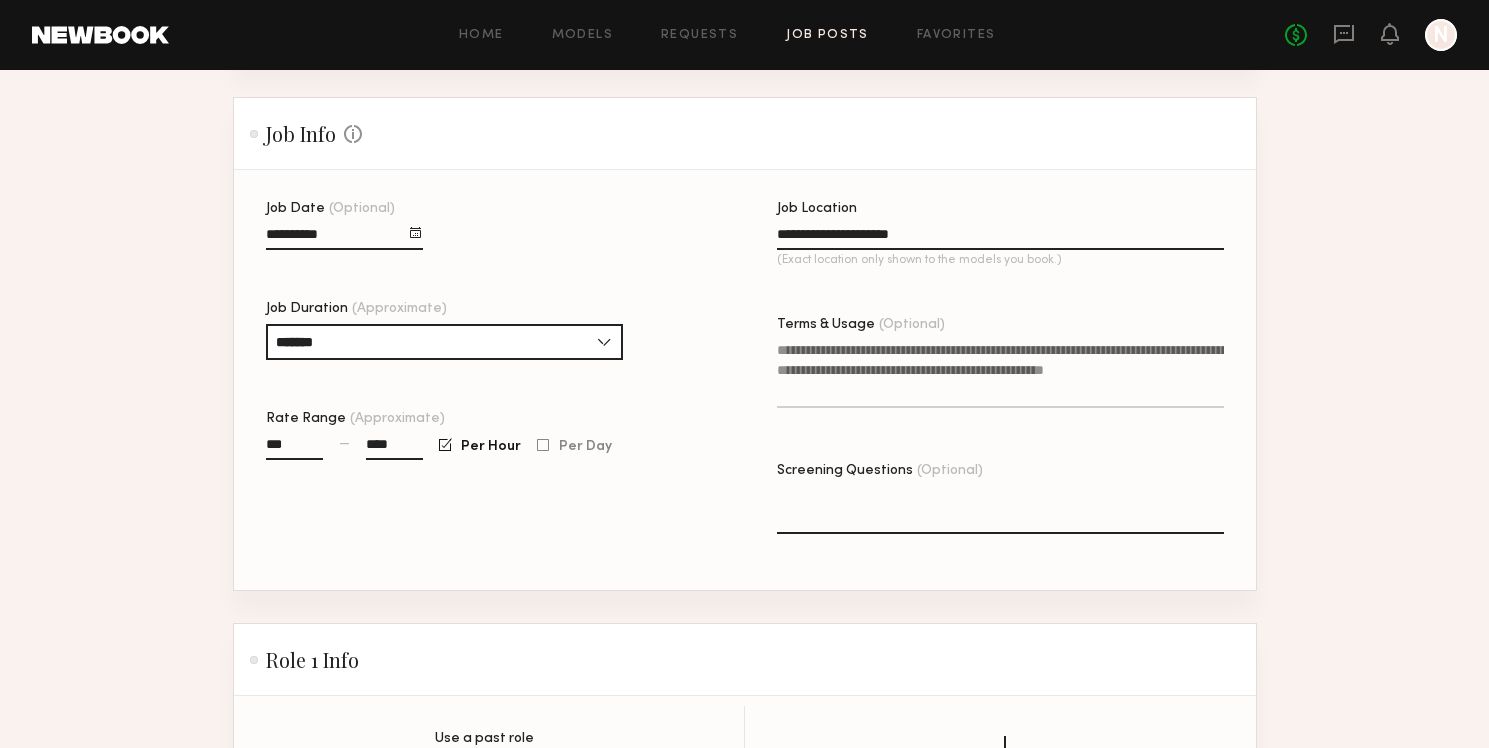 scroll, scrollTop: 446, scrollLeft: 0, axis: vertical 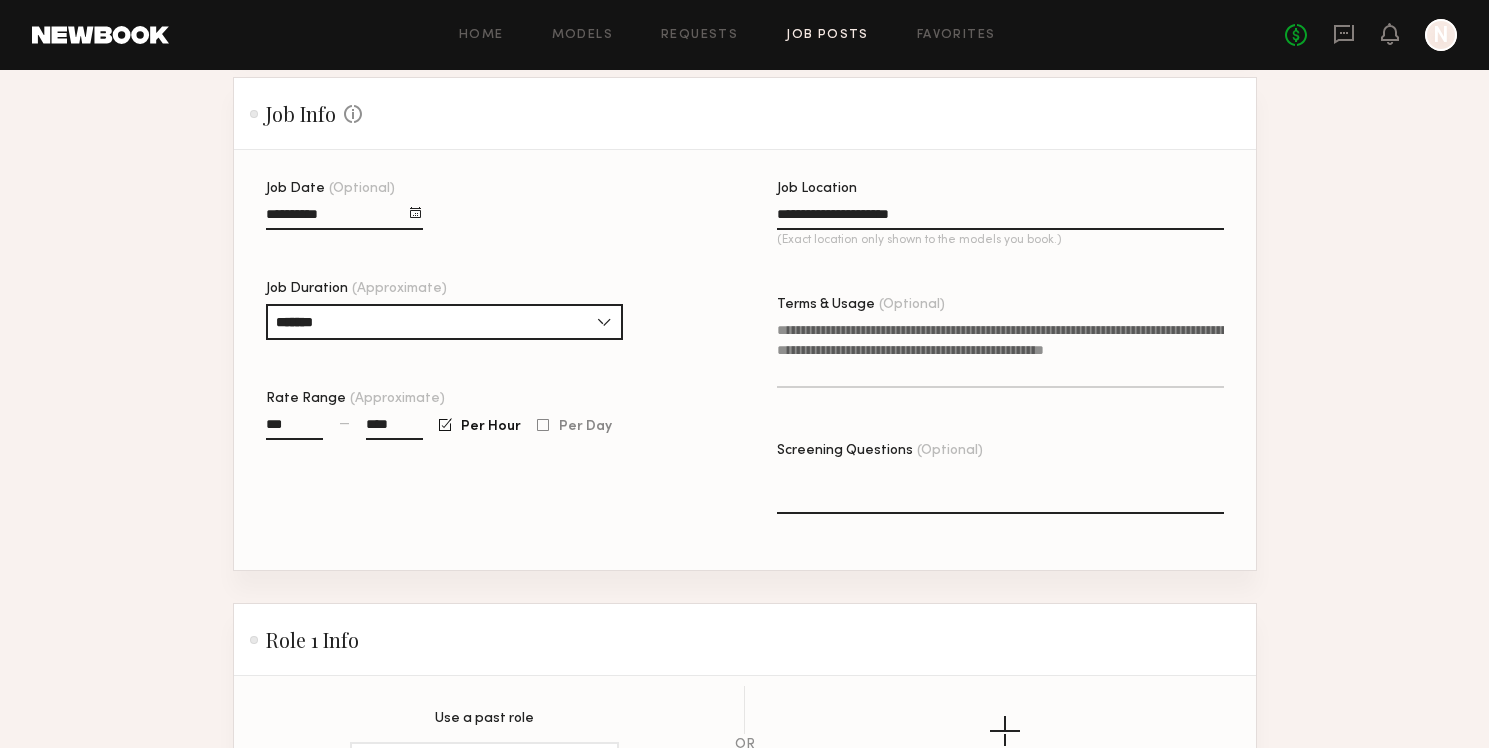 click on "****" 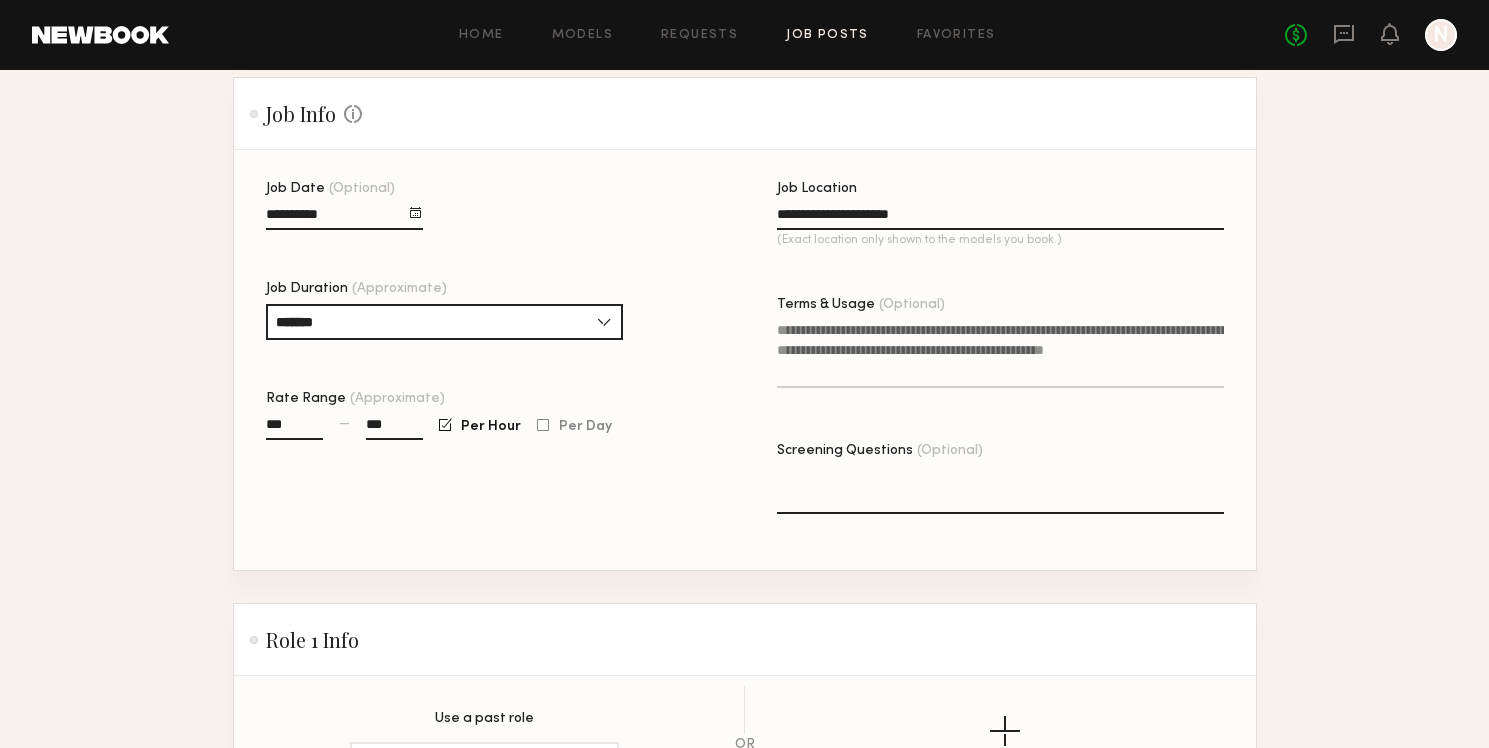 click on "Job Date (Optional) Job Duration (Approximate) ******* 1 hour 2 hours 3 hours 4 hours 5 hours 6 hours 7 hours 8 hours 8+ hours Rate Range (Approximate) *** — *** Per Hour Per Day" 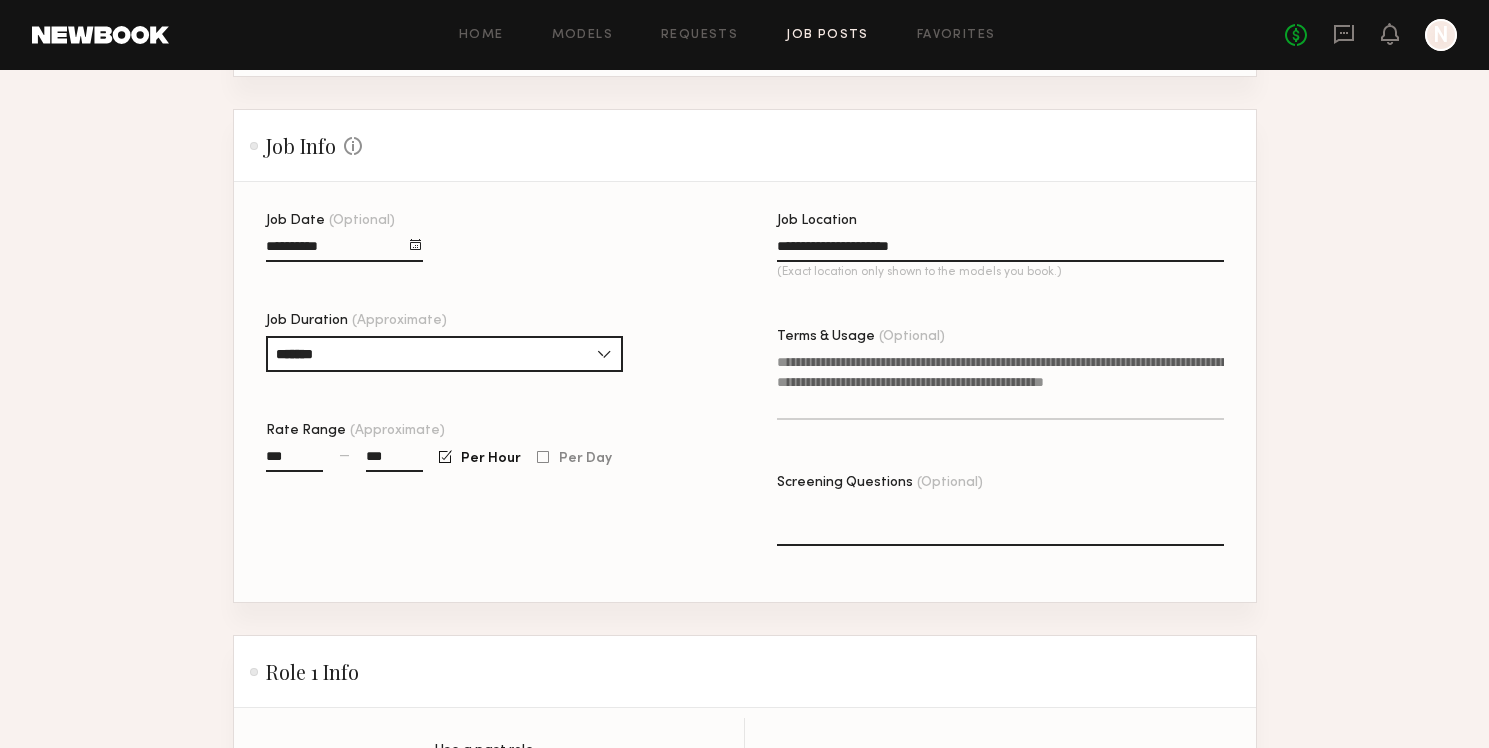 scroll, scrollTop: 402, scrollLeft: 0, axis: vertical 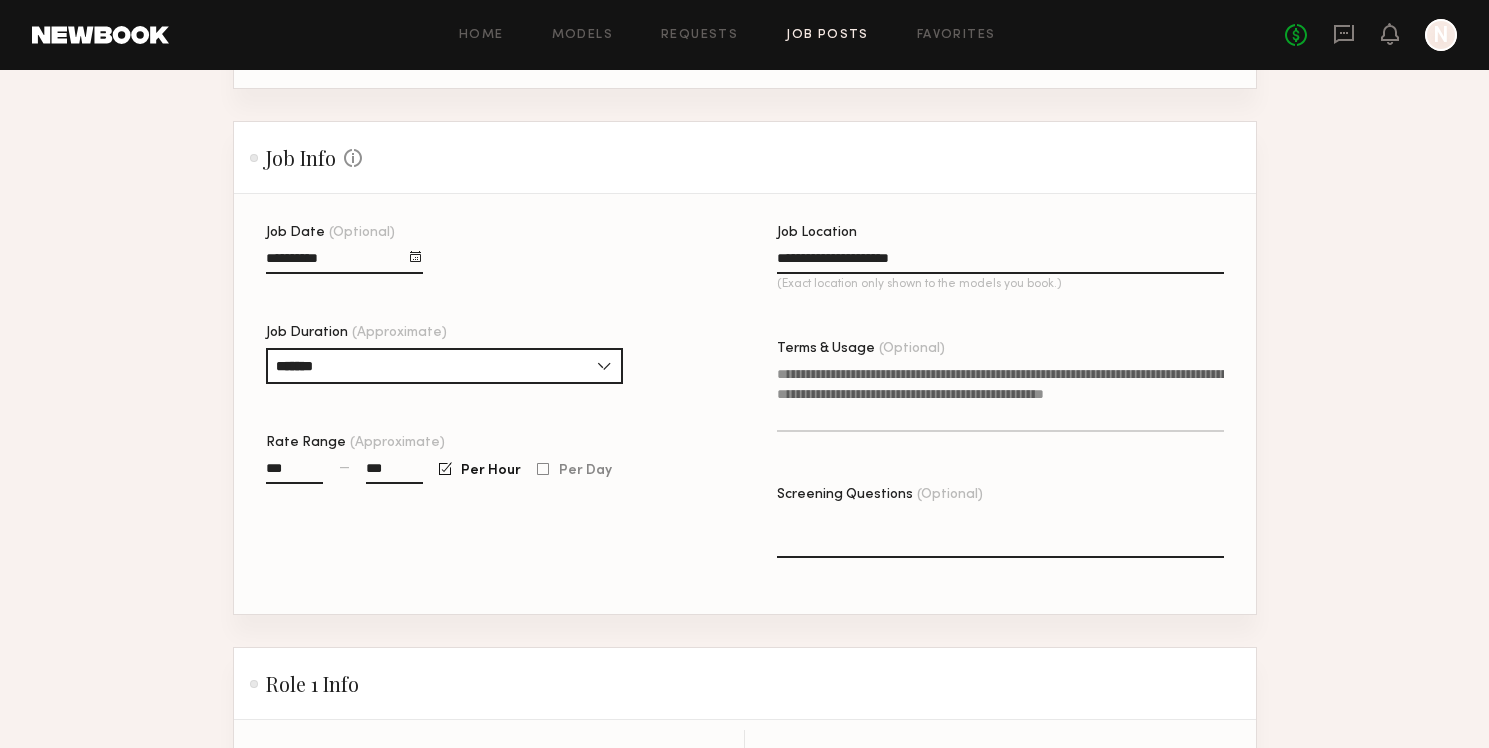 click on "Terms & Usage (Optional)" 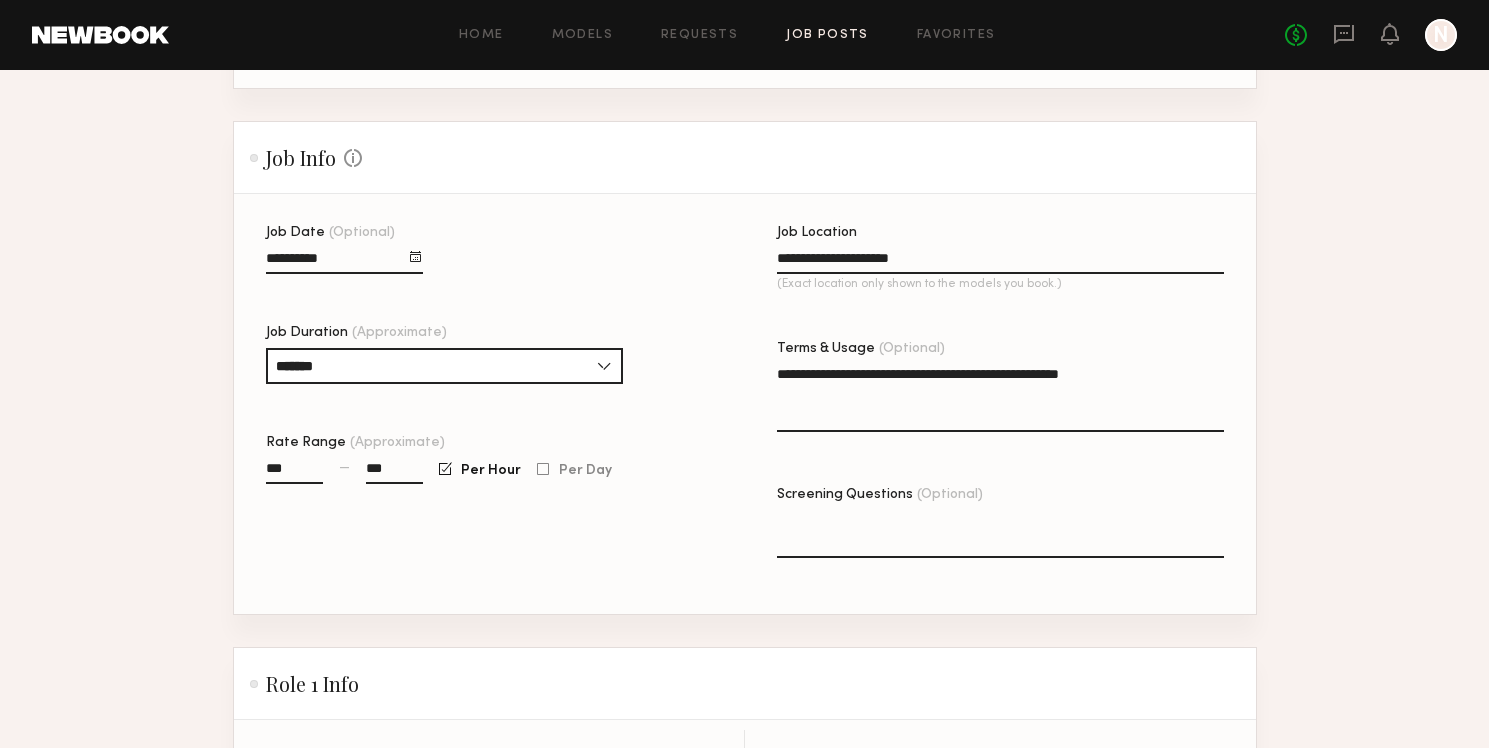 click on "**********" 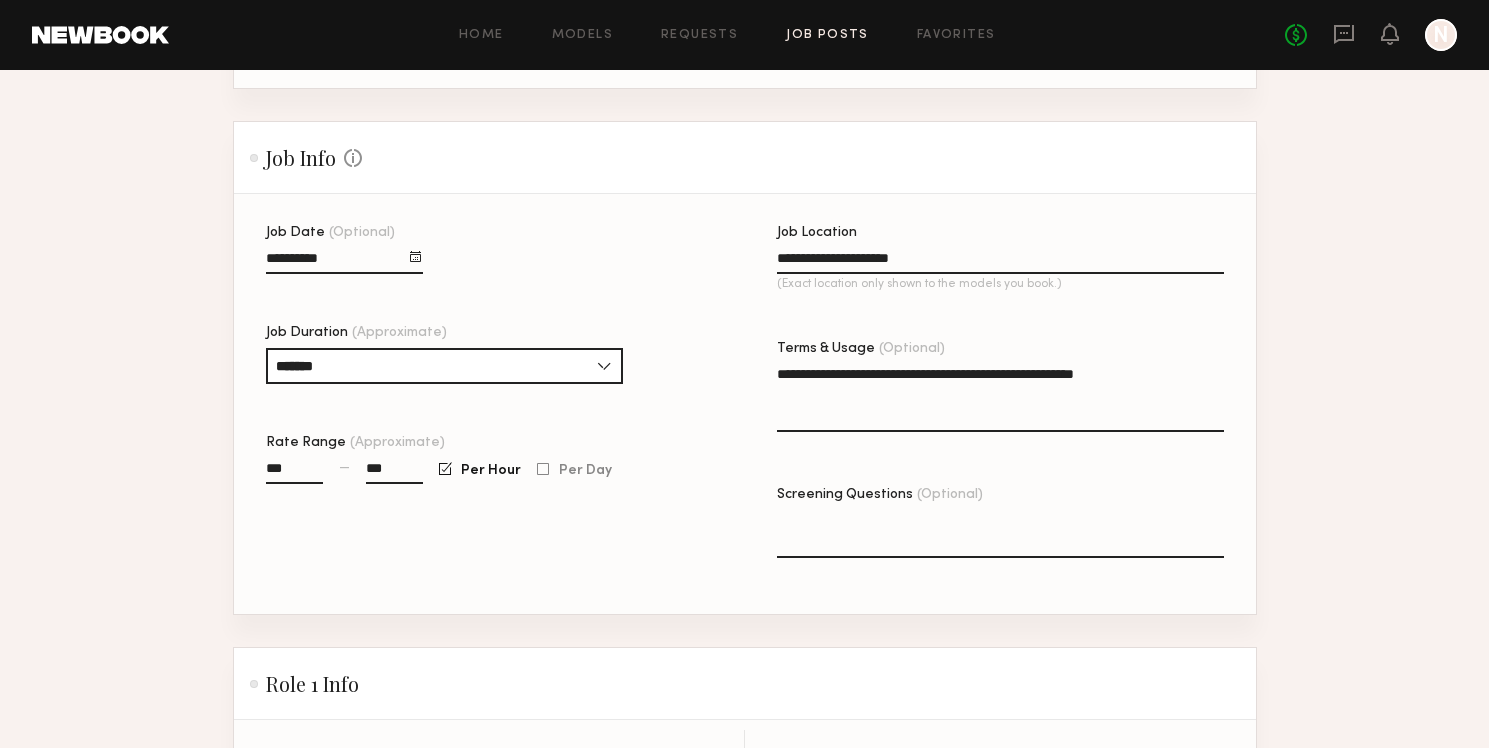 click on "**********" 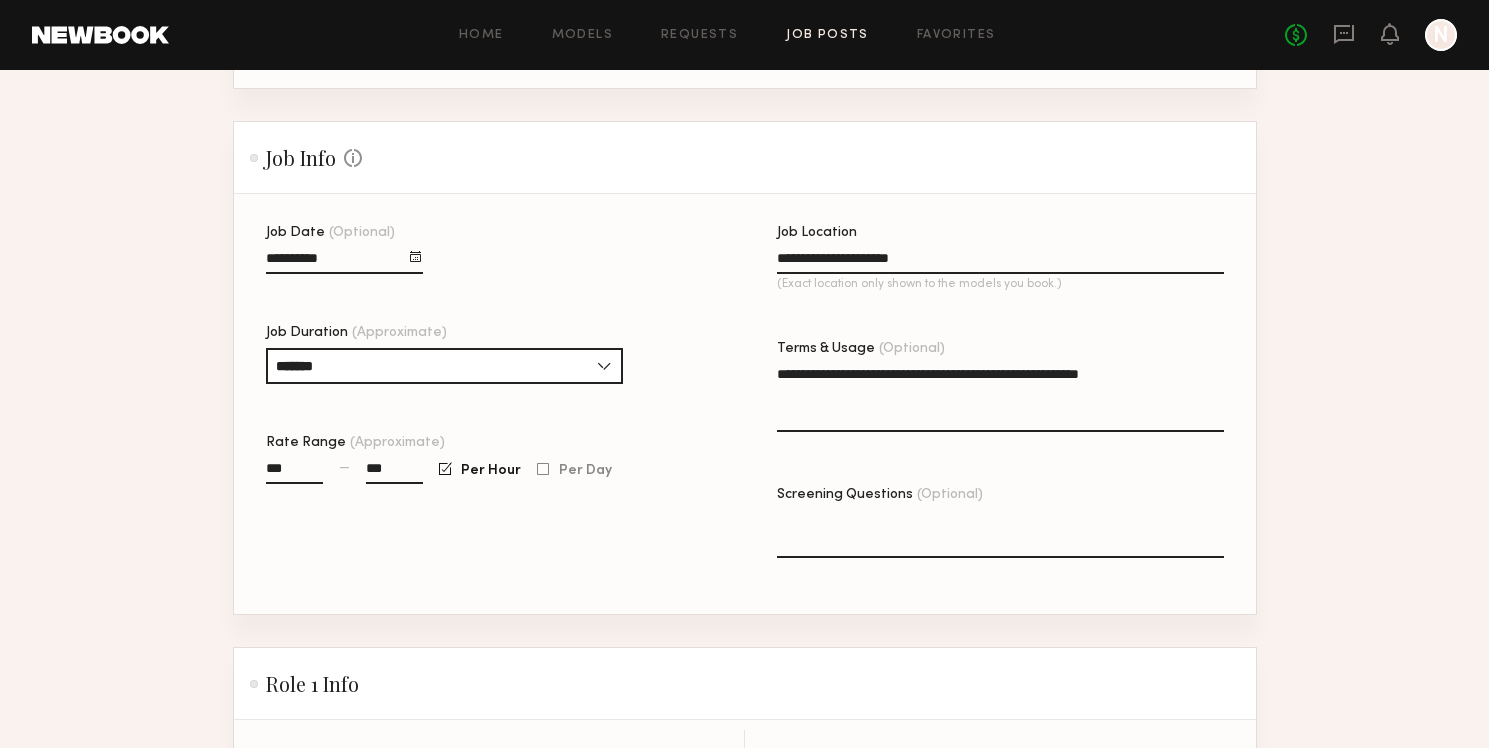type on "**********" 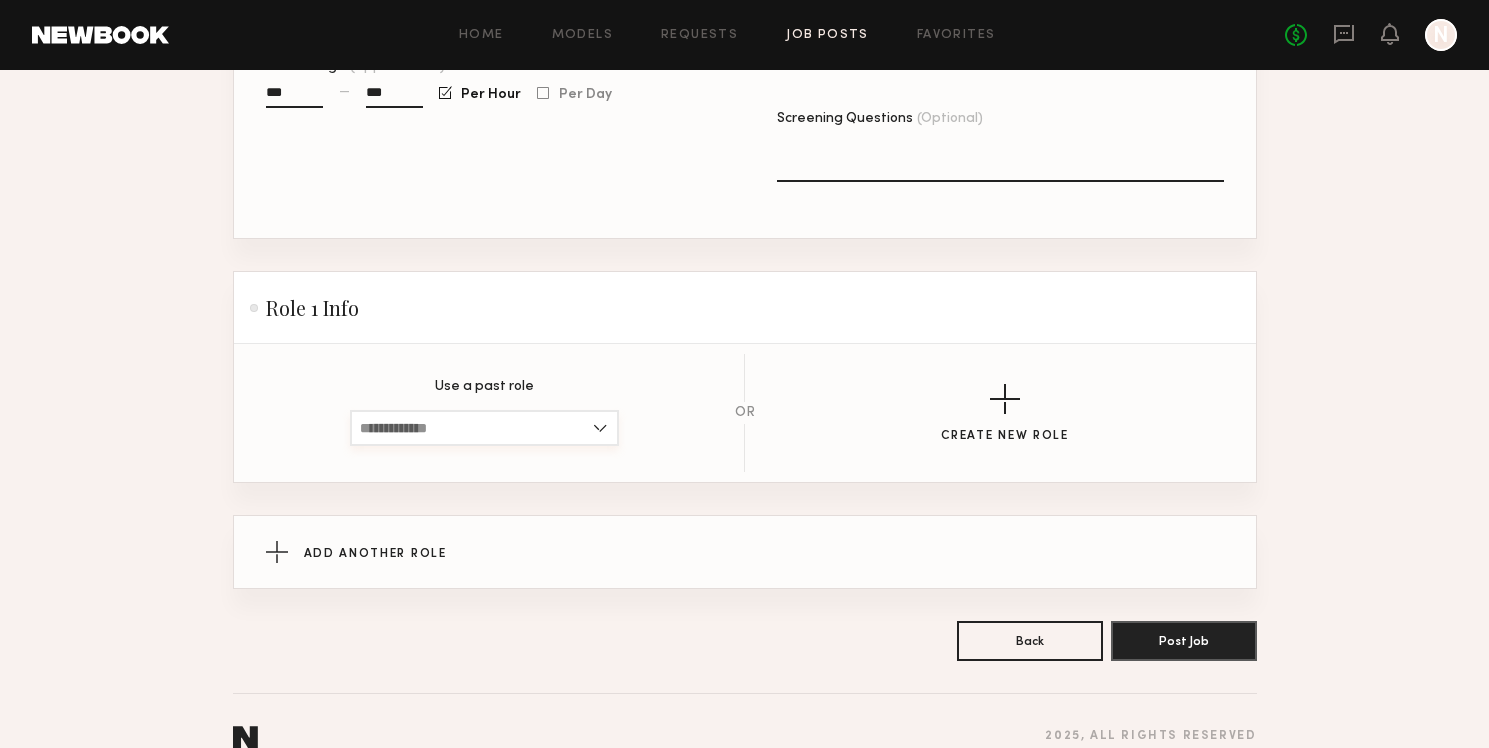 scroll, scrollTop: 780, scrollLeft: 0, axis: vertical 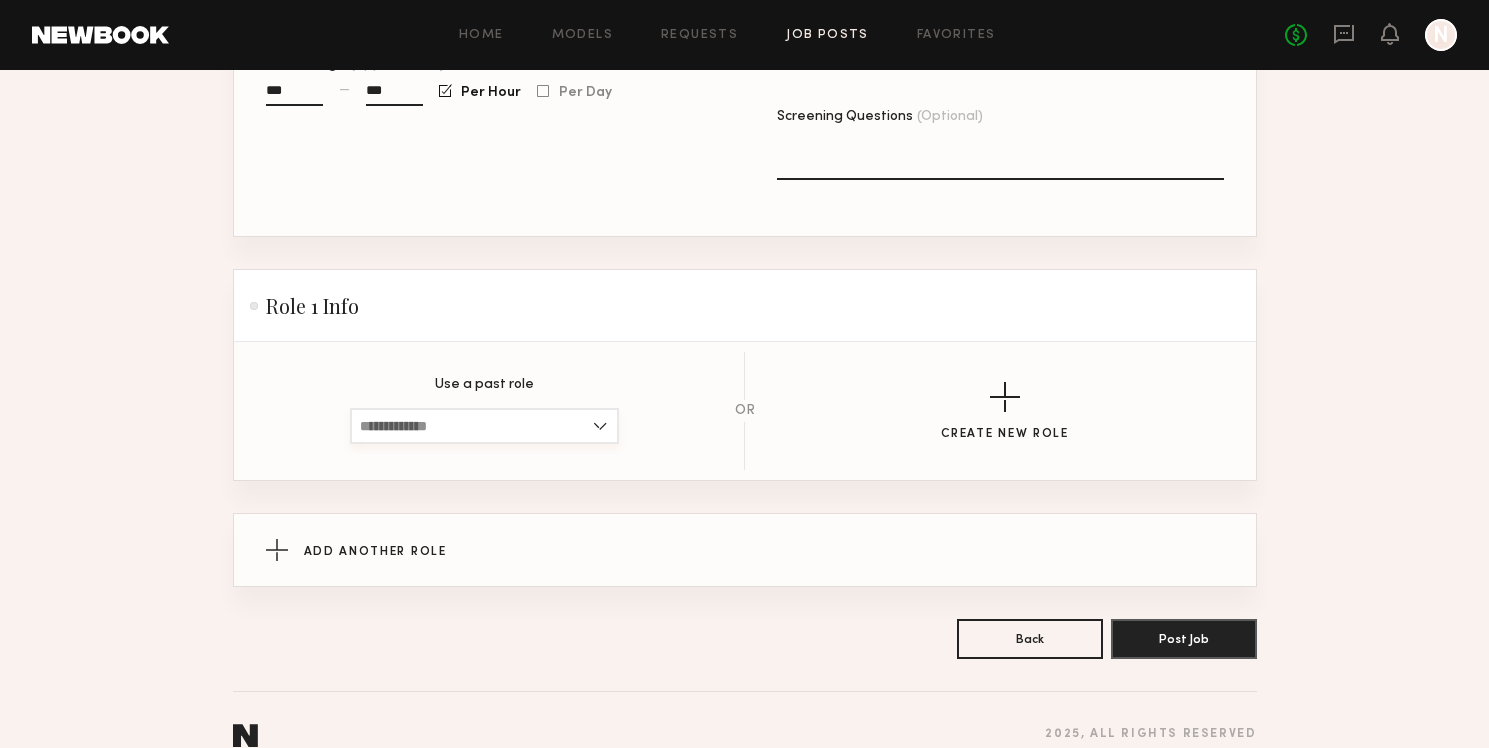 click at bounding box center (484, 426) 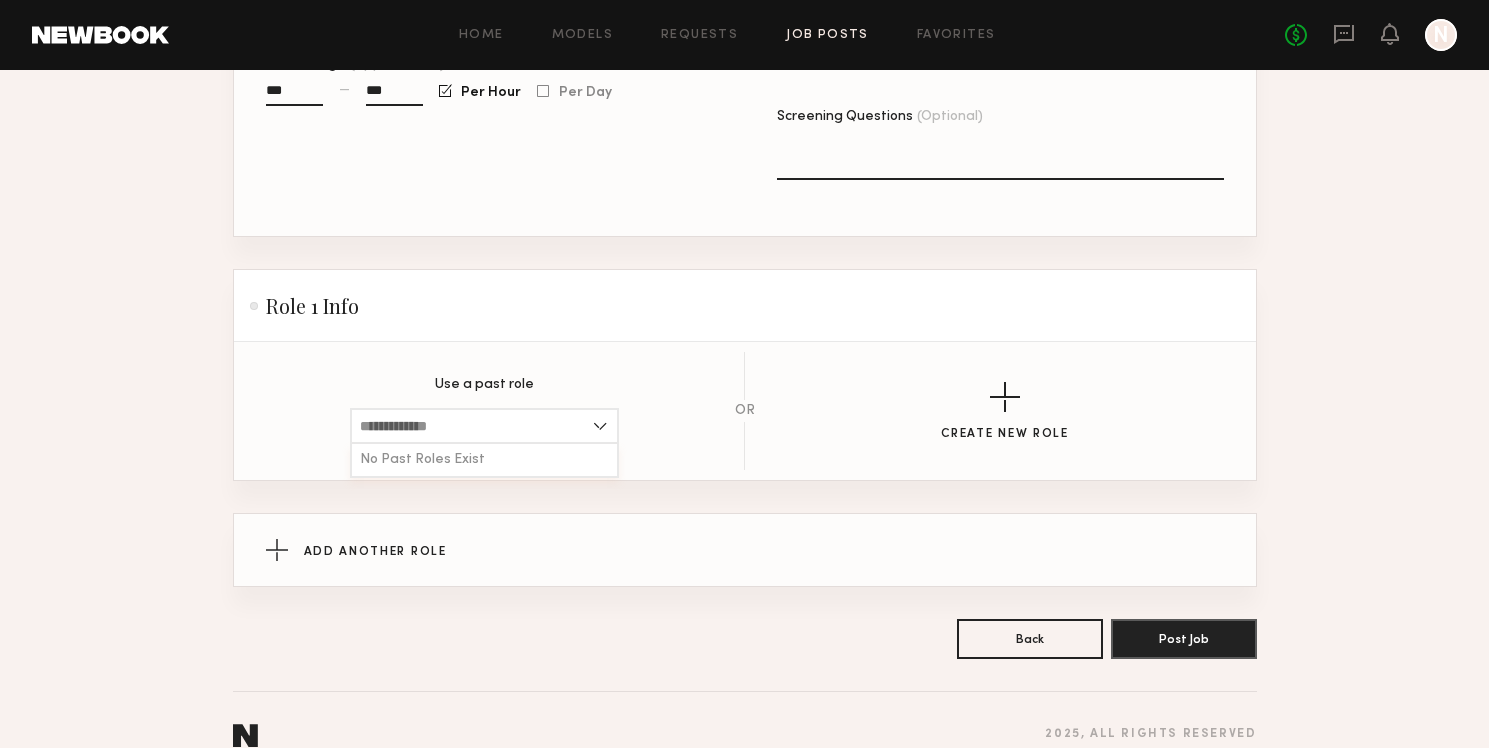 click on "Use a past role No Past Roles Exist OR Create New Role" 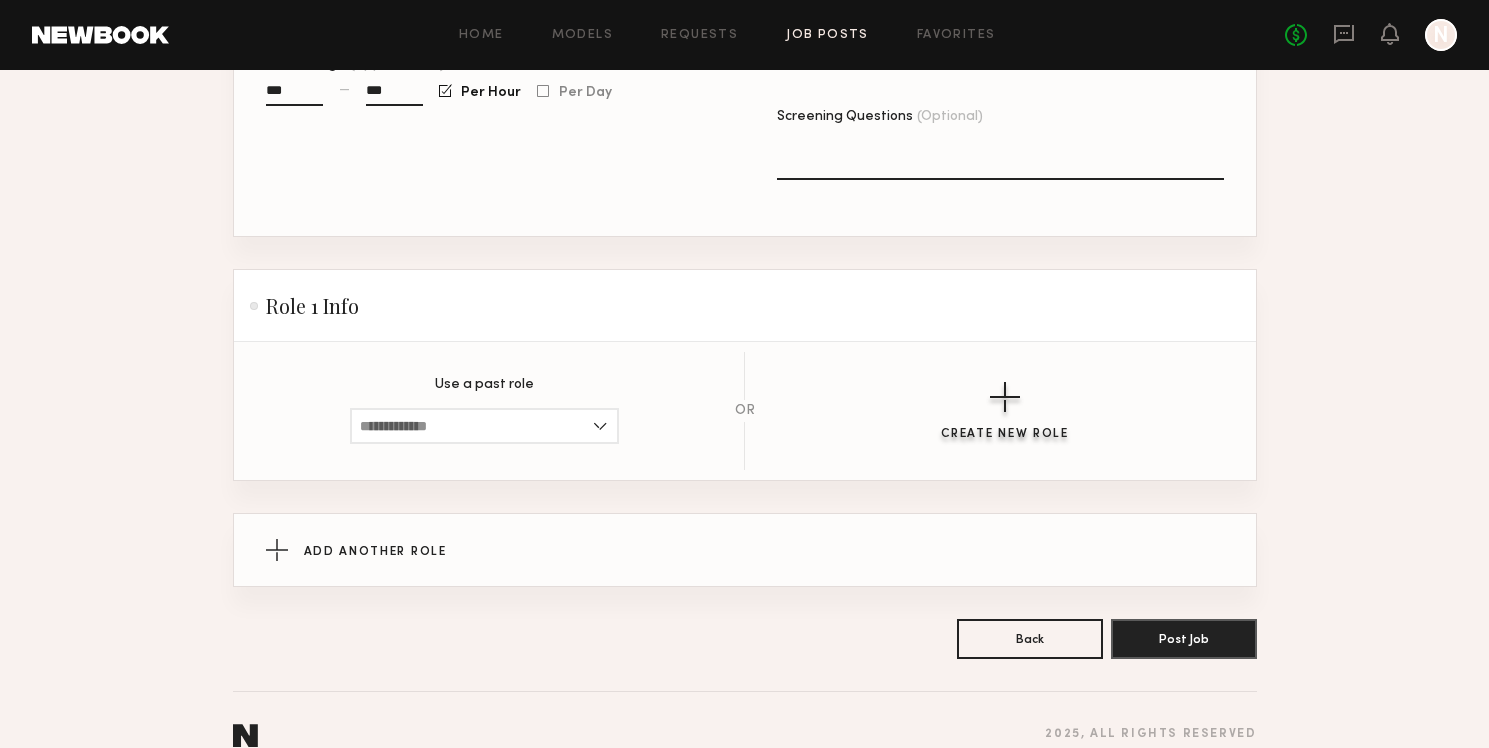 click 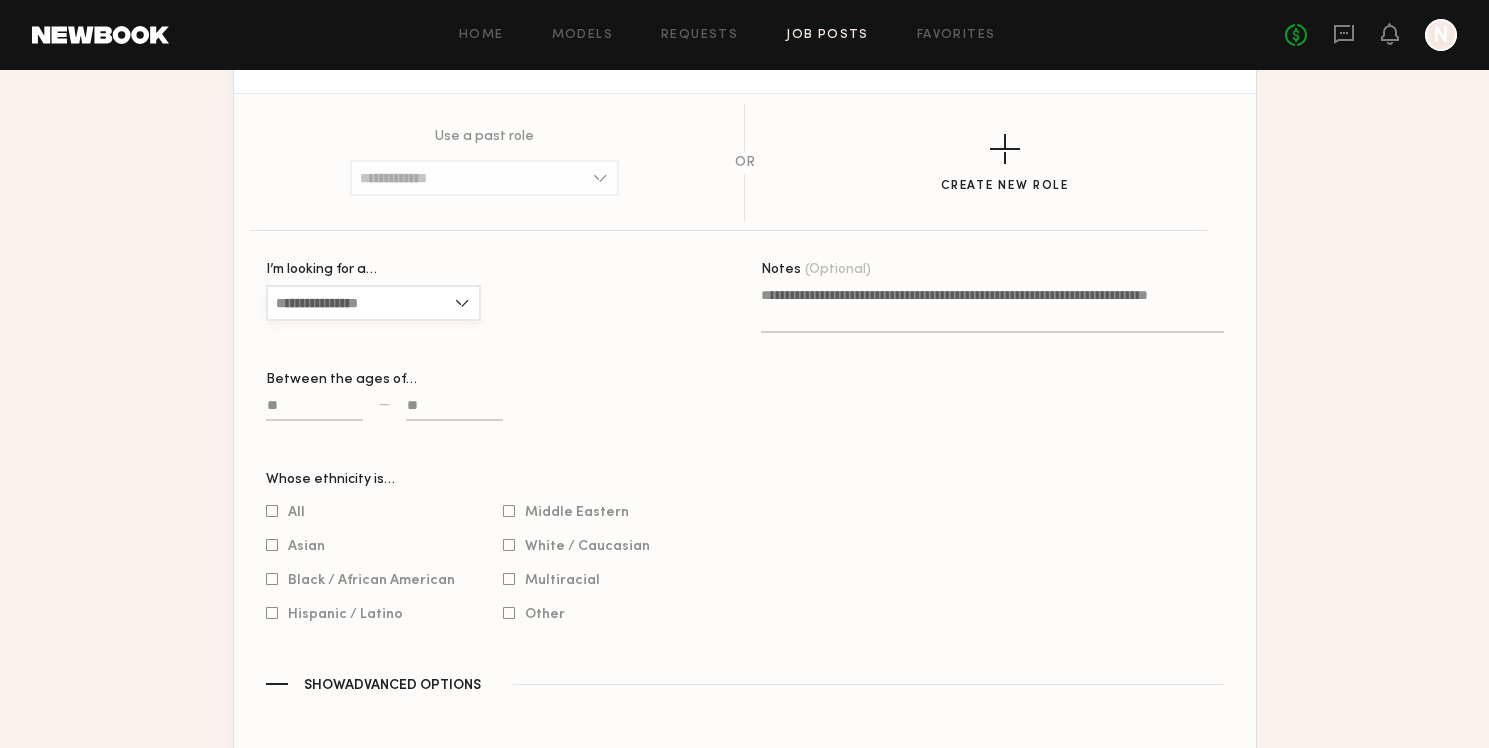 scroll, scrollTop: 1029, scrollLeft: 0, axis: vertical 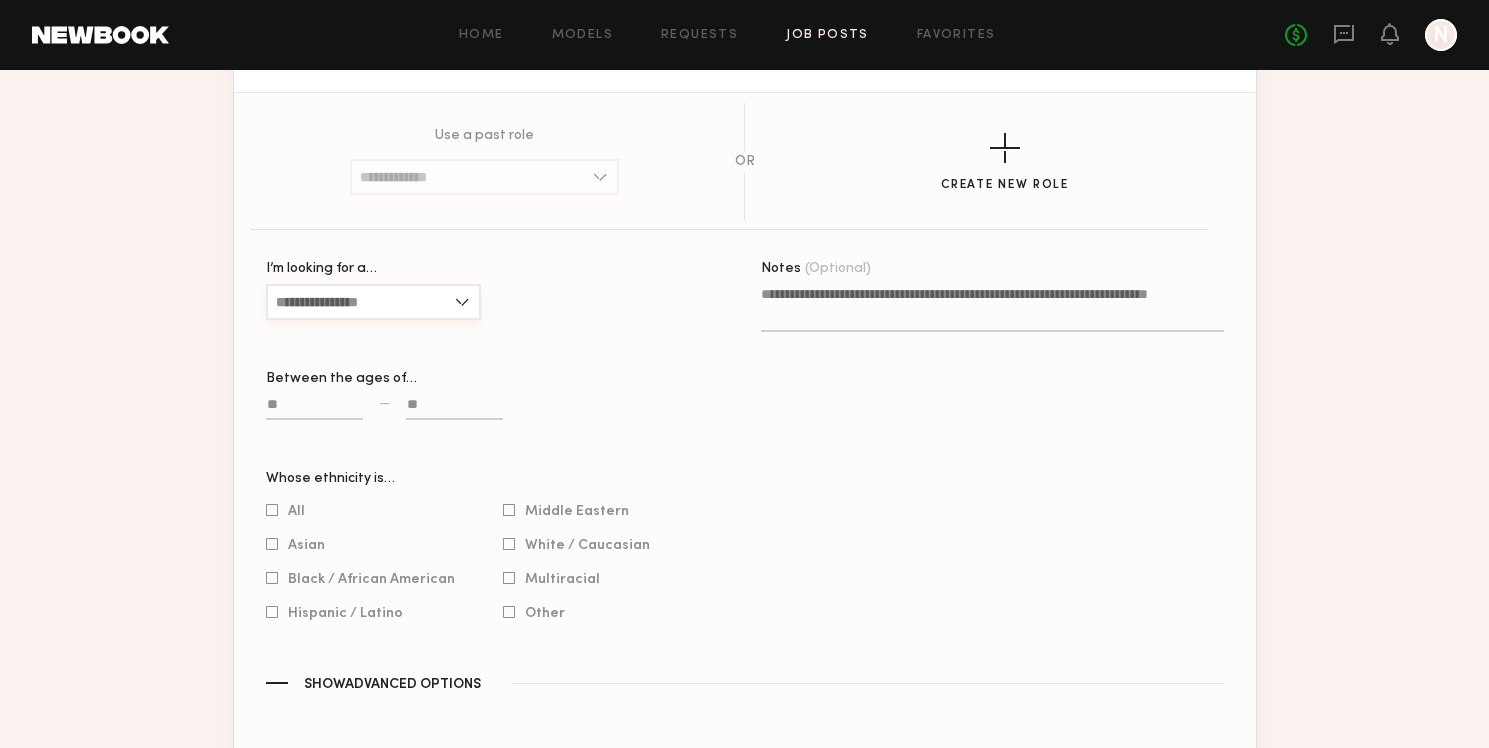 click on "I’m looking for a…" at bounding box center (373, 302) 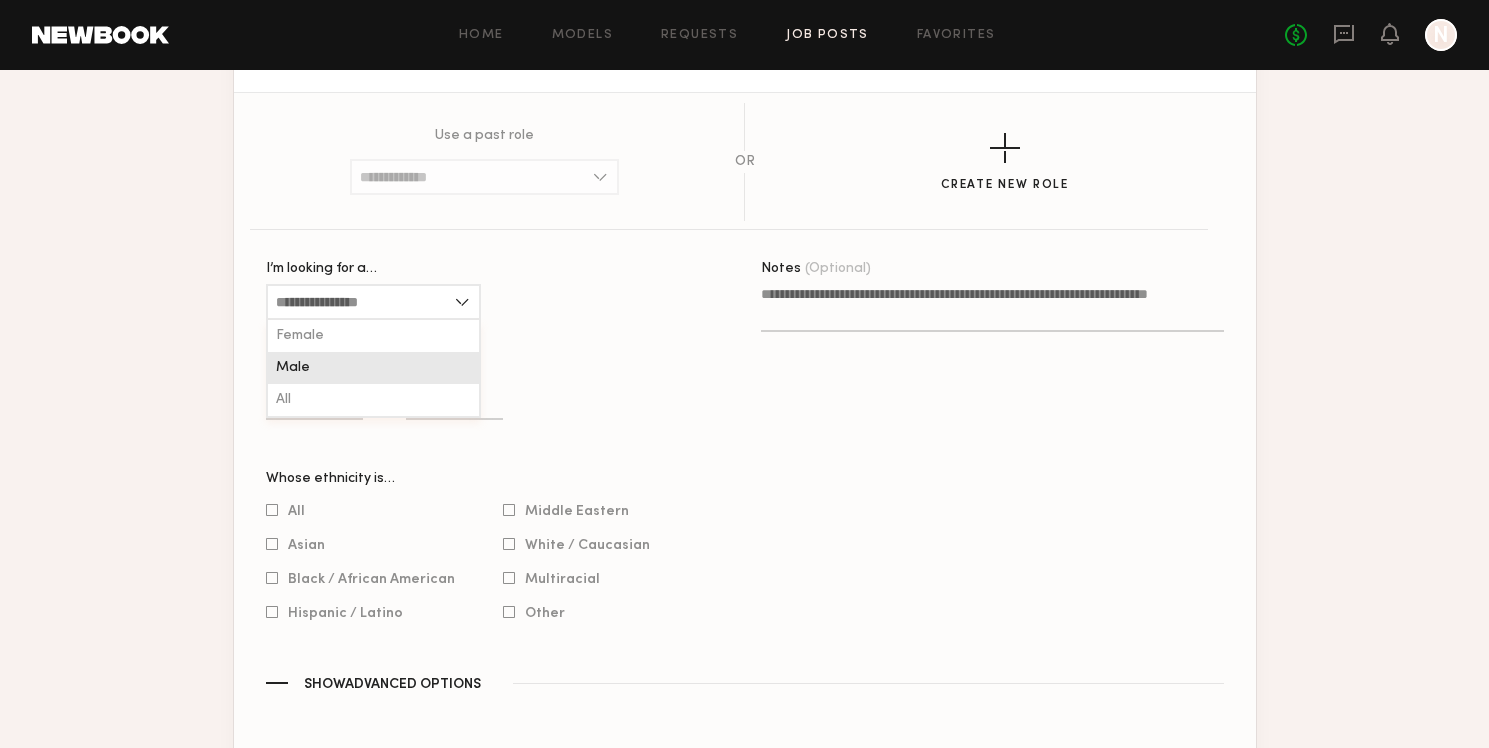 click on "Male" 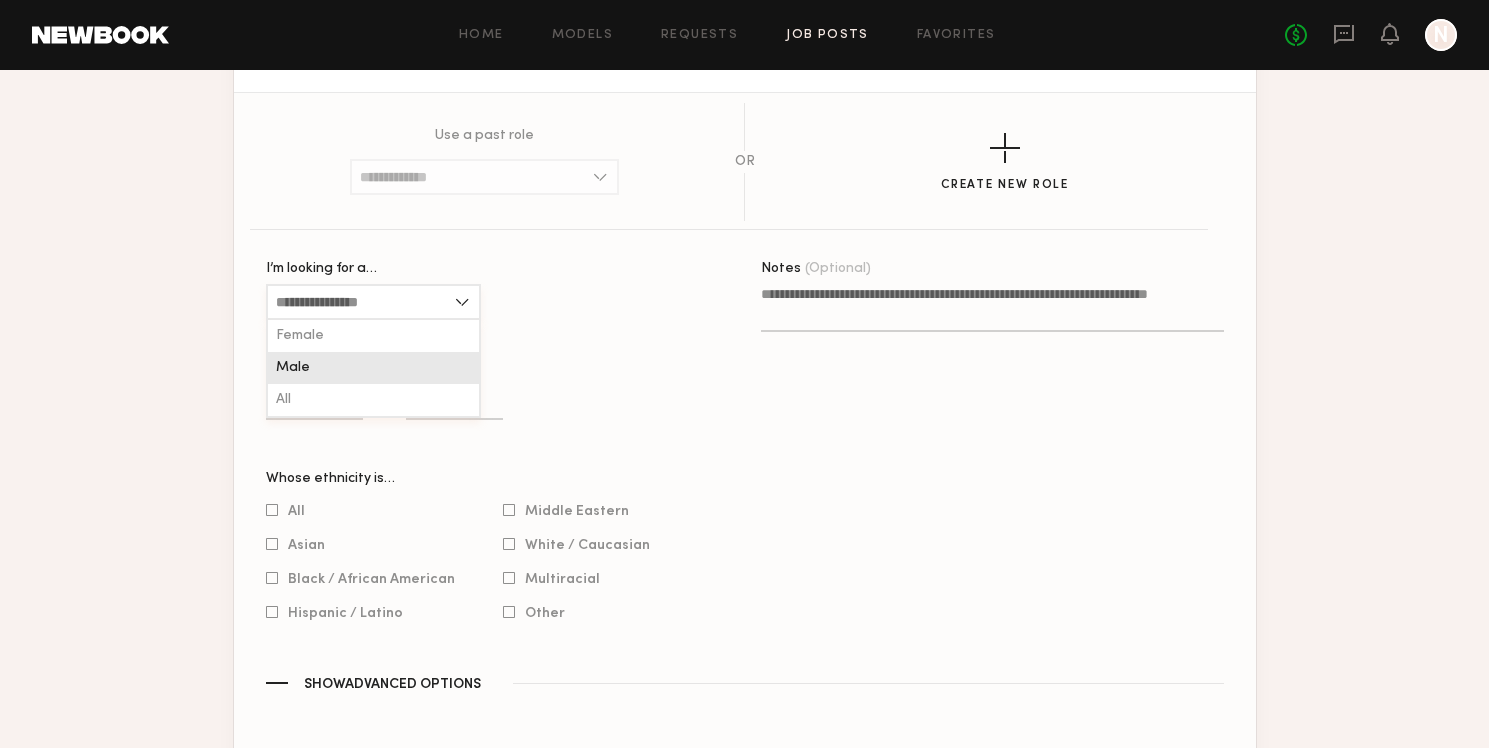 type on "****" 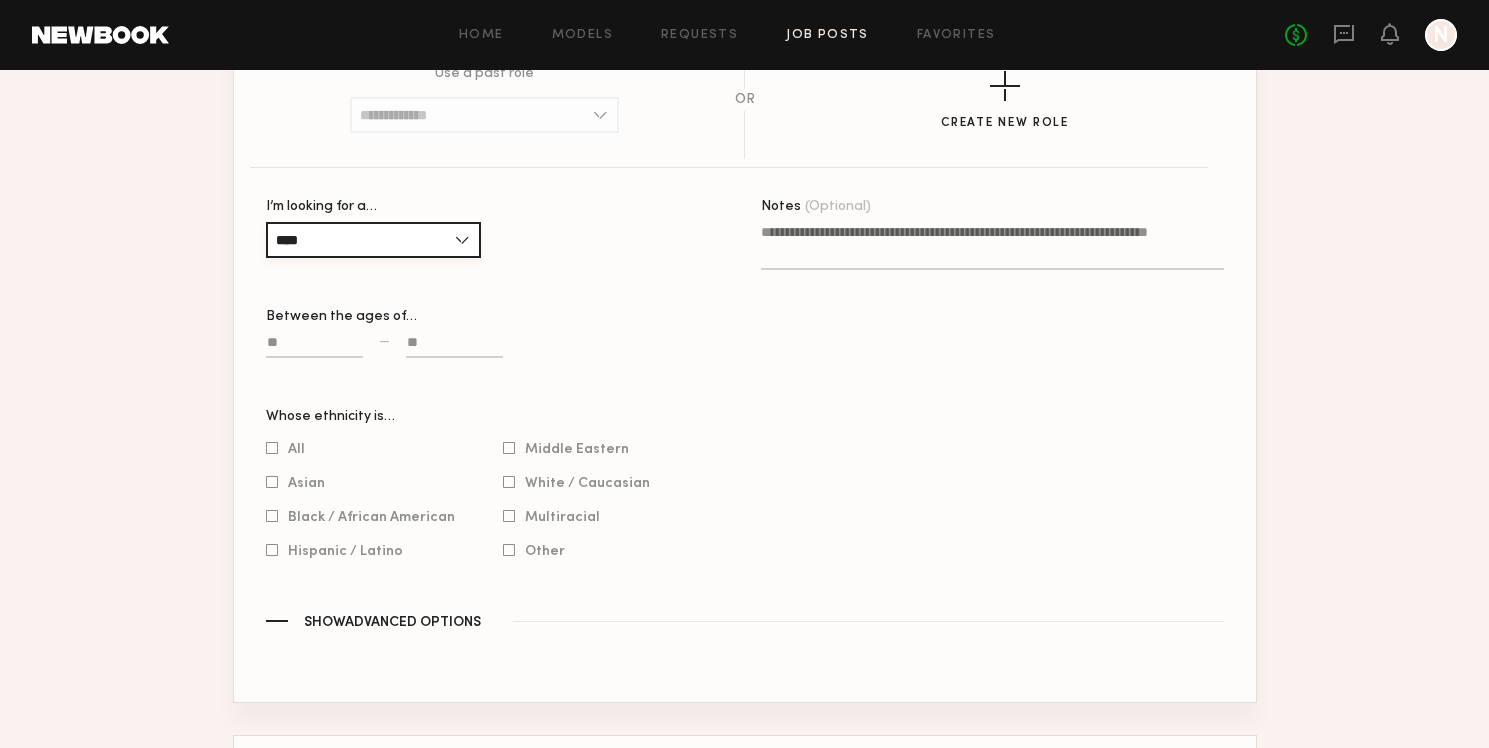 scroll, scrollTop: 1095, scrollLeft: 0, axis: vertical 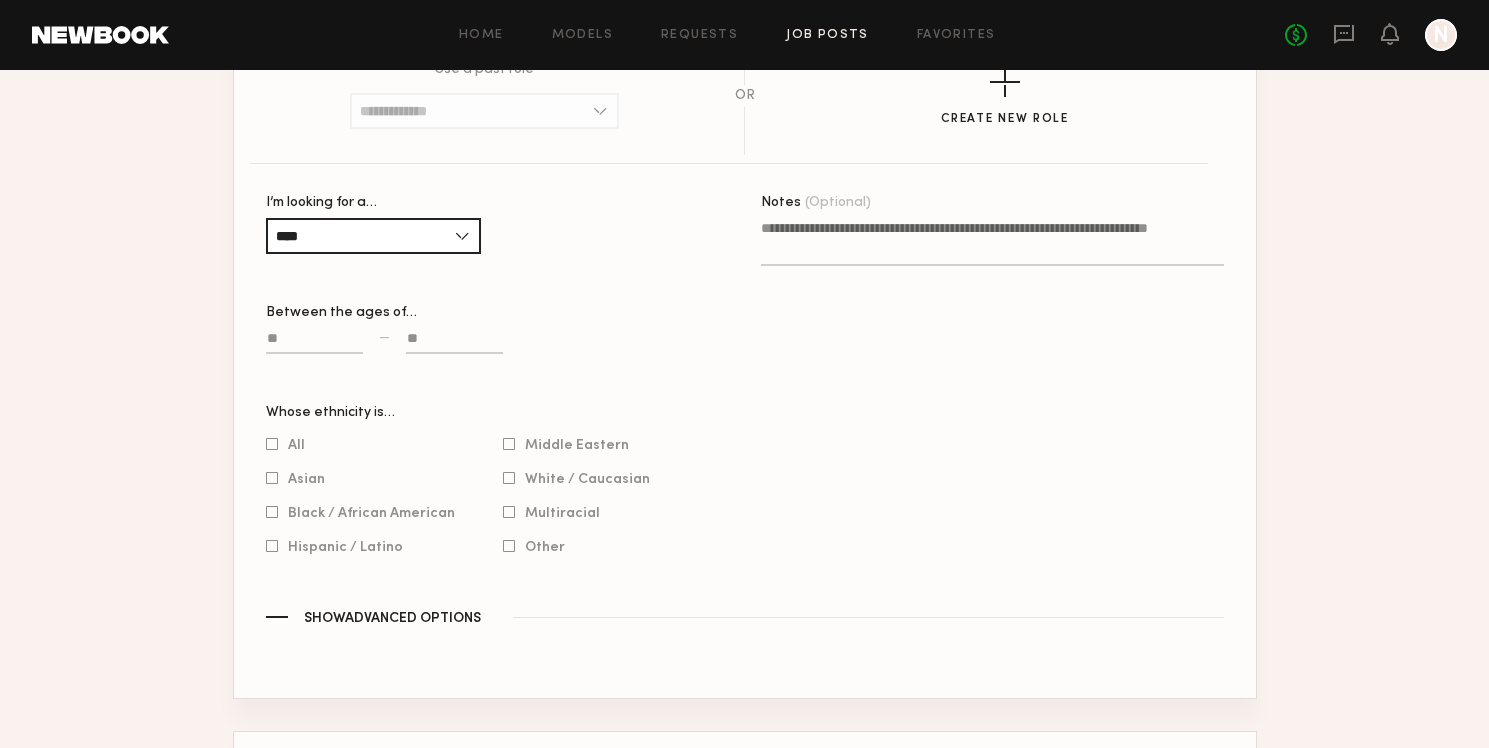 click 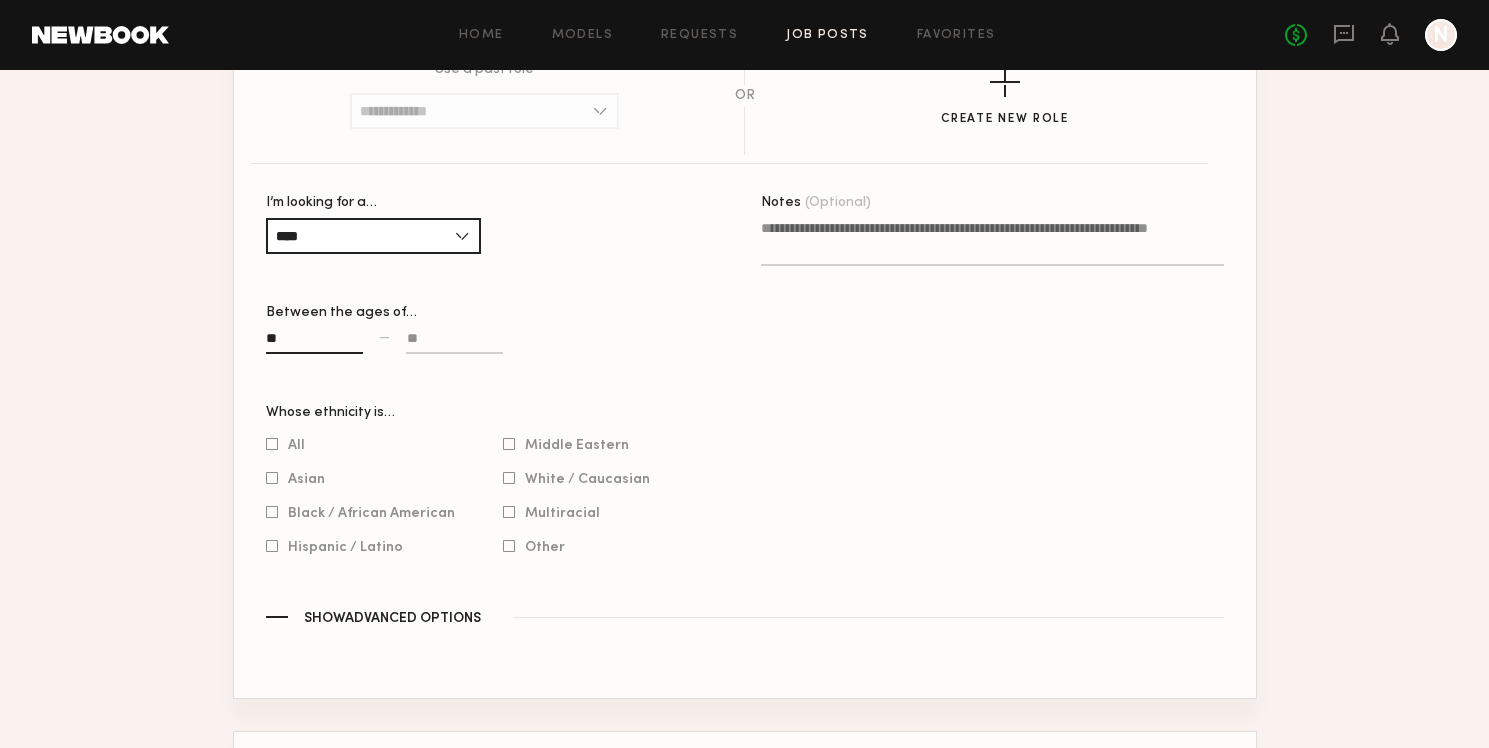 click 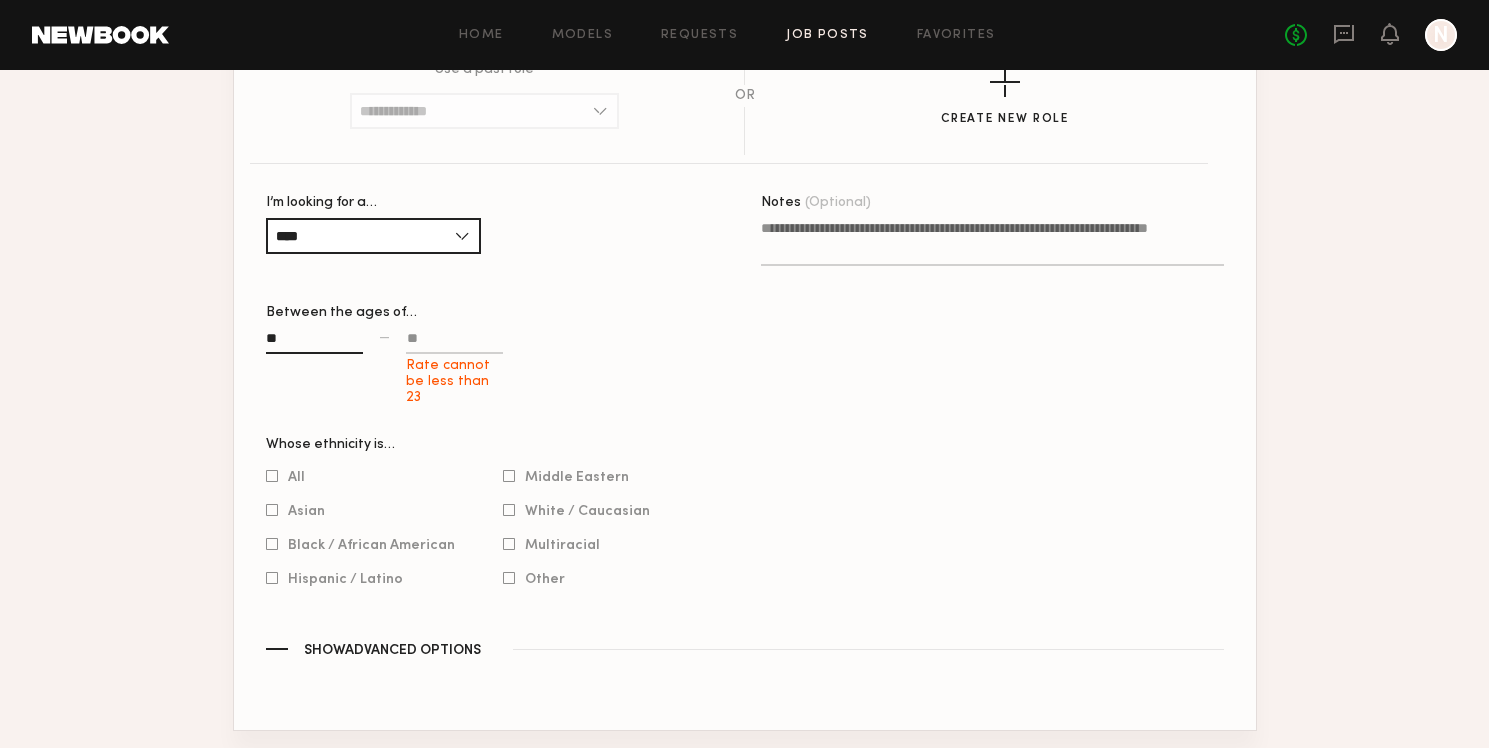 click on "**" 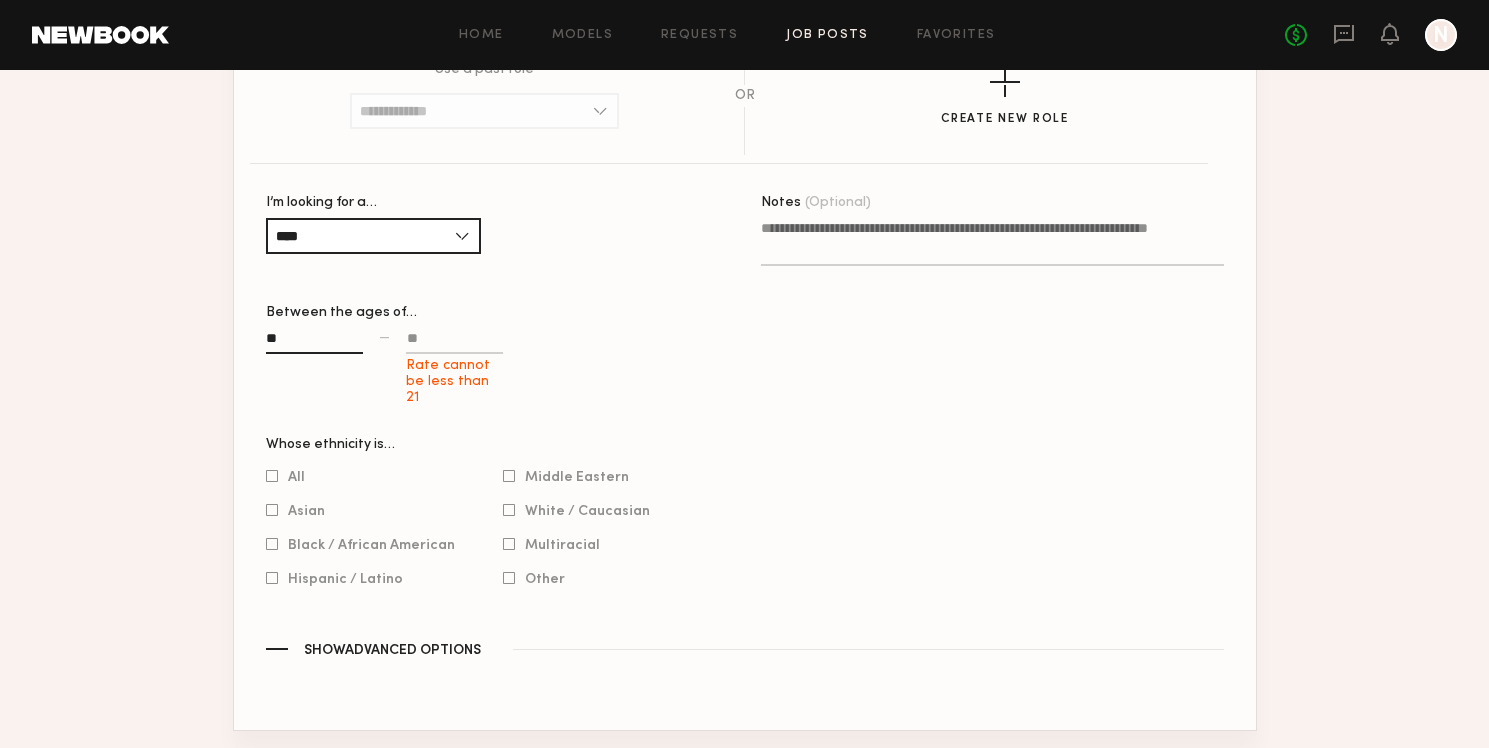 click on "Rate cannot be less than 21" 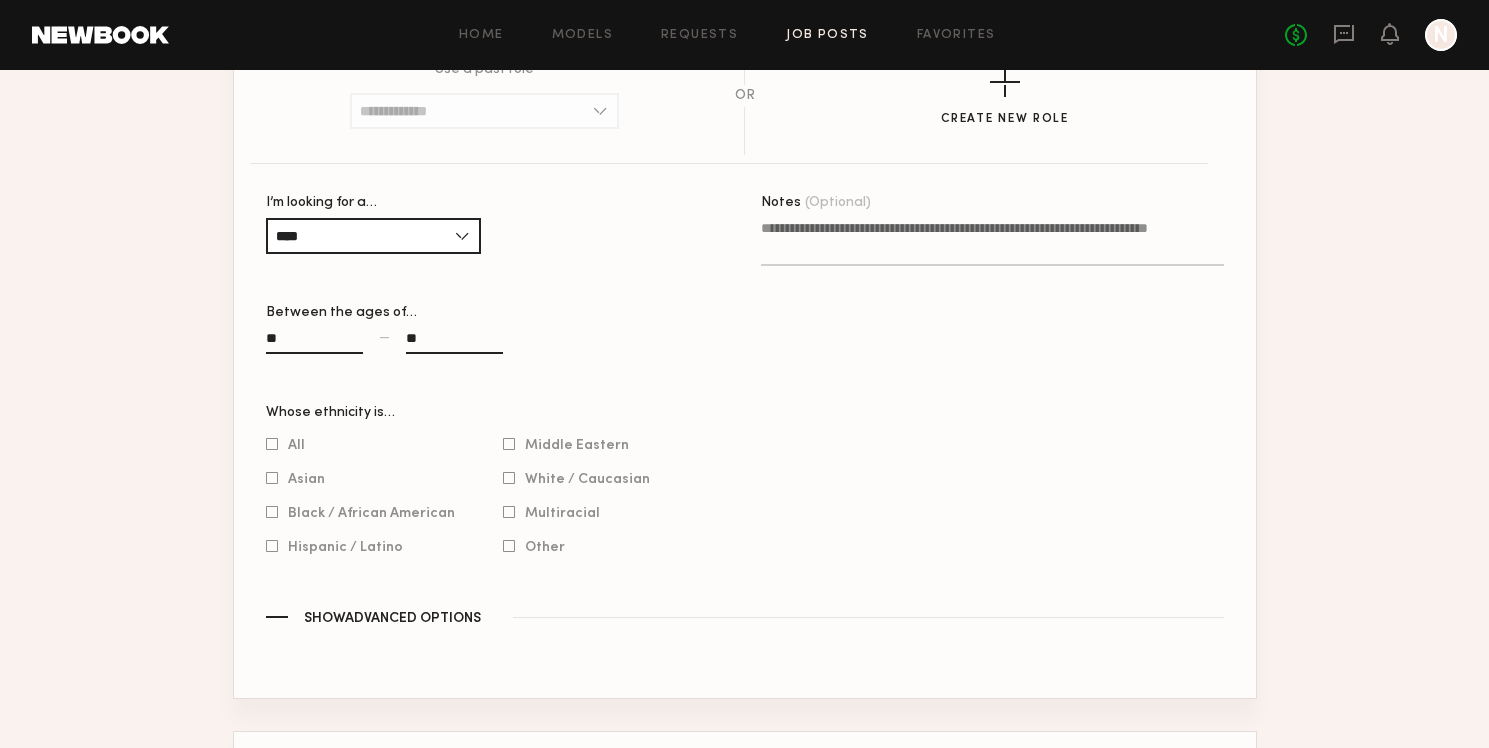 type on "*" 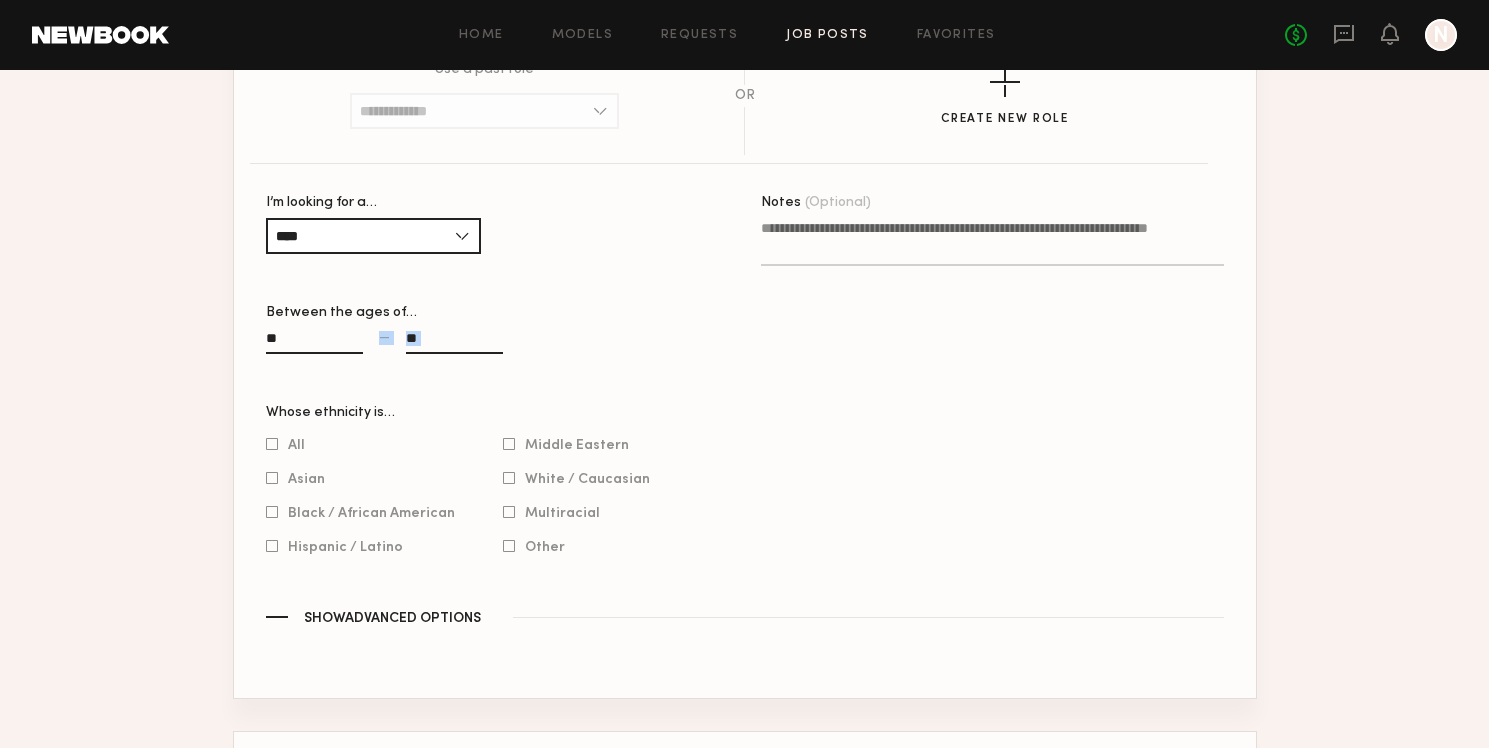 click on "**" 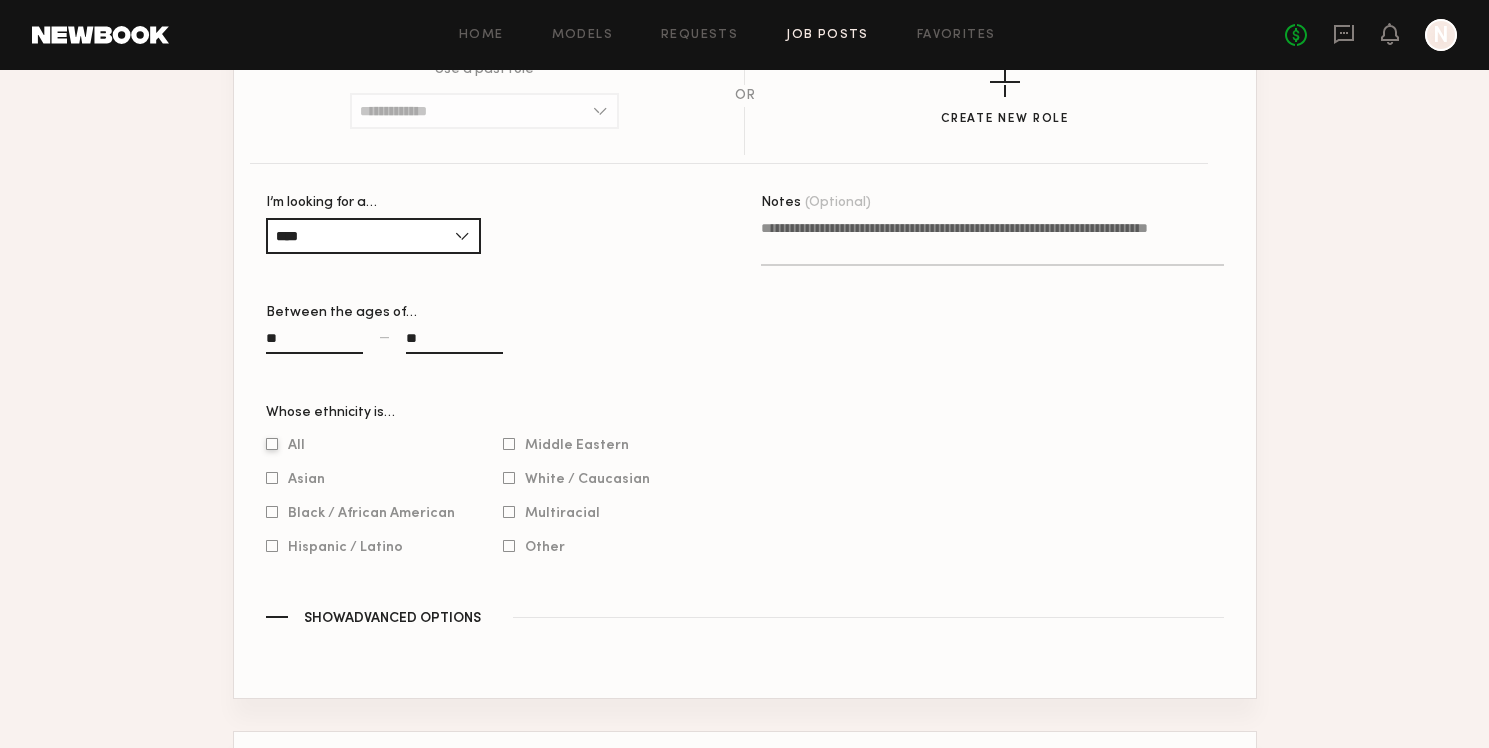 click 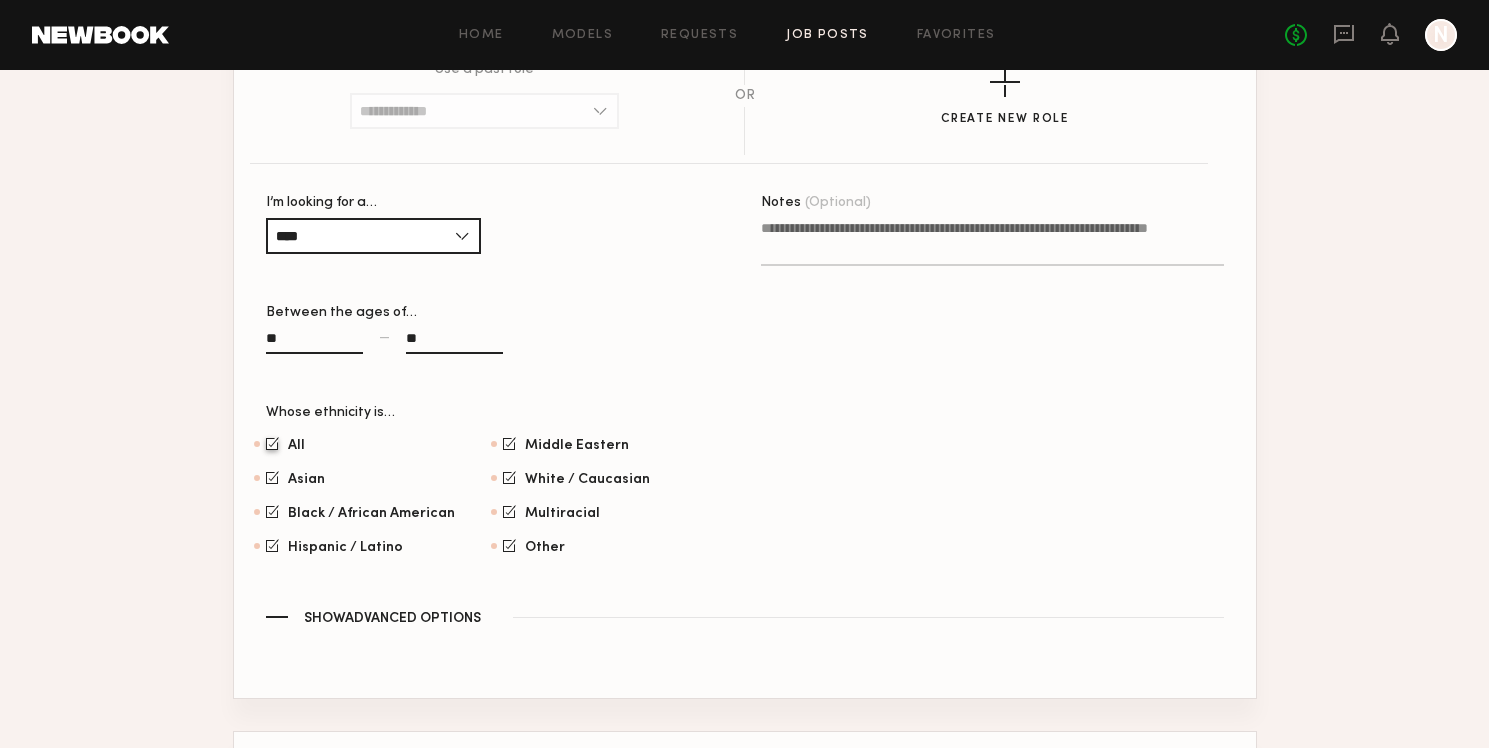 click 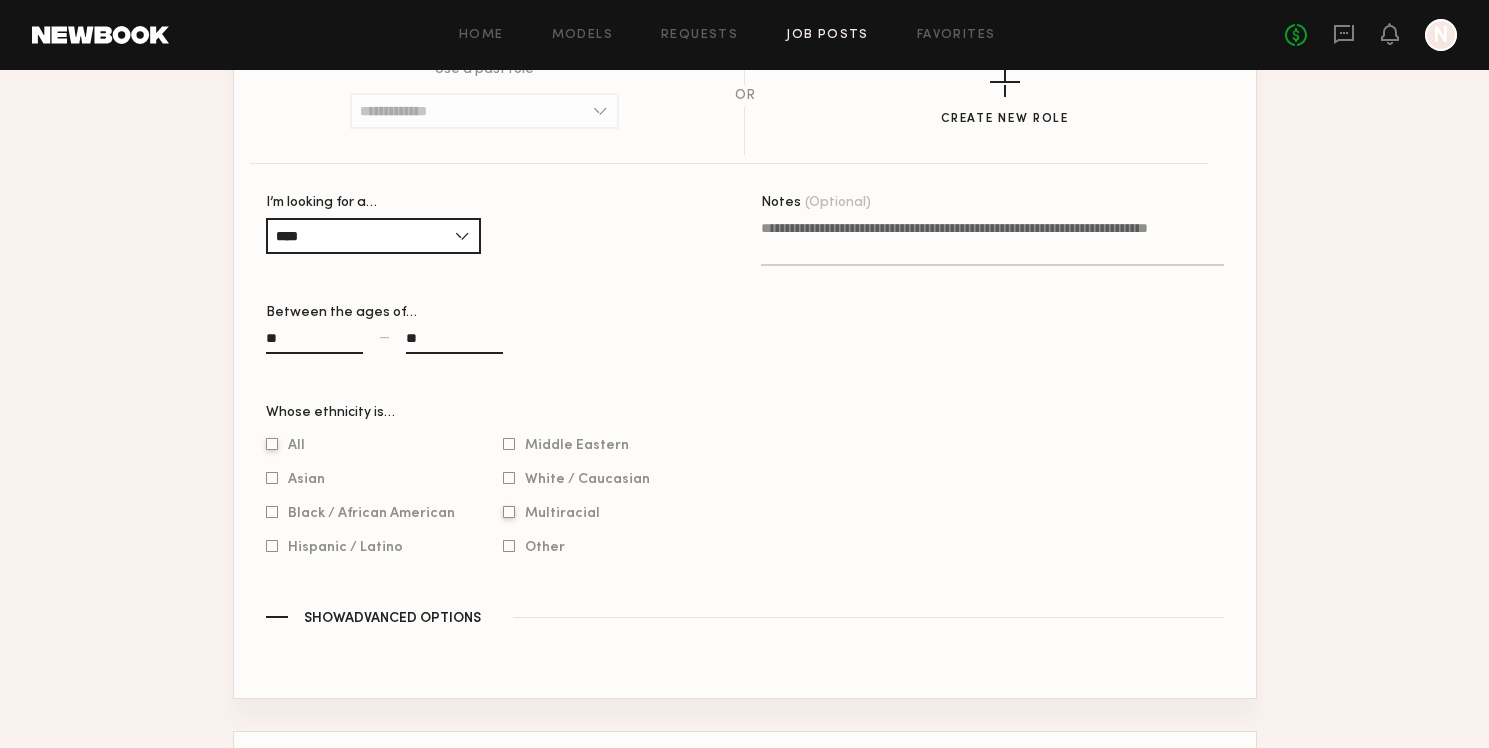 click 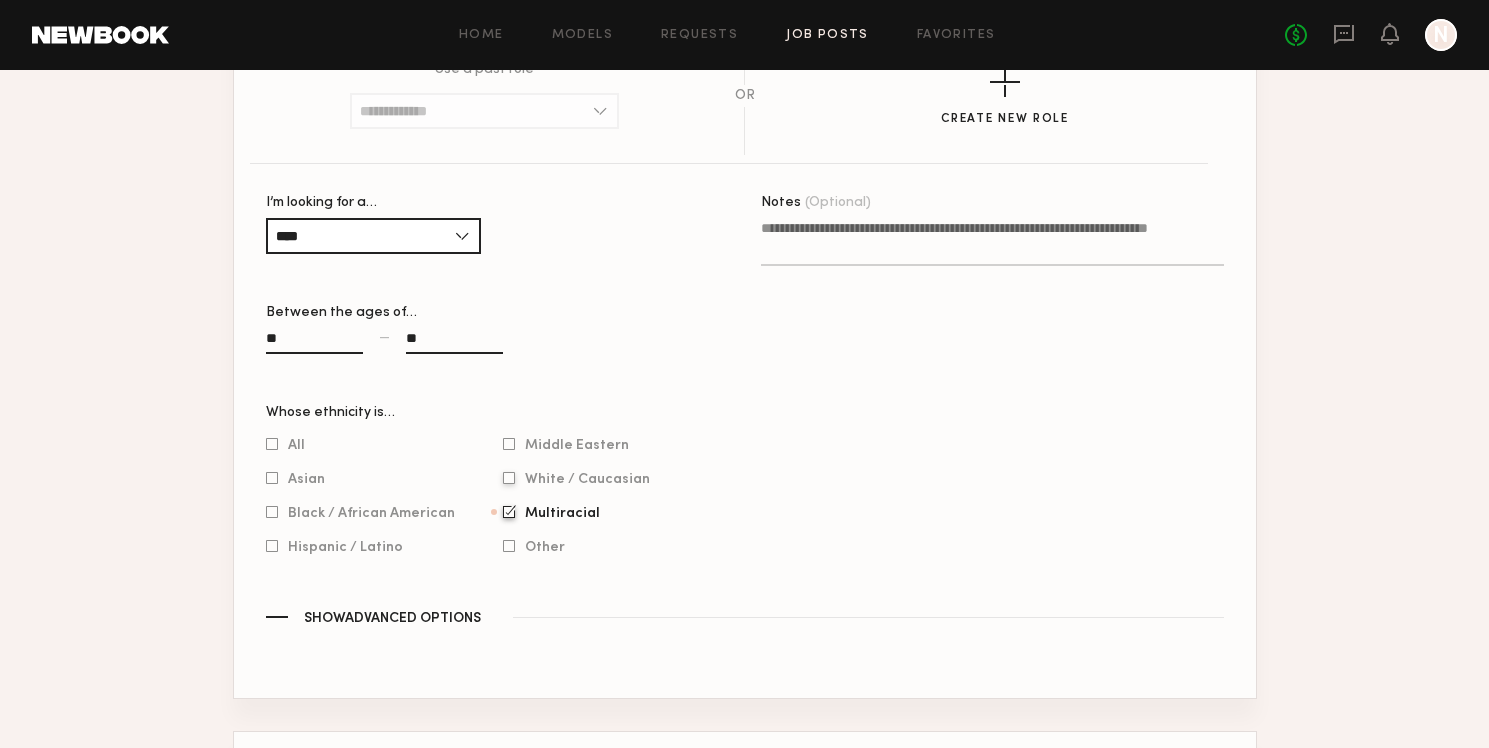 click 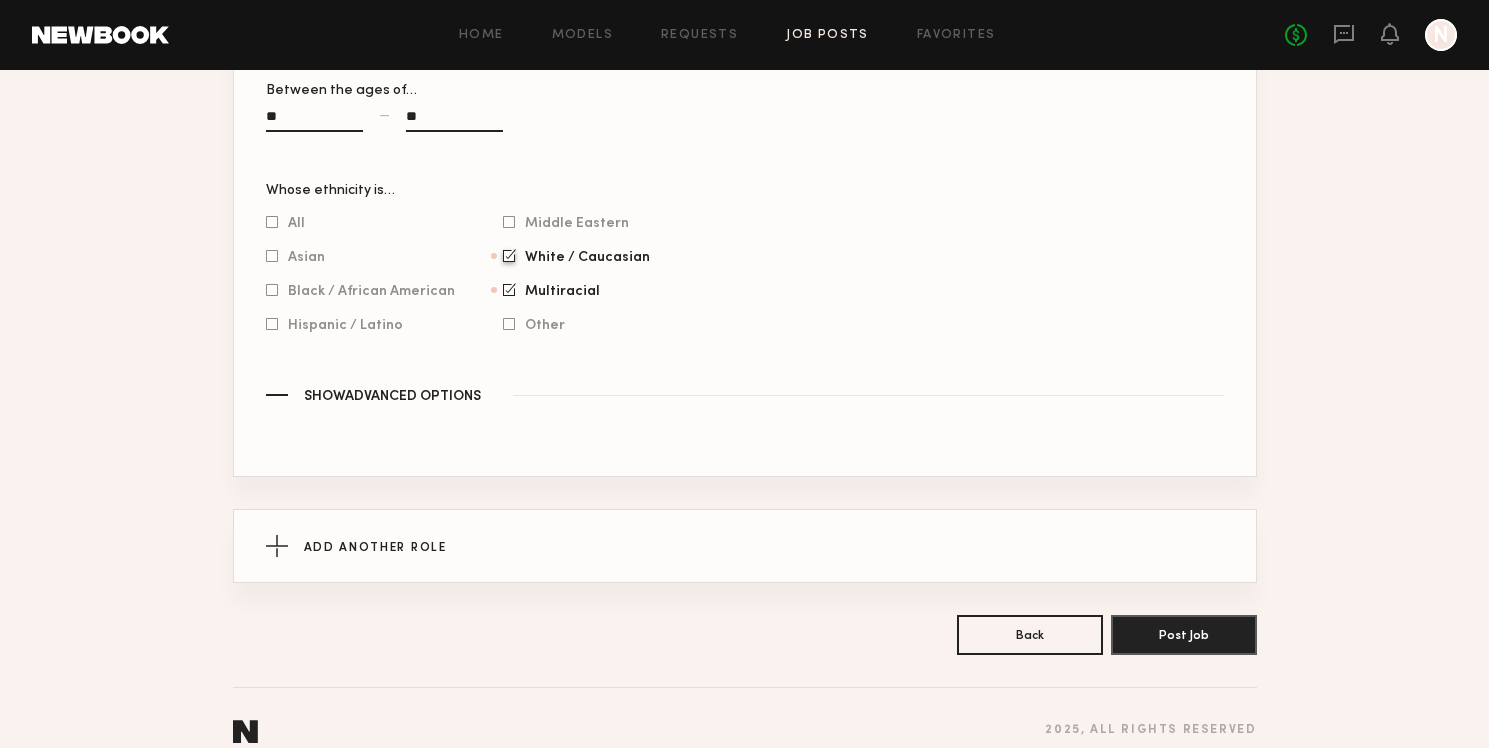 scroll, scrollTop: 1325, scrollLeft: 0, axis: vertical 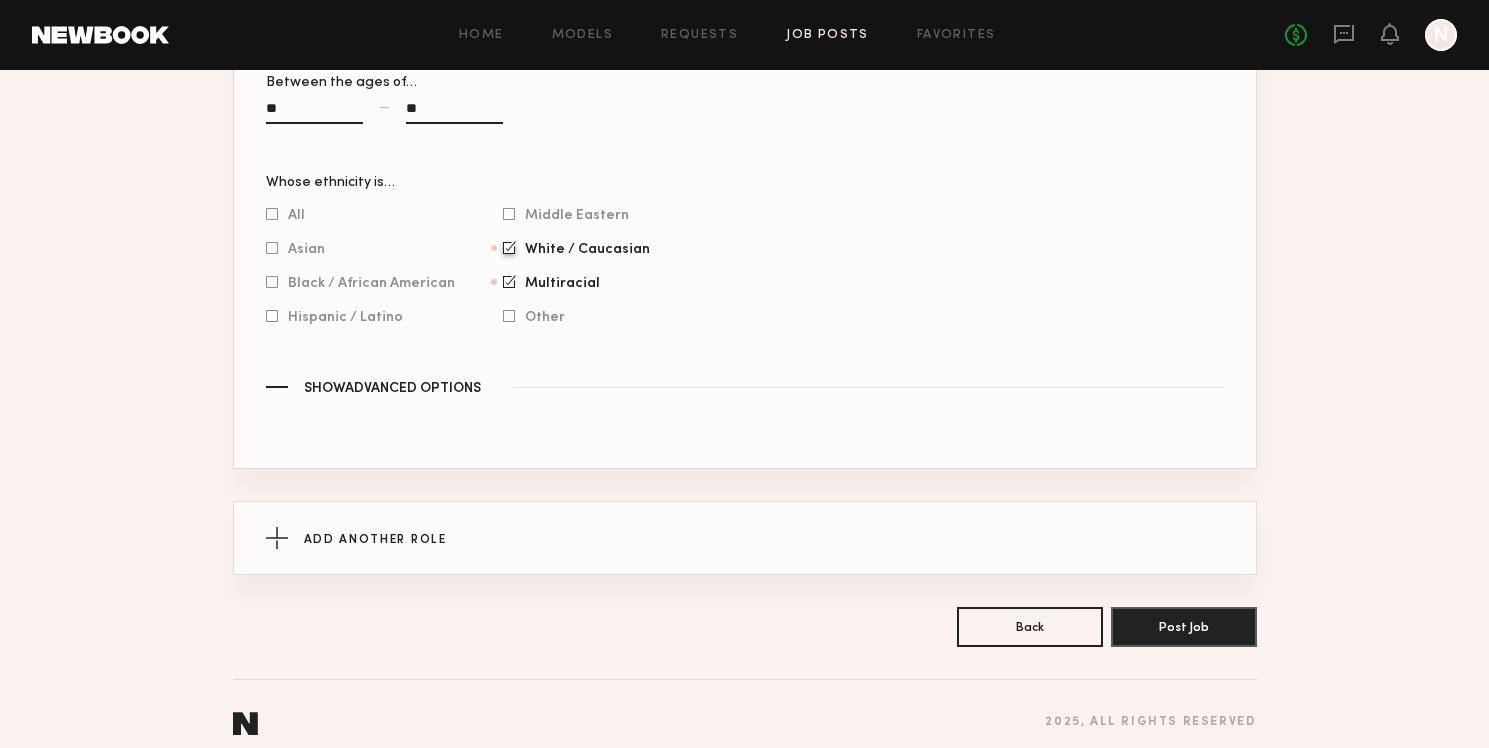 click on "Show  Advanced Options" 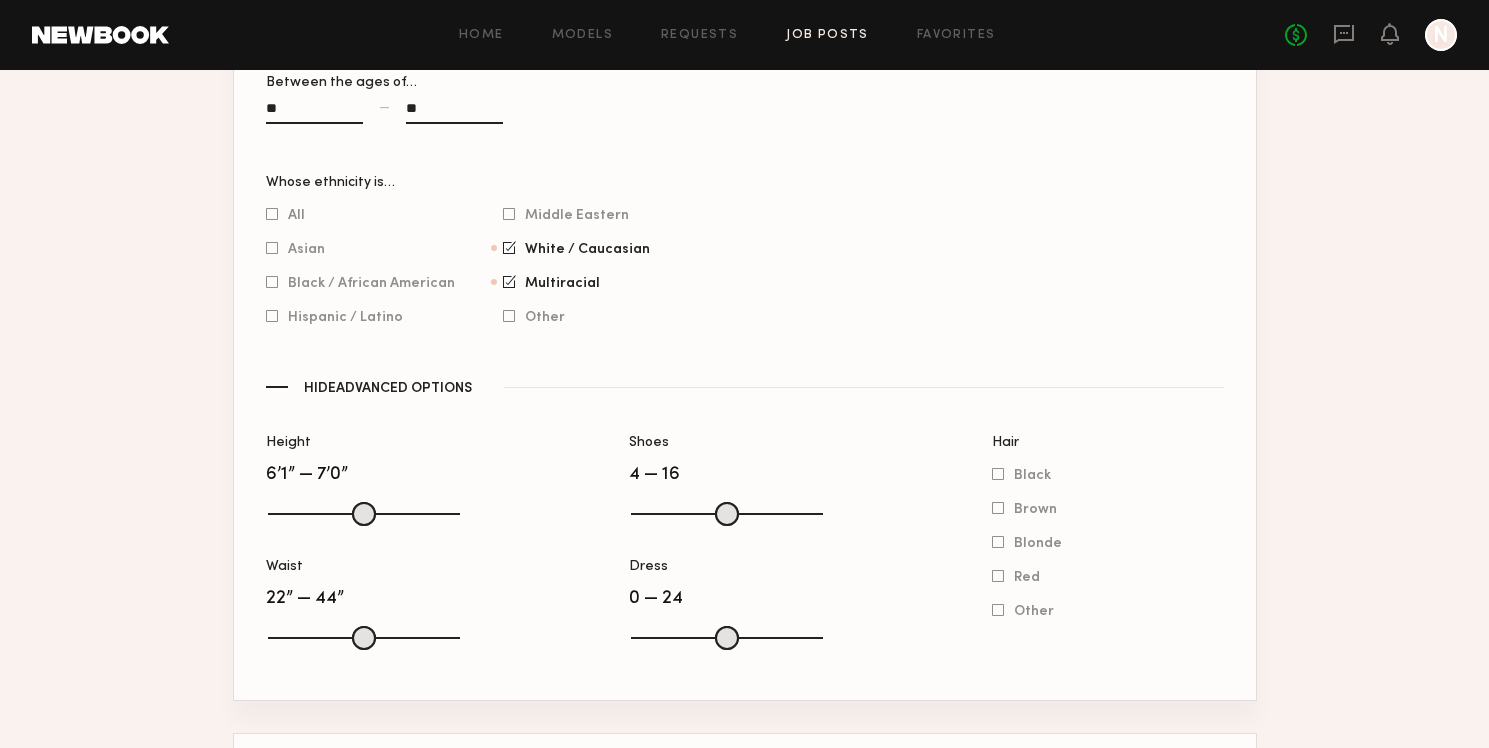 drag, startPoint x: 284, startPoint y: 512, endPoint x: 396, endPoint y: 520, distance: 112.28535 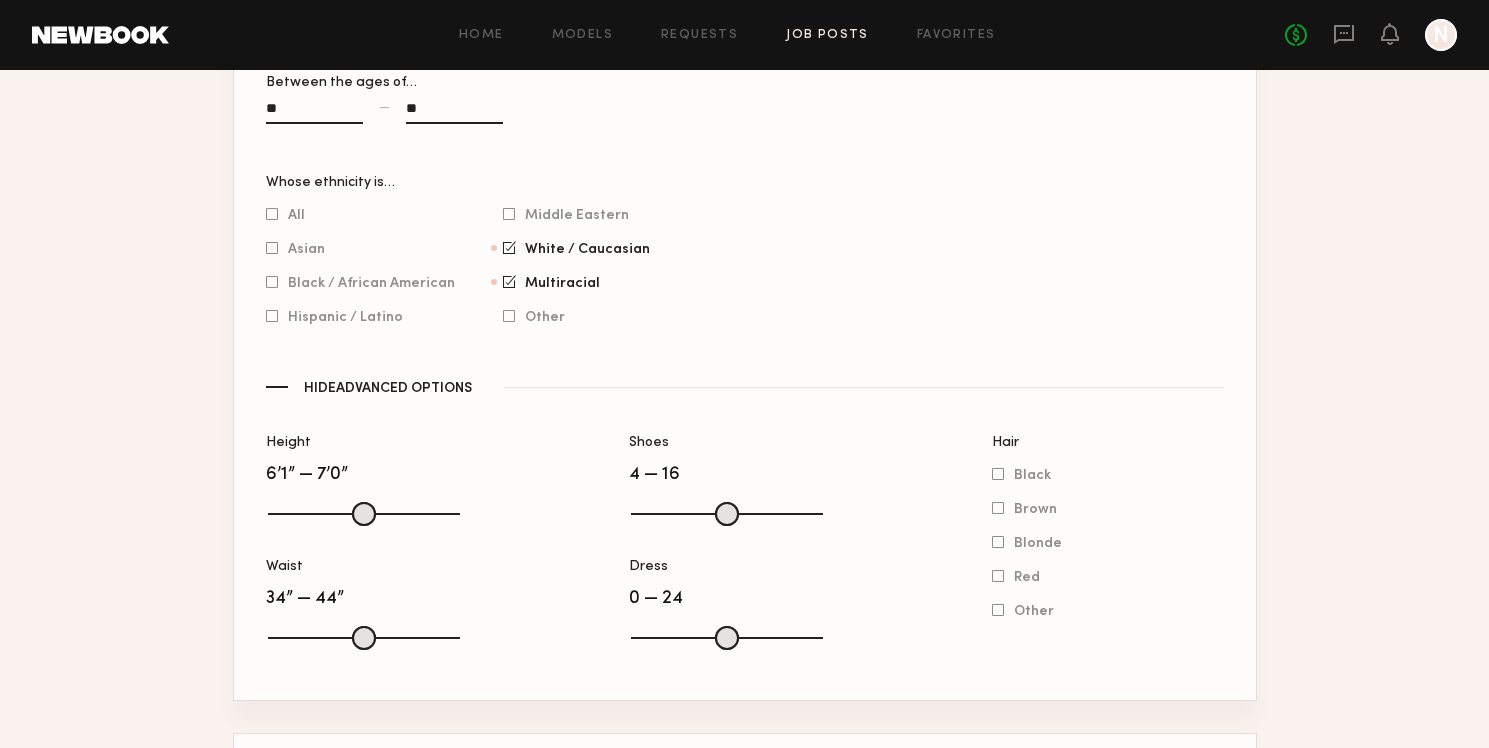 drag, startPoint x: 281, startPoint y: 638, endPoint x: 372, endPoint y: 648, distance: 91.5478 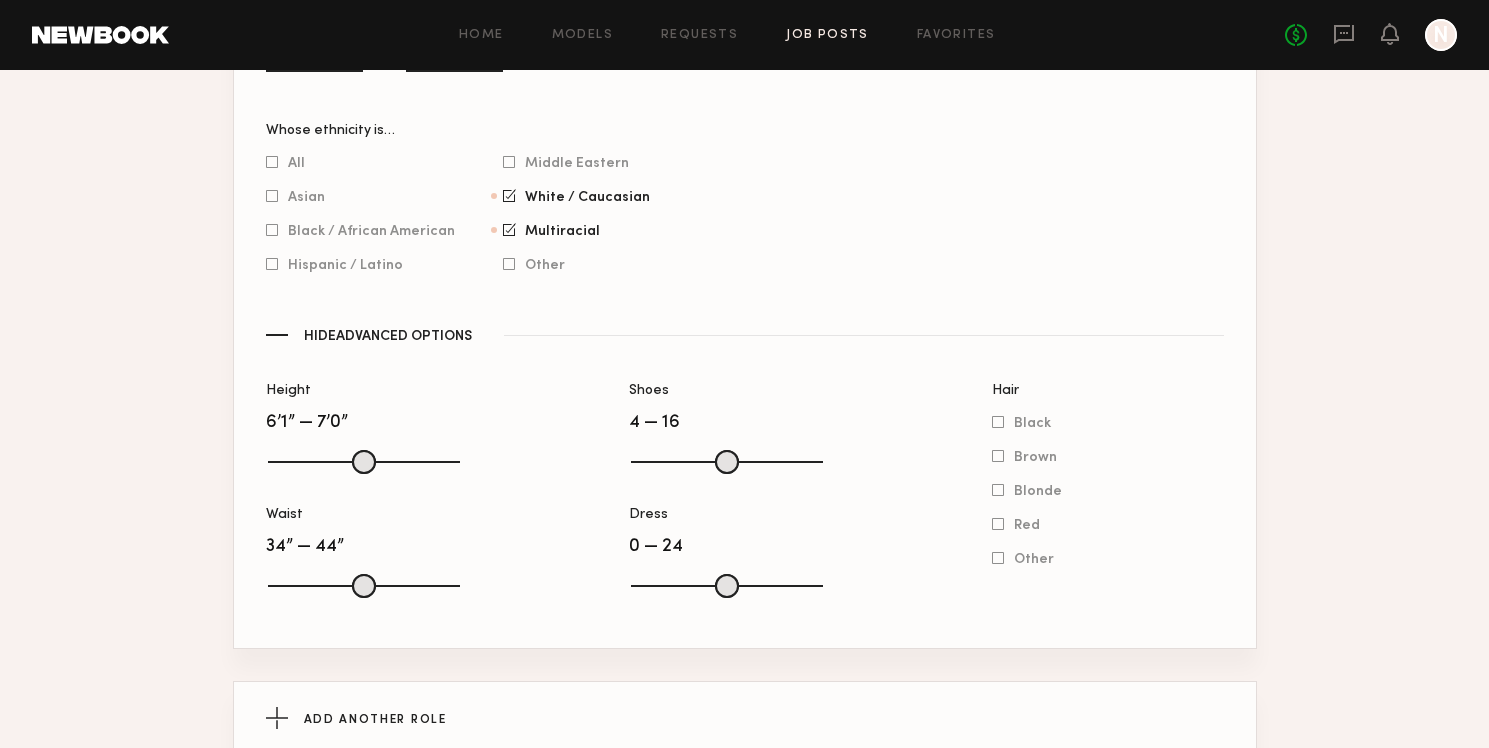 scroll, scrollTop: 1380, scrollLeft: 0, axis: vertical 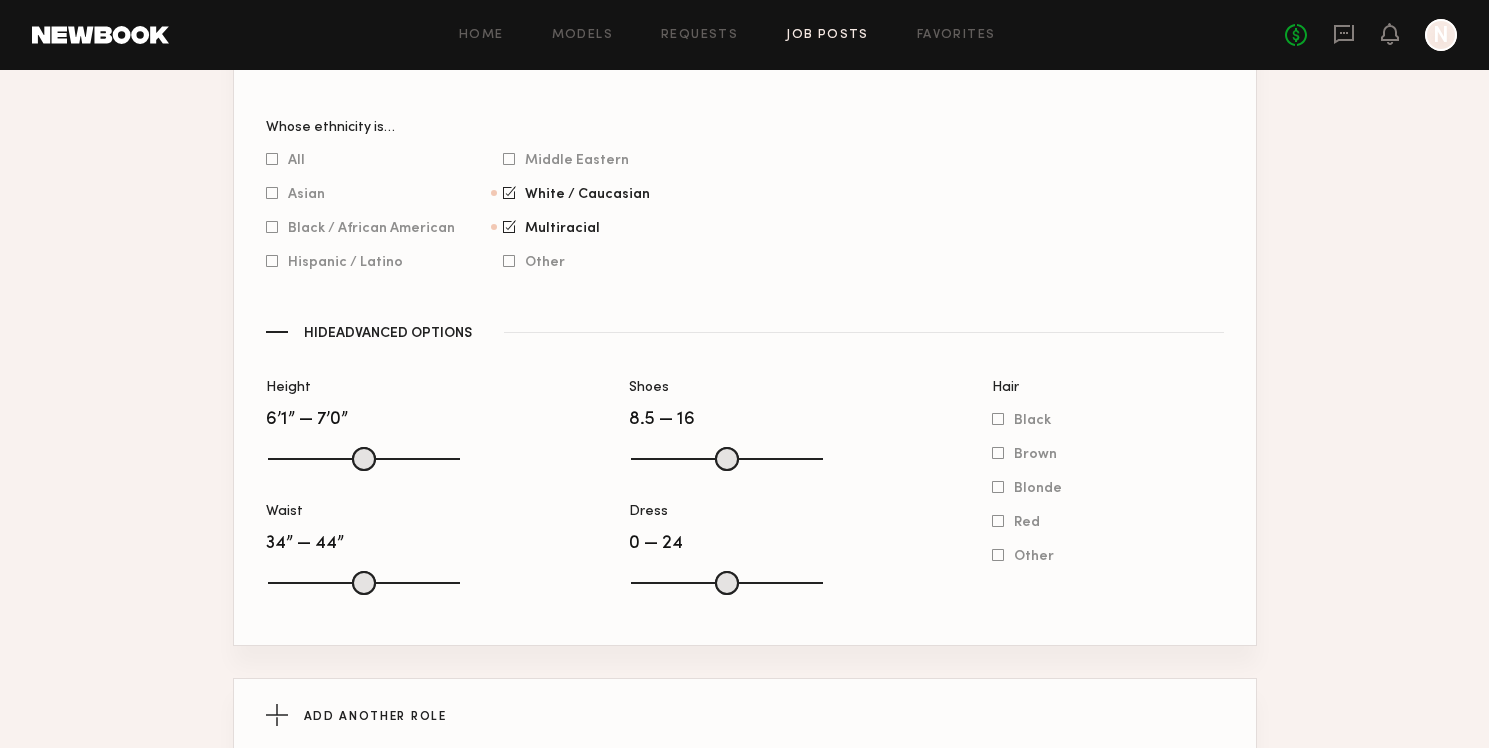 type on "*" 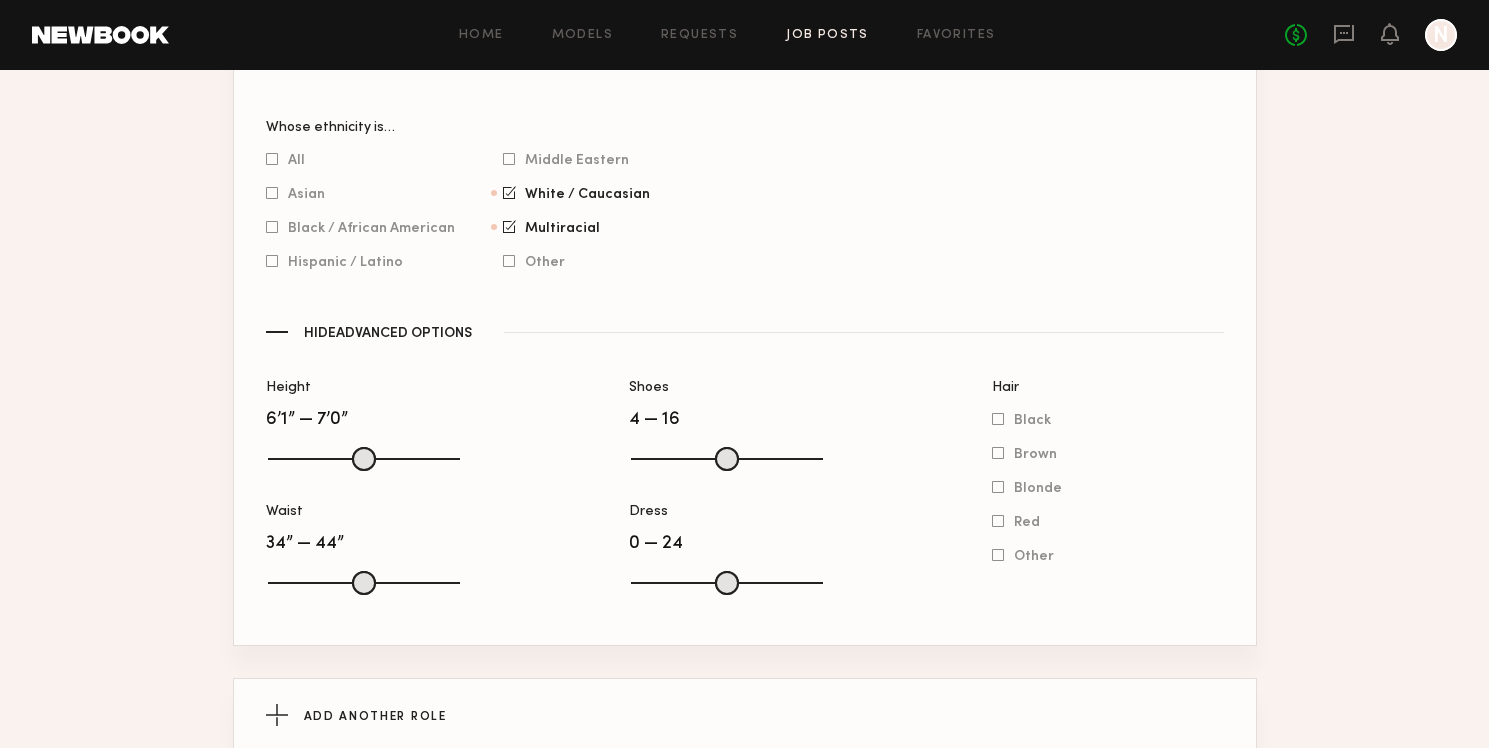 drag, startPoint x: 651, startPoint y: 459, endPoint x: 630, endPoint y: 462, distance: 21.213203 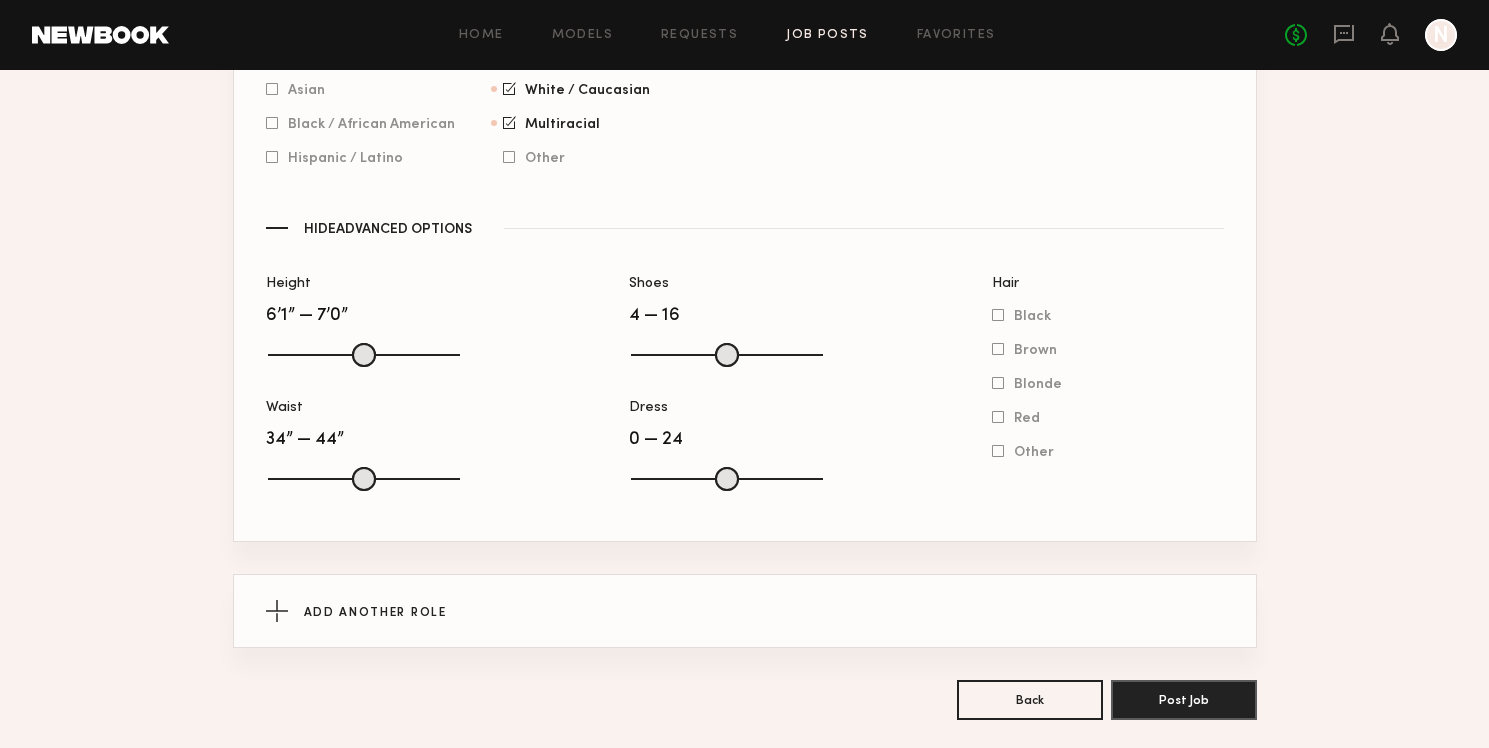 scroll, scrollTop: 1576, scrollLeft: 0, axis: vertical 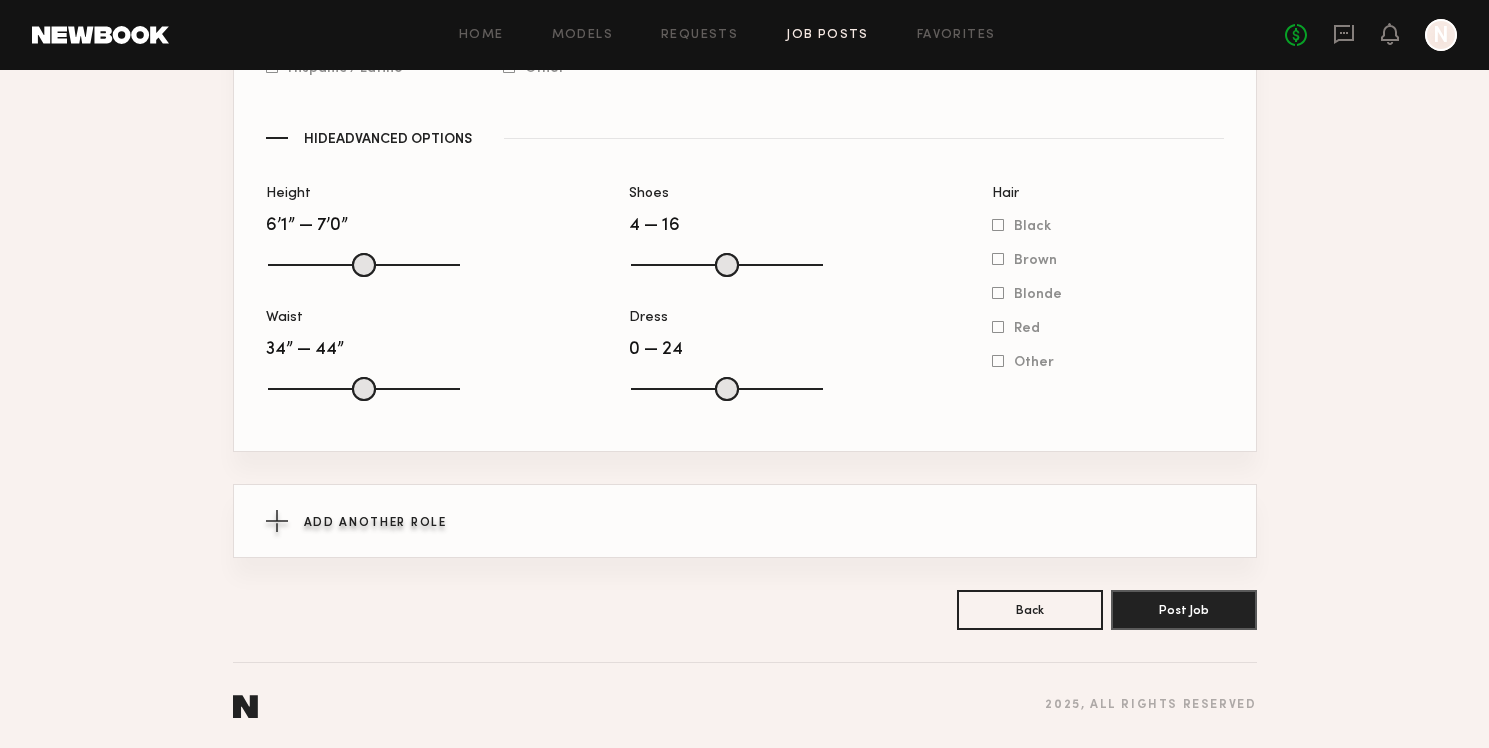 click on "Add Another Role" 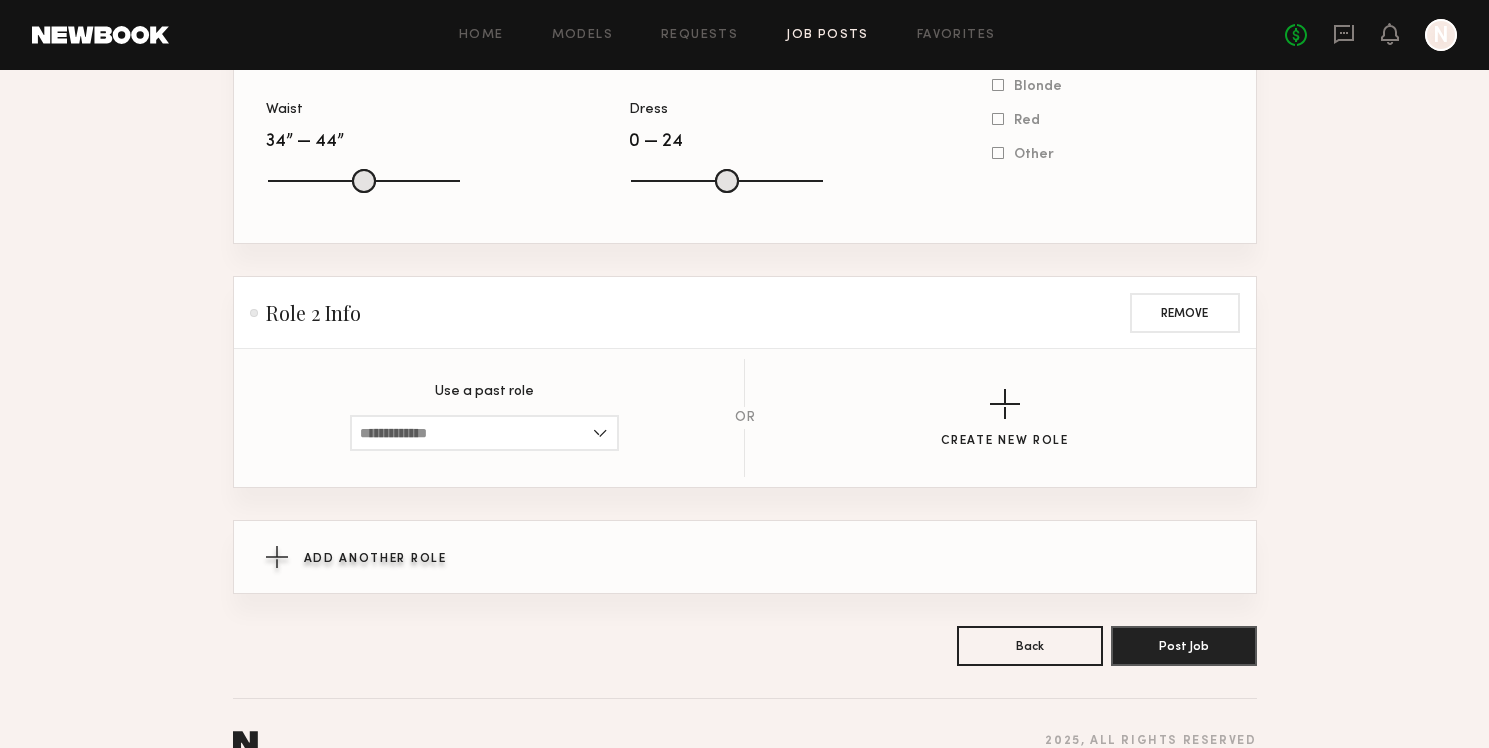 scroll, scrollTop: 1798, scrollLeft: 0, axis: vertical 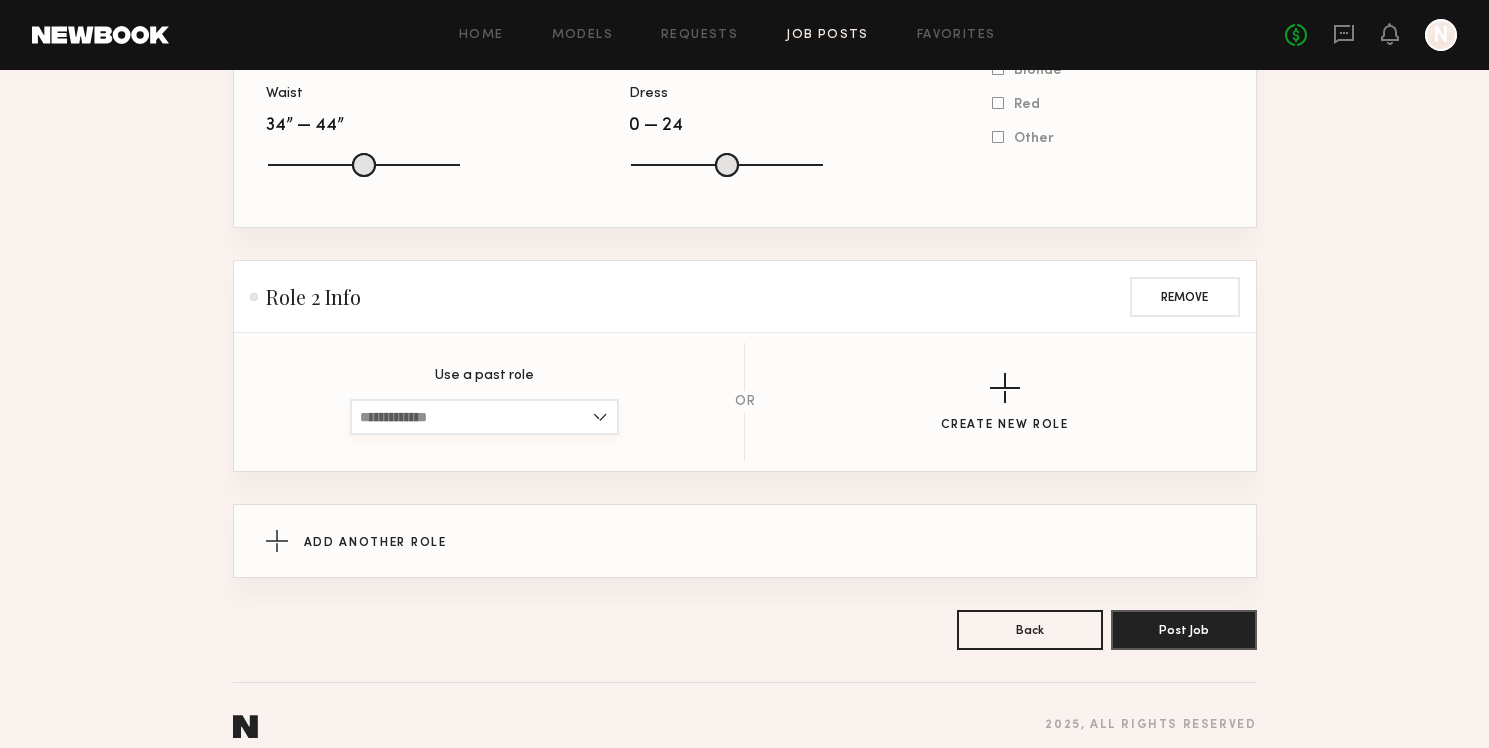 click at bounding box center [484, 417] 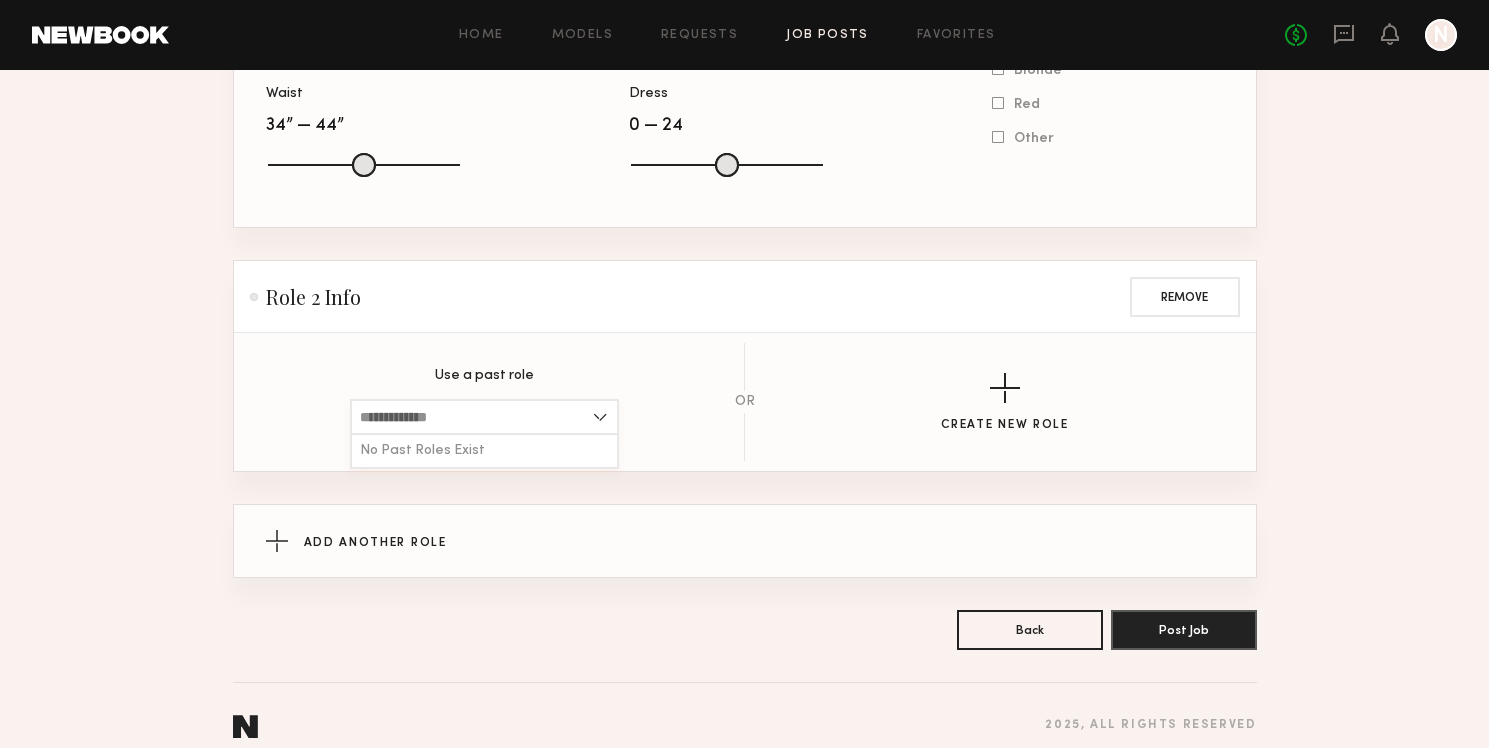 click at bounding box center [484, 417] 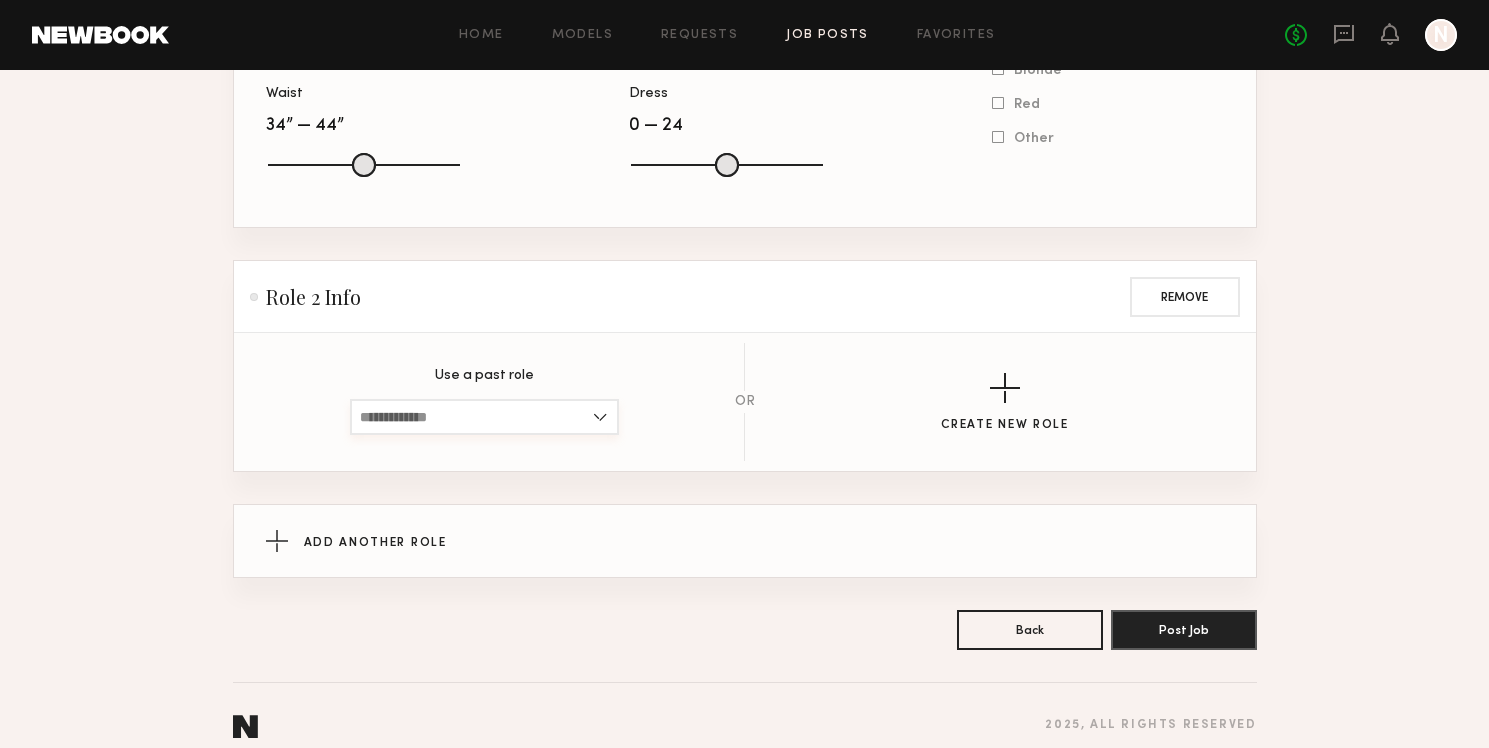 click at bounding box center (484, 417) 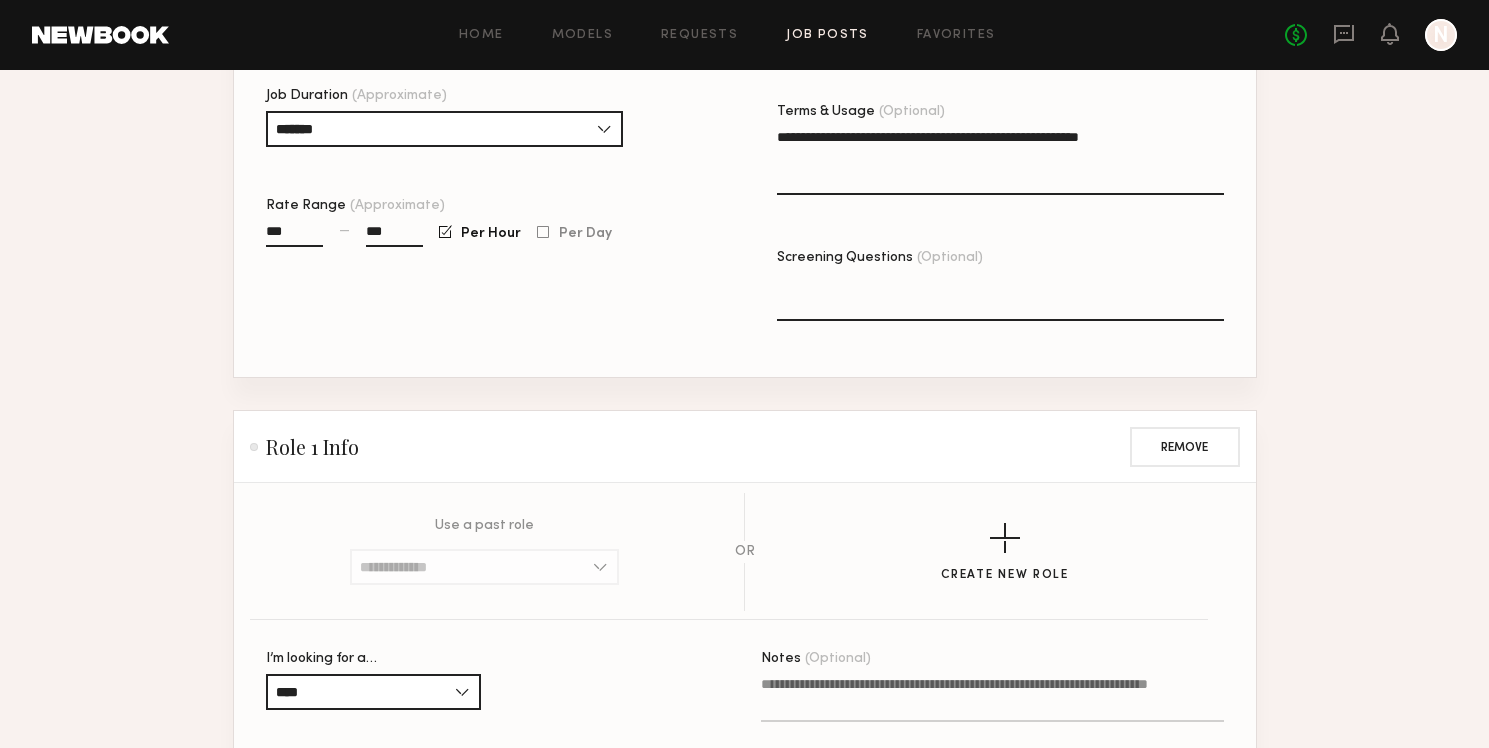 scroll, scrollTop: 945, scrollLeft: 0, axis: vertical 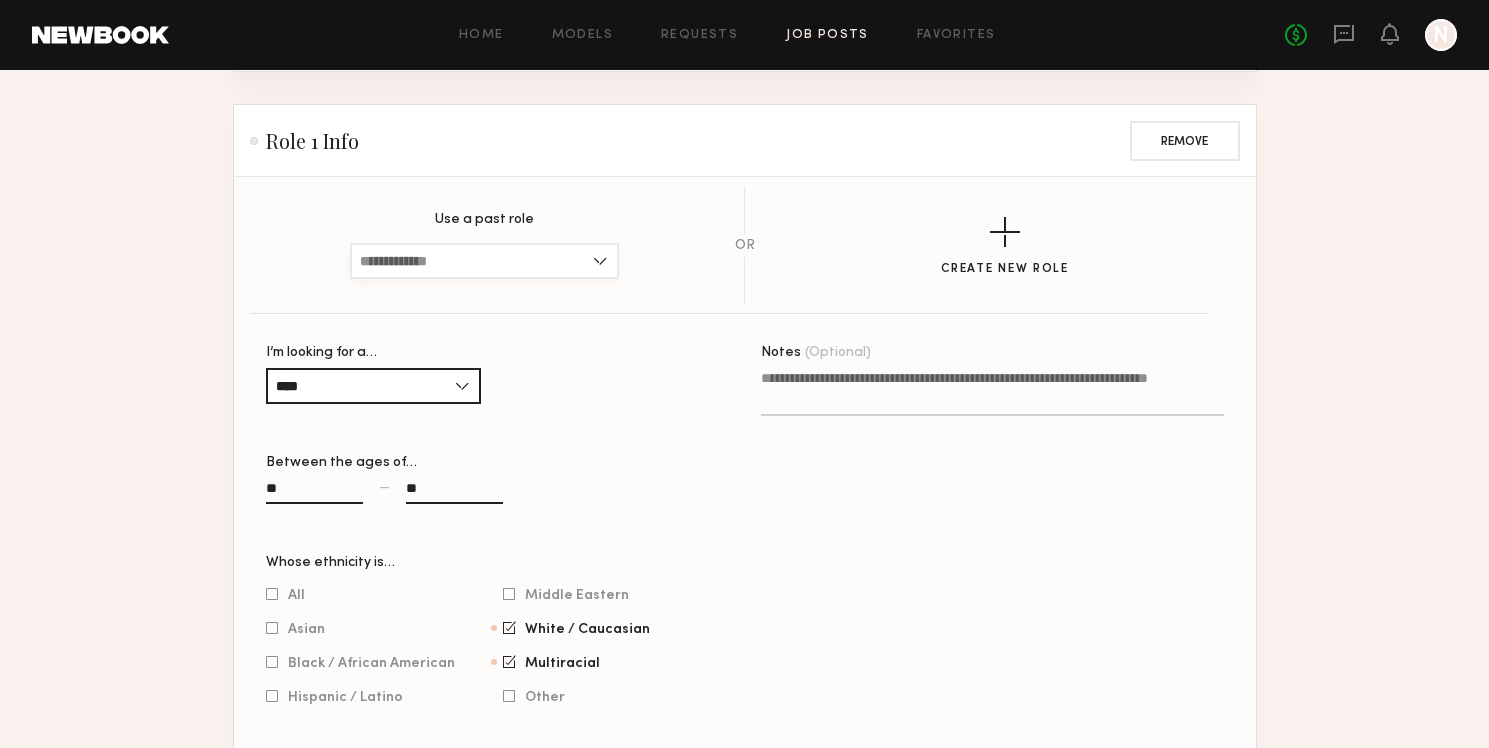 click at bounding box center [484, 261] 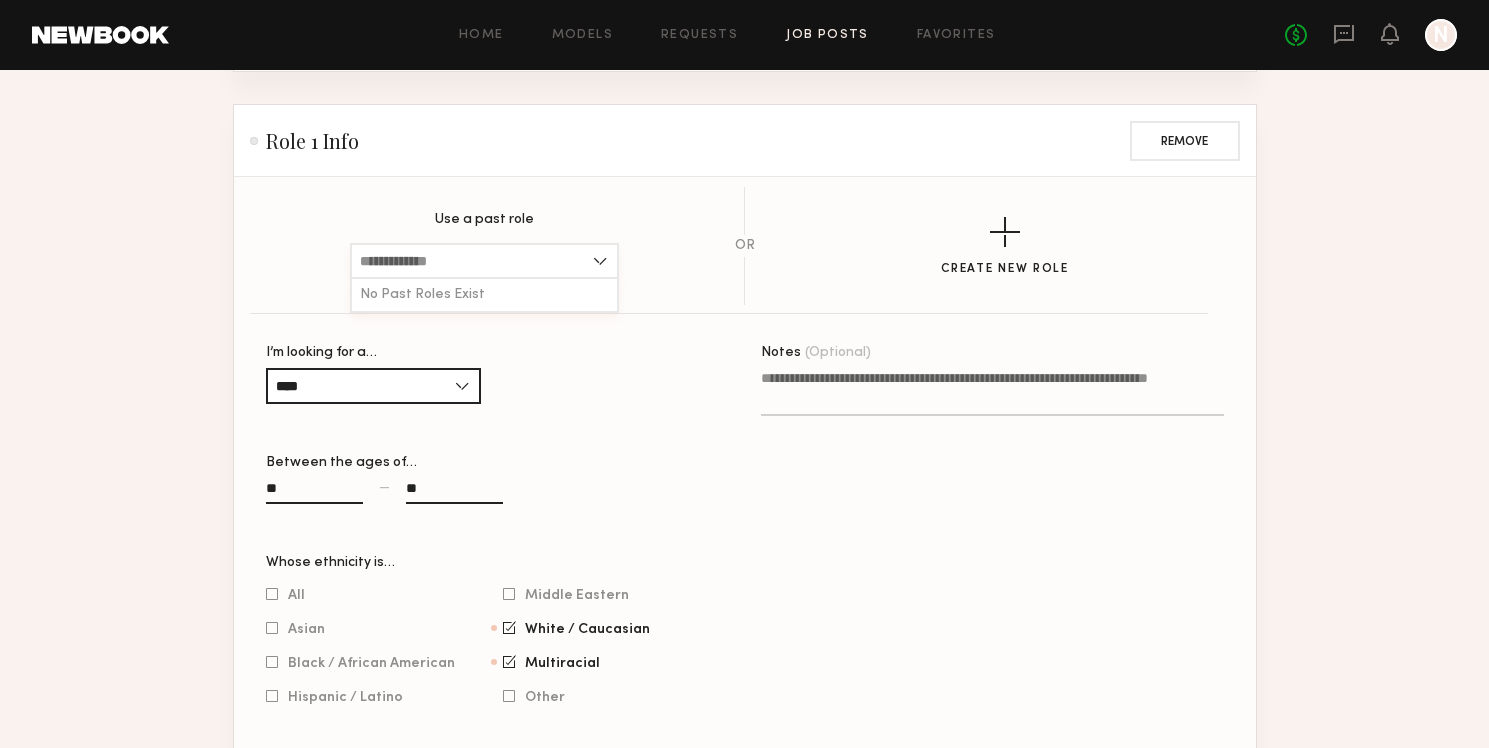click at bounding box center [484, 261] 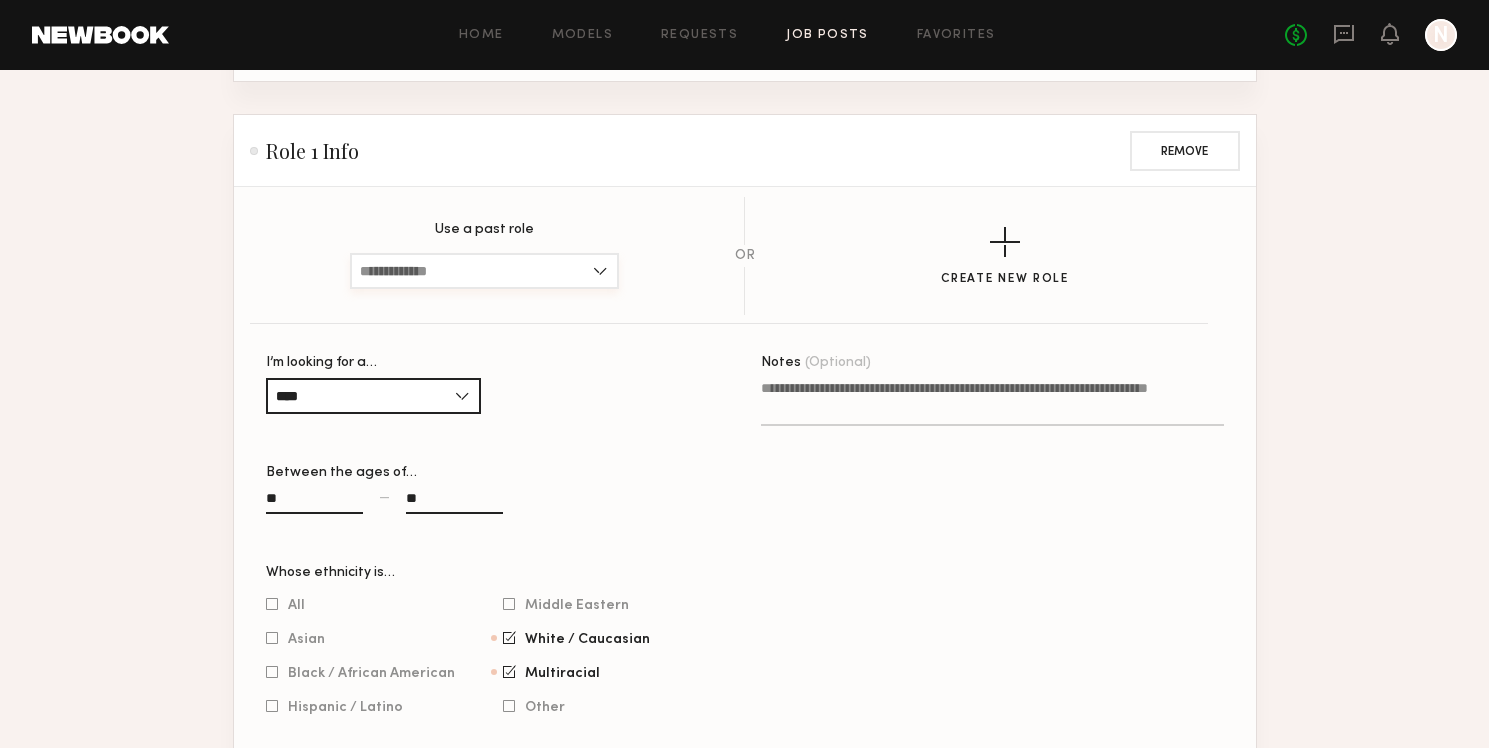 scroll, scrollTop: 933, scrollLeft: 0, axis: vertical 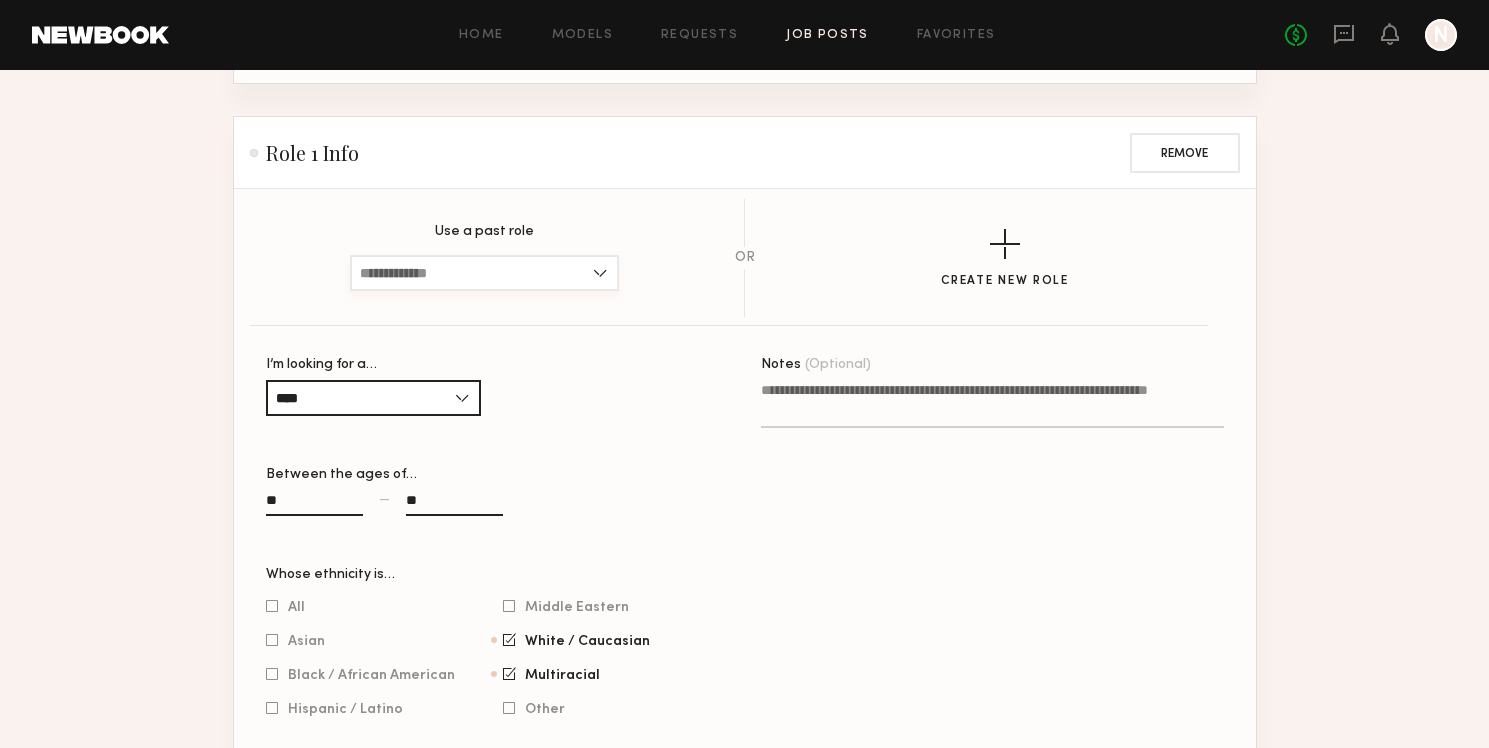 click at bounding box center (484, 273) 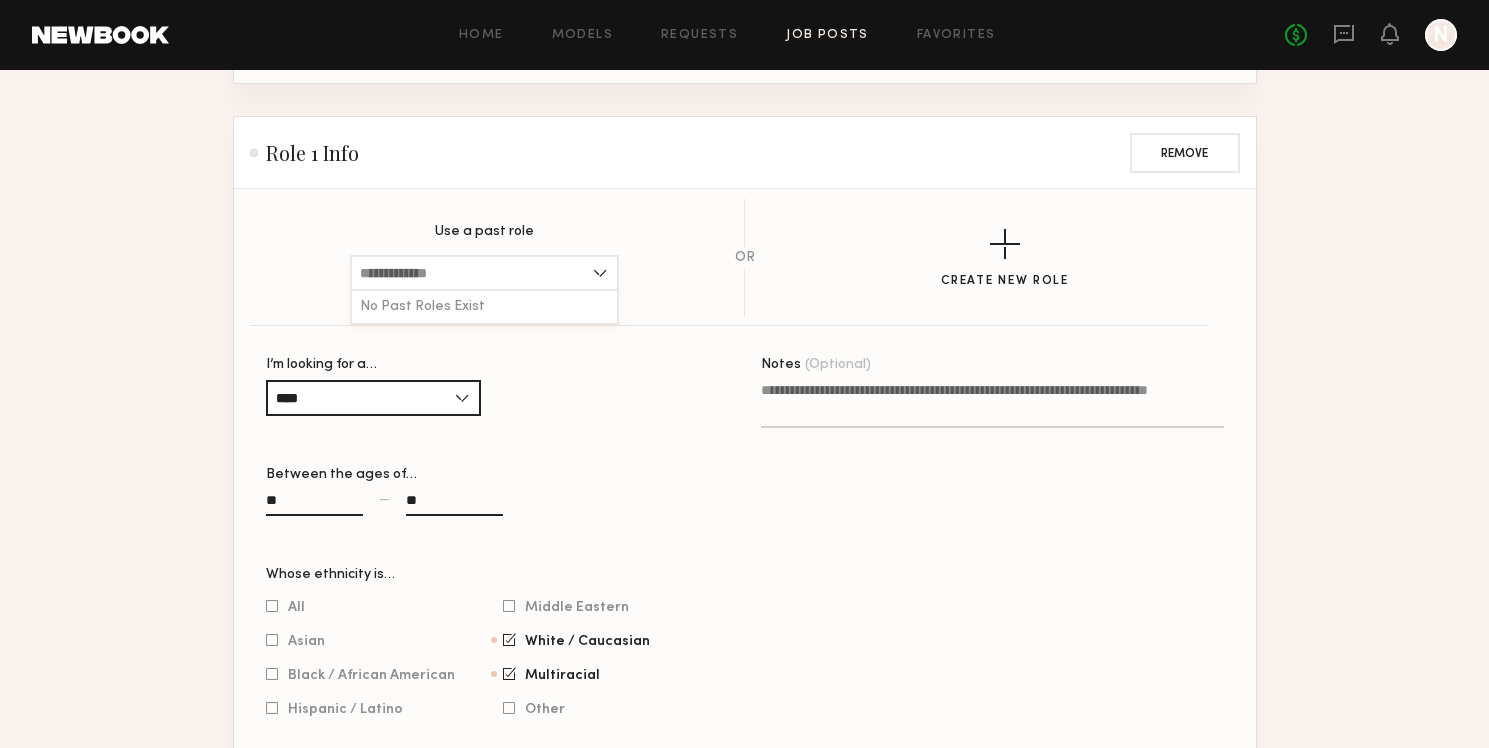 click at bounding box center (484, 273) 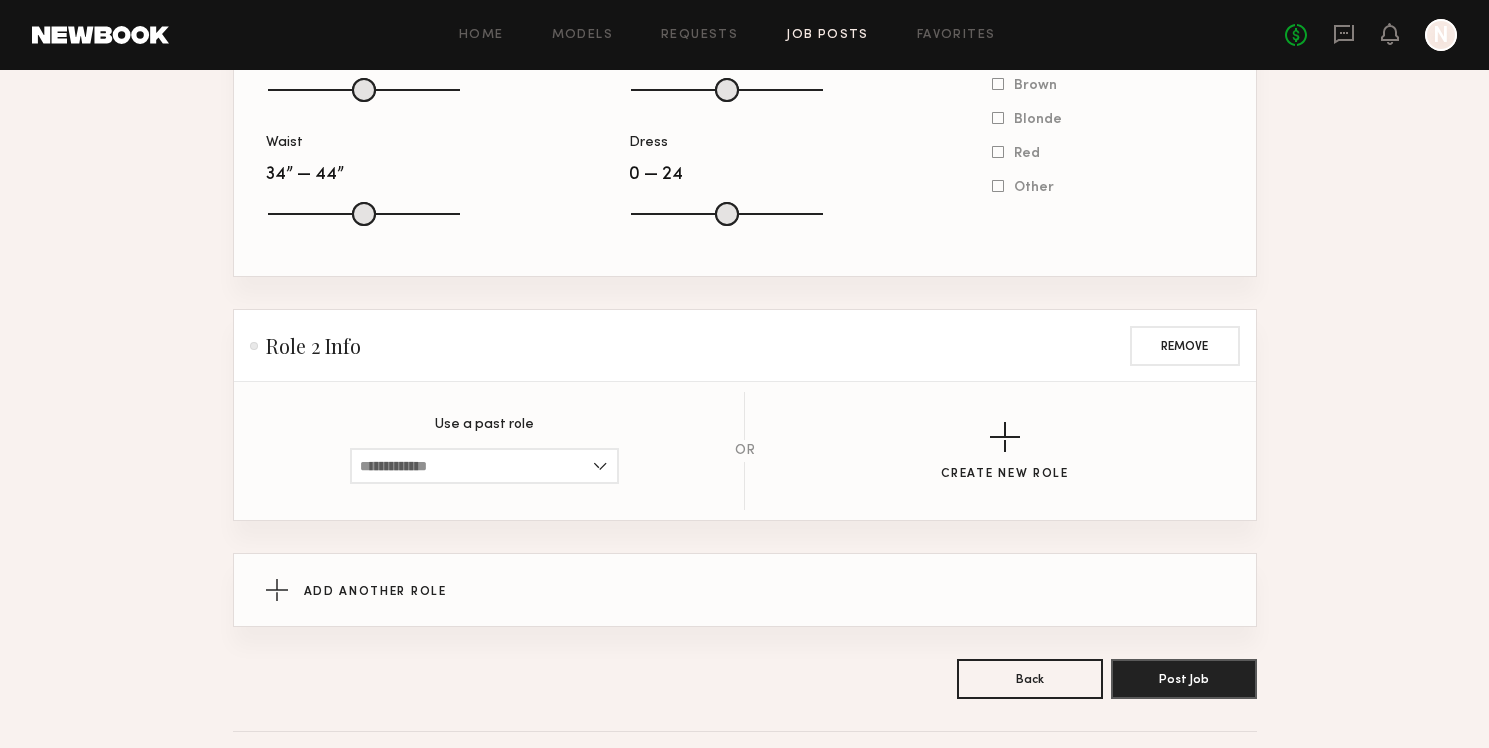 scroll, scrollTop: 1820, scrollLeft: 0, axis: vertical 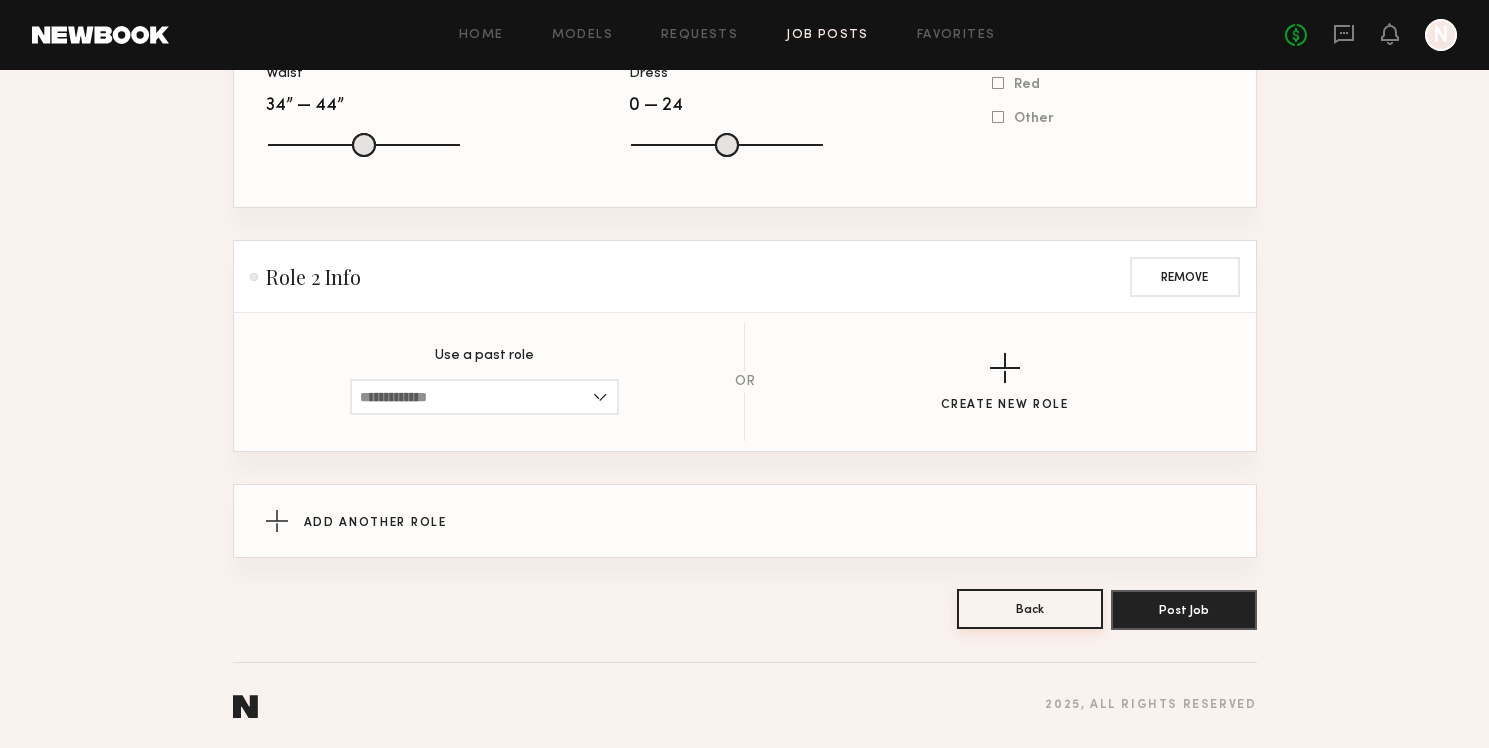 click on "Back" 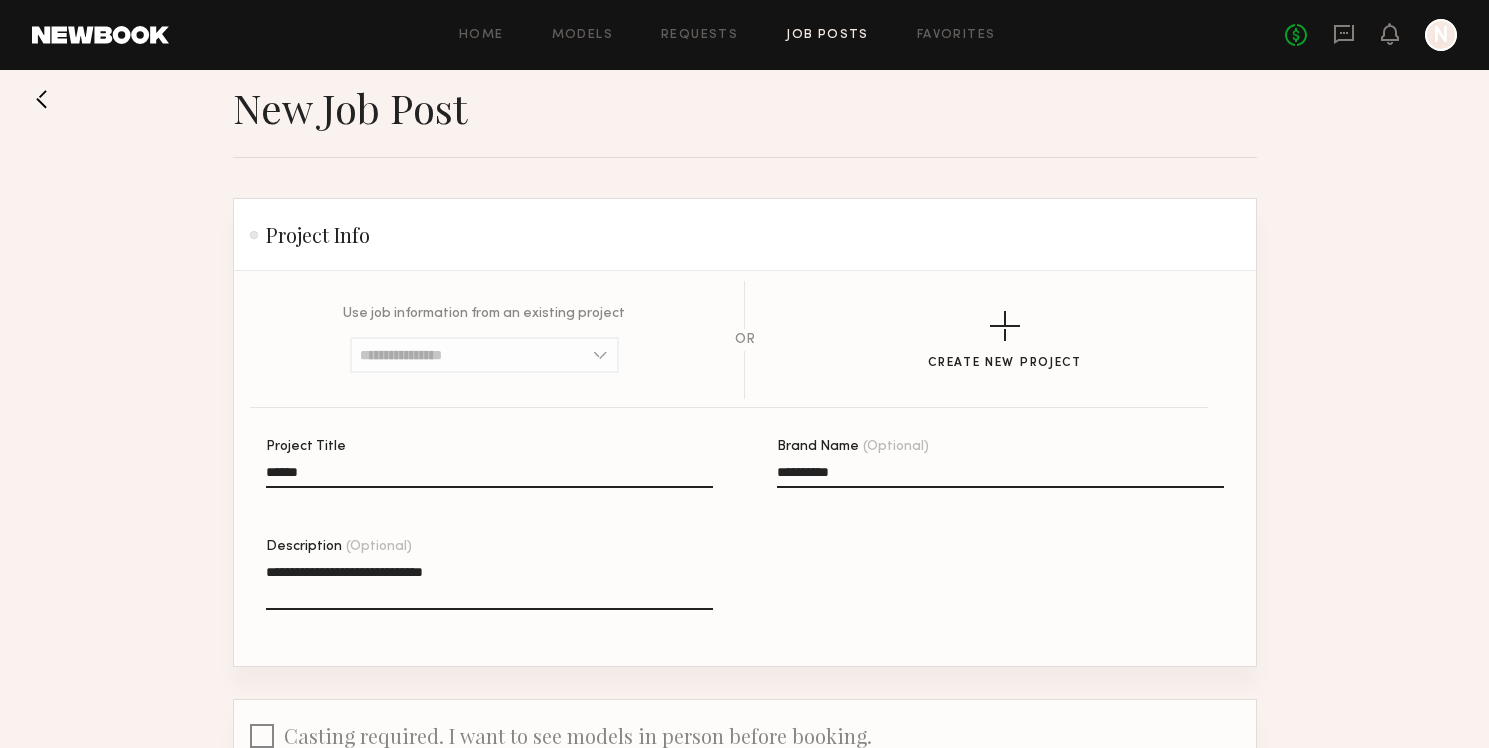 scroll, scrollTop: 25, scrollLeft: 0, axis: vertical 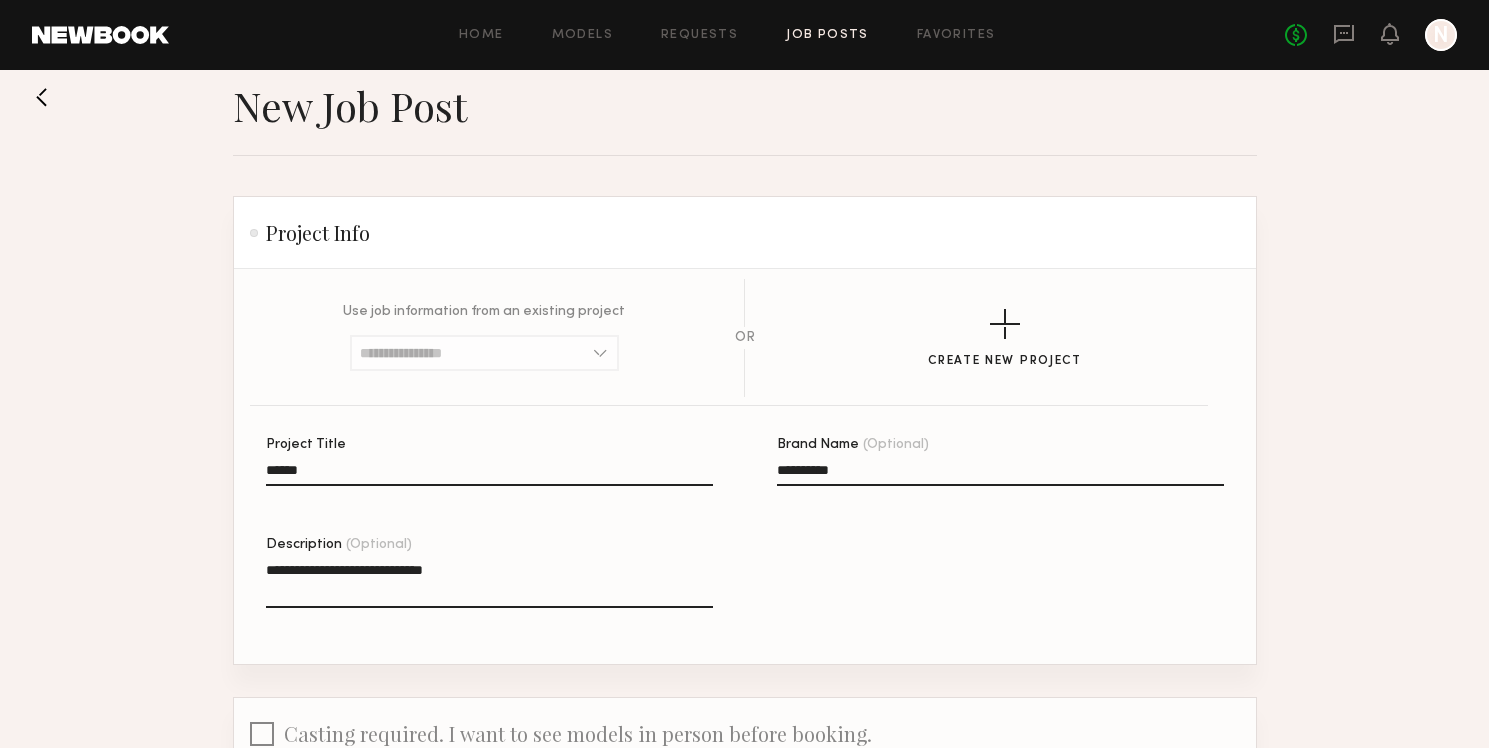 click on "**********" 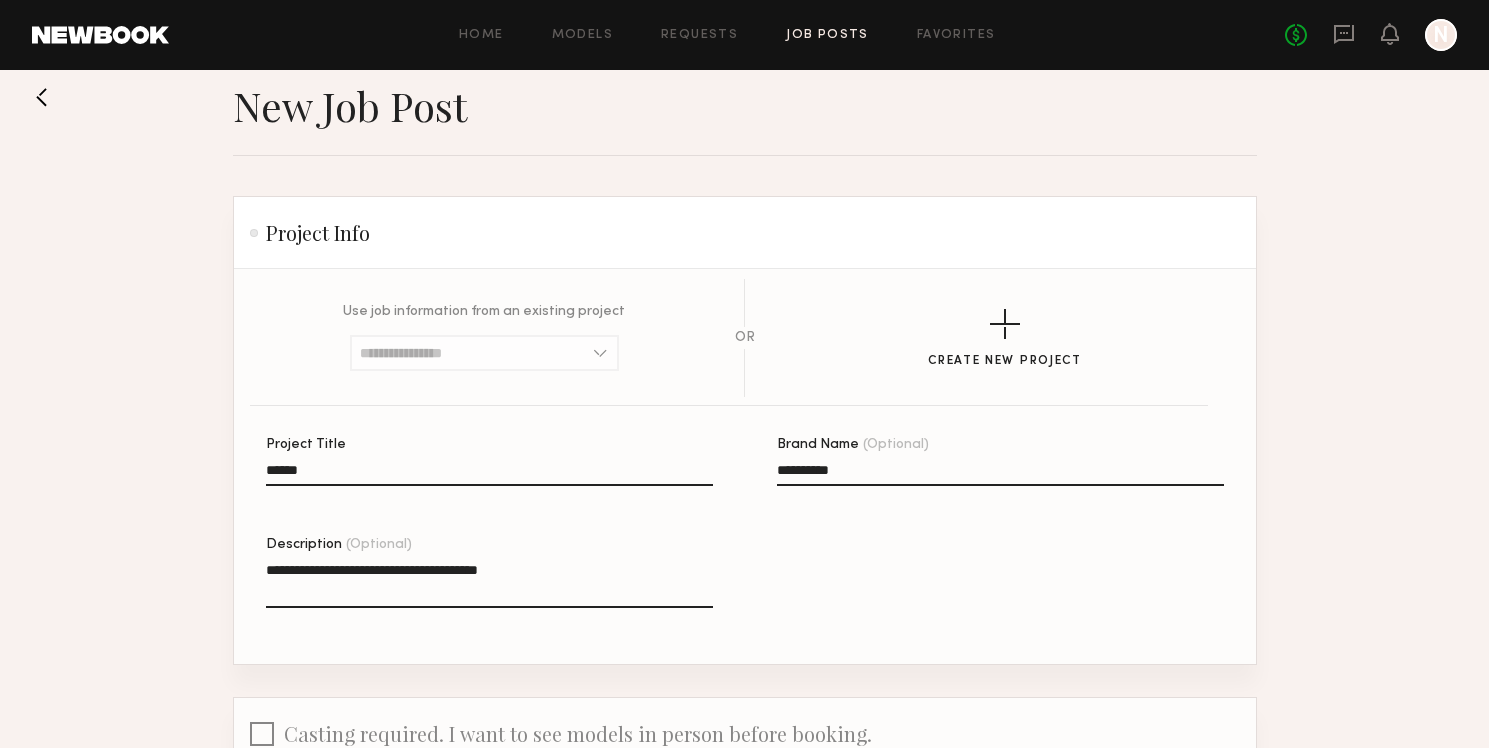 click on "**********" 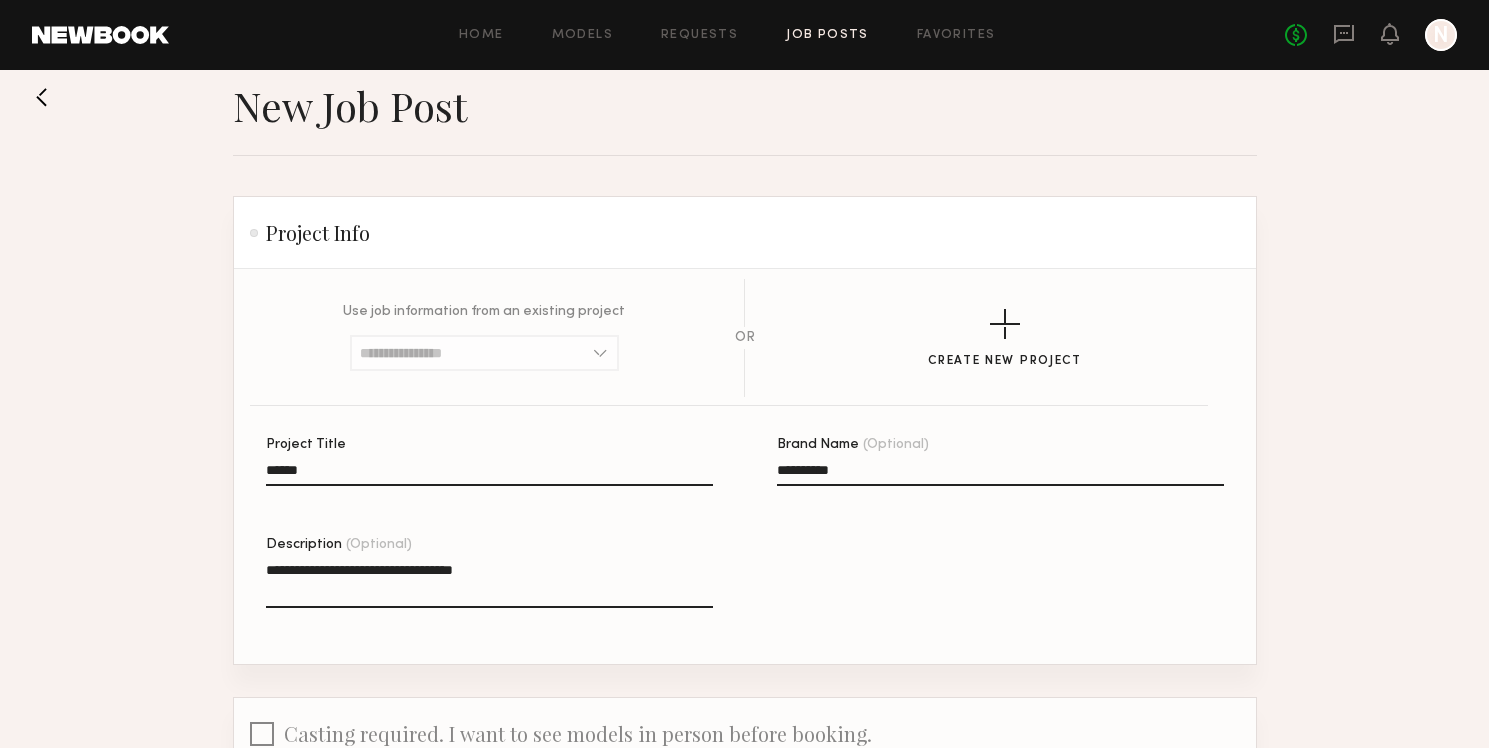 click on "**********" 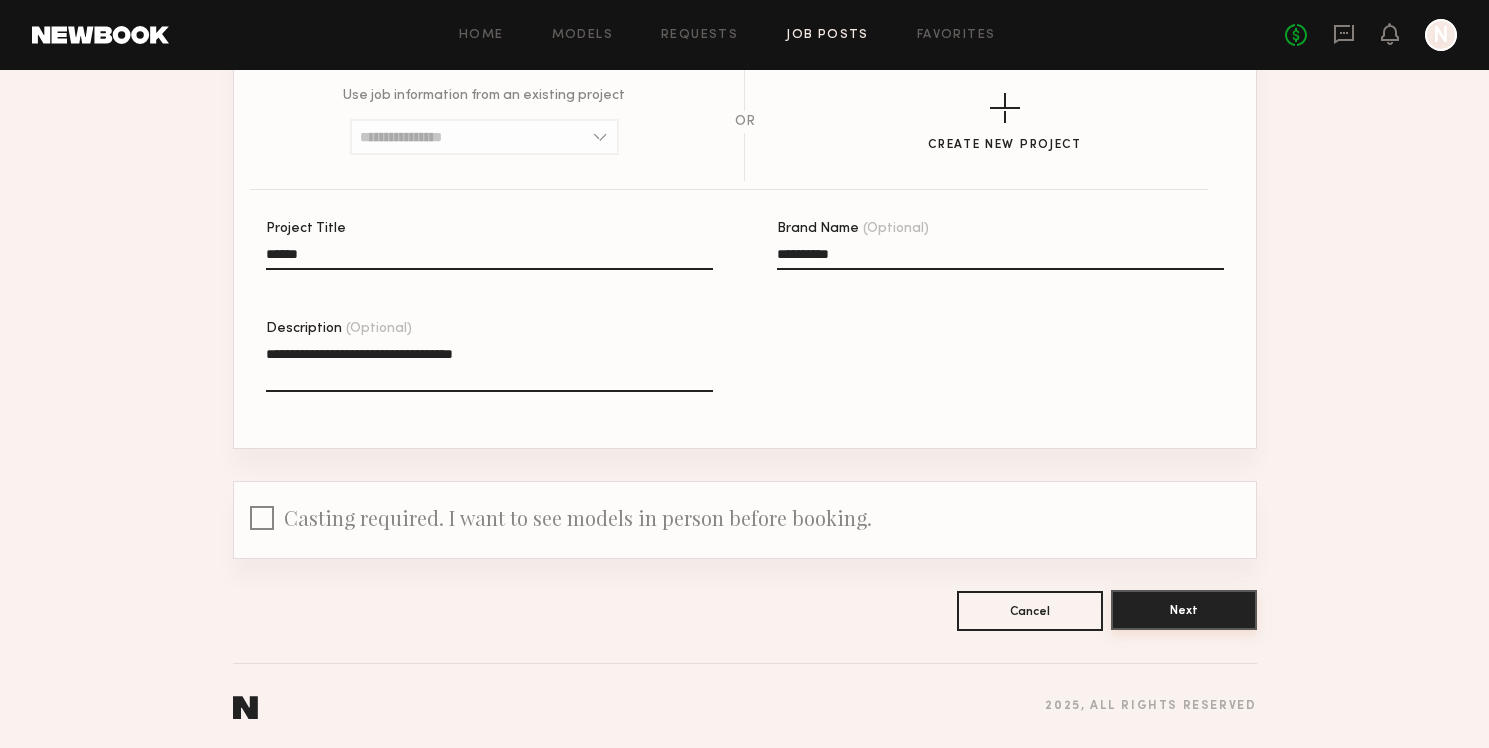 type on "**********" 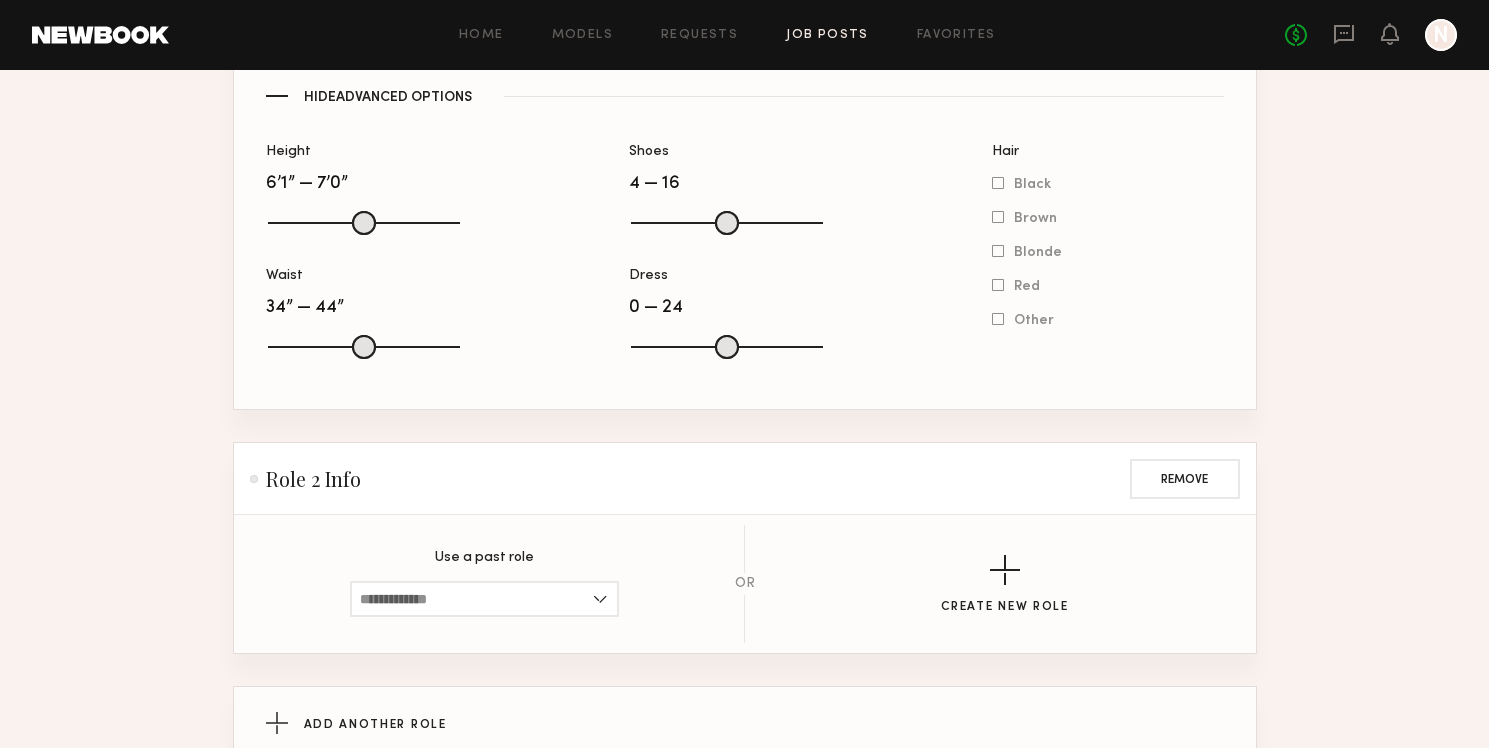 scroll, scrollTop: 1597, scrollLeft: 0, axis: vertical 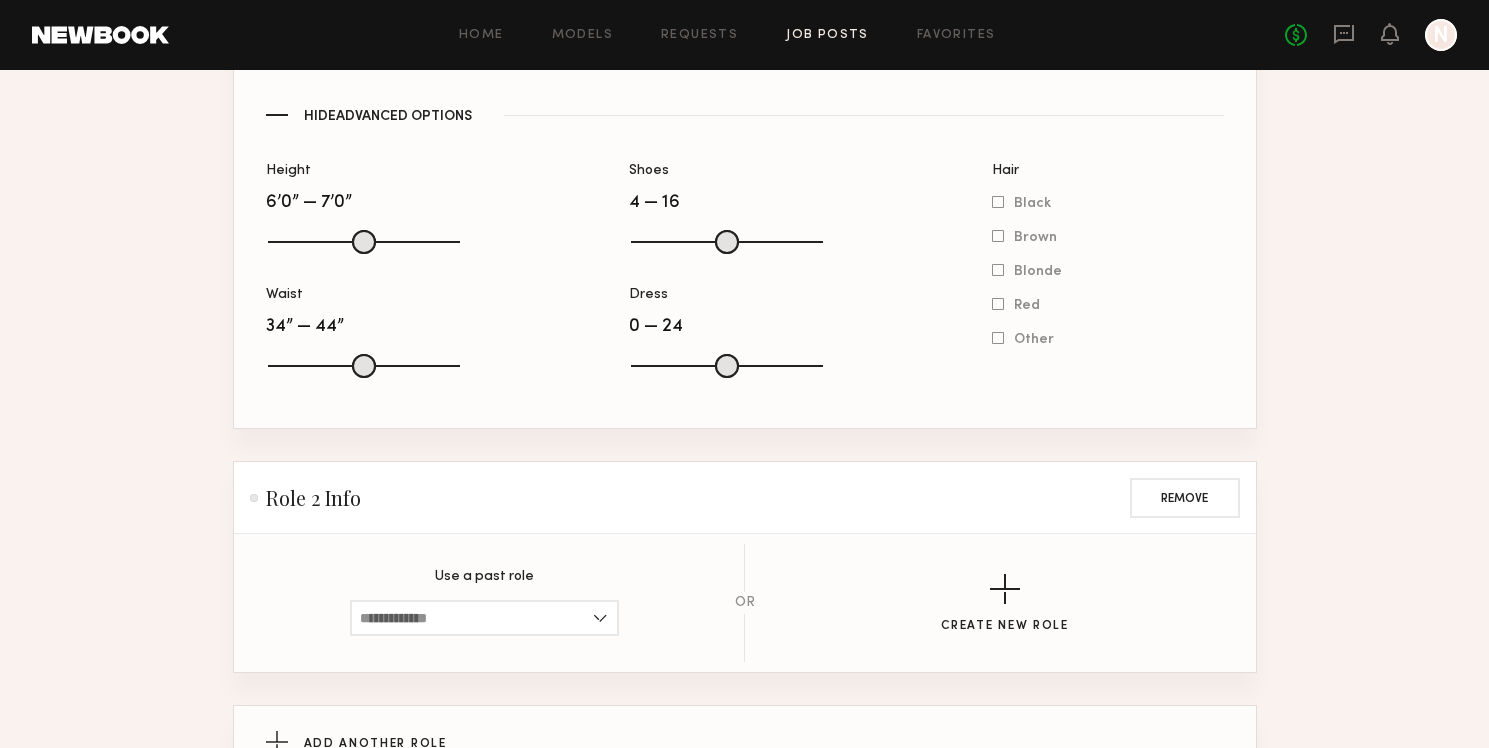 type on "**" 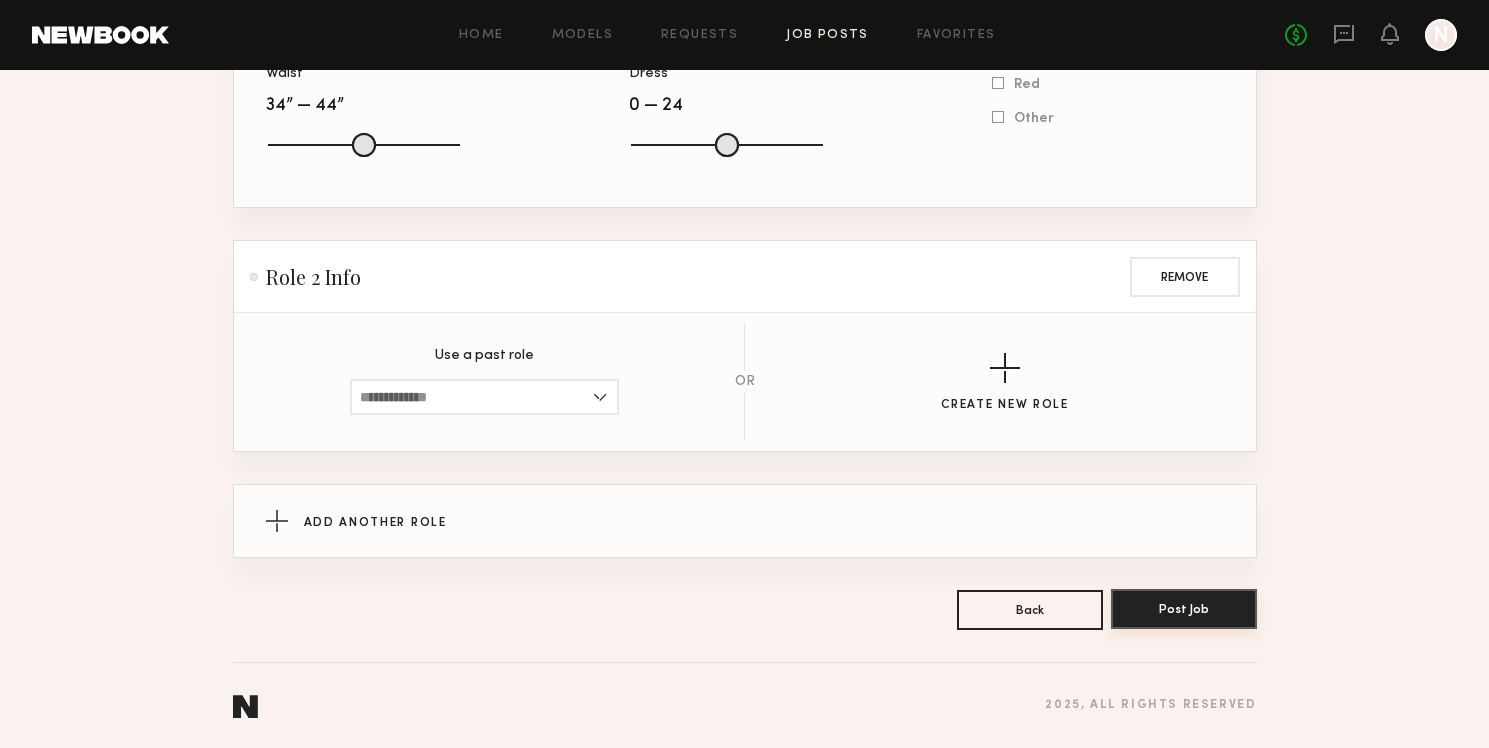 click on "Post Job" 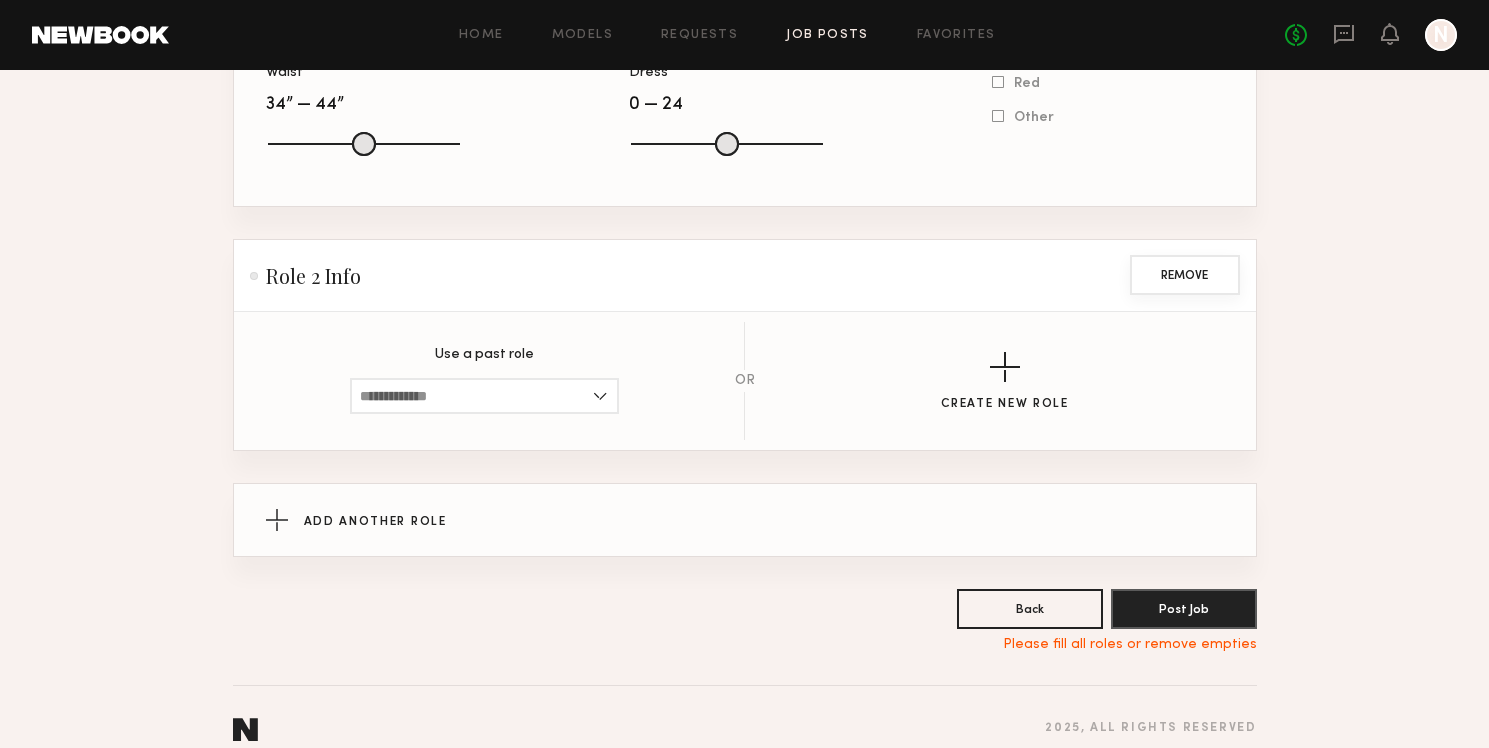 click on "Remove" 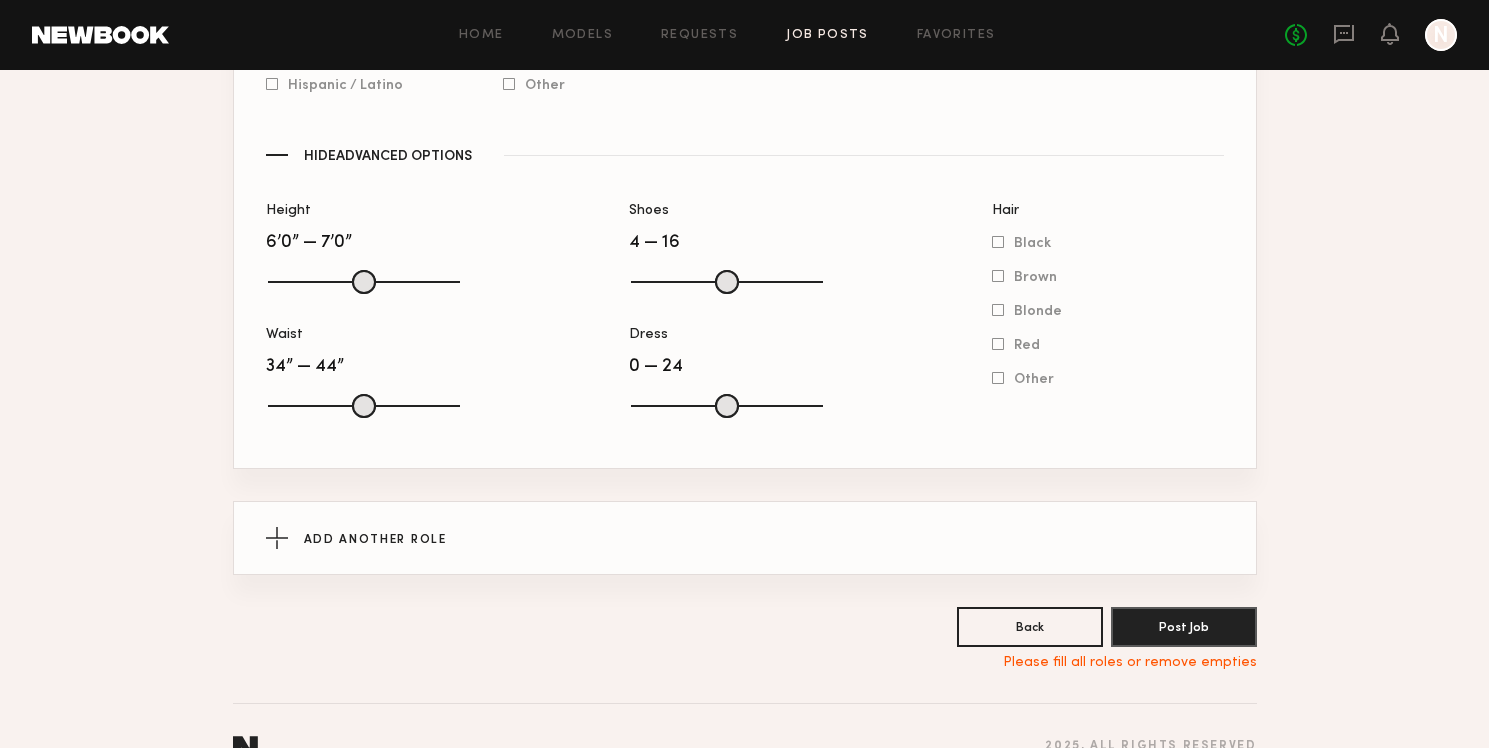 scroll, scrollTop: 1600, scrollLeft: 0, axis: vertical 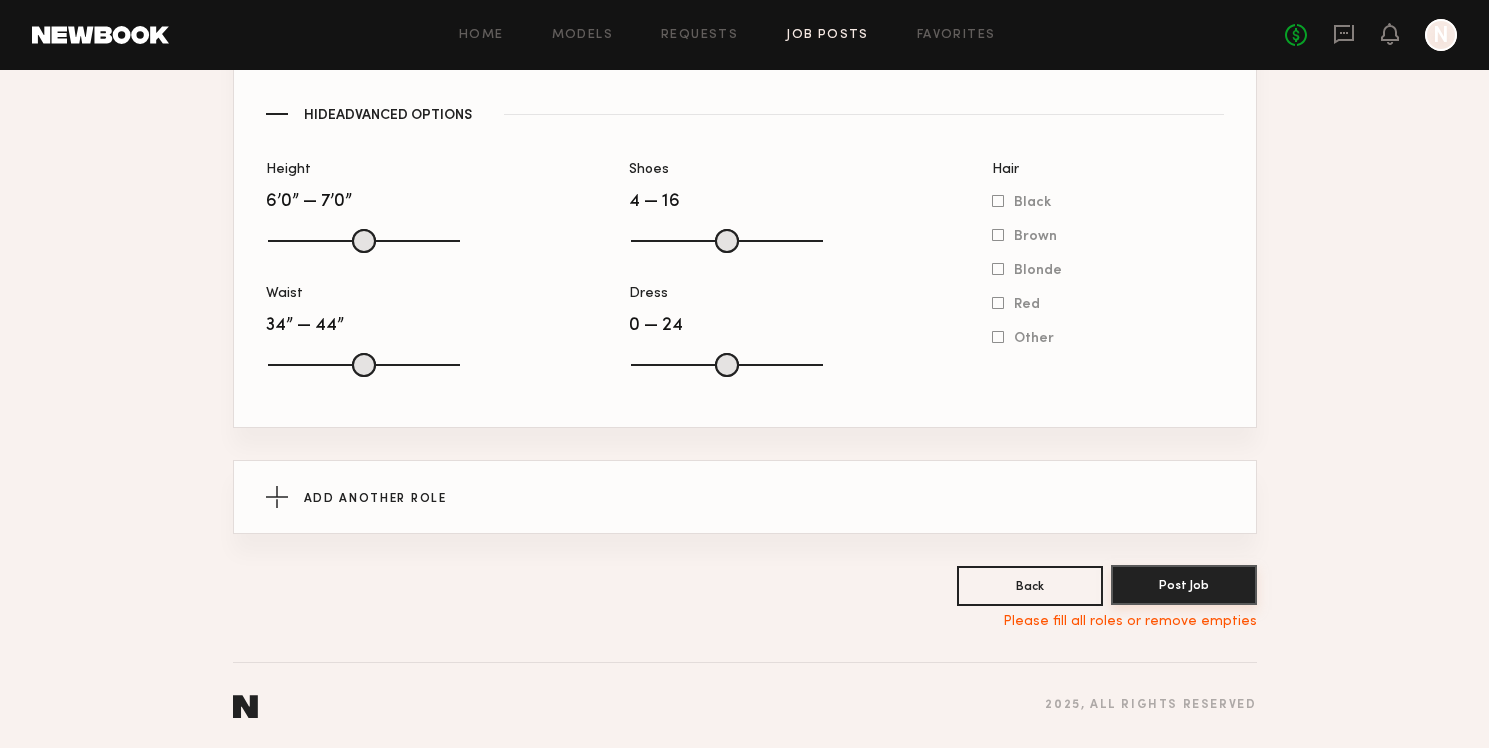 click on "Post Job" 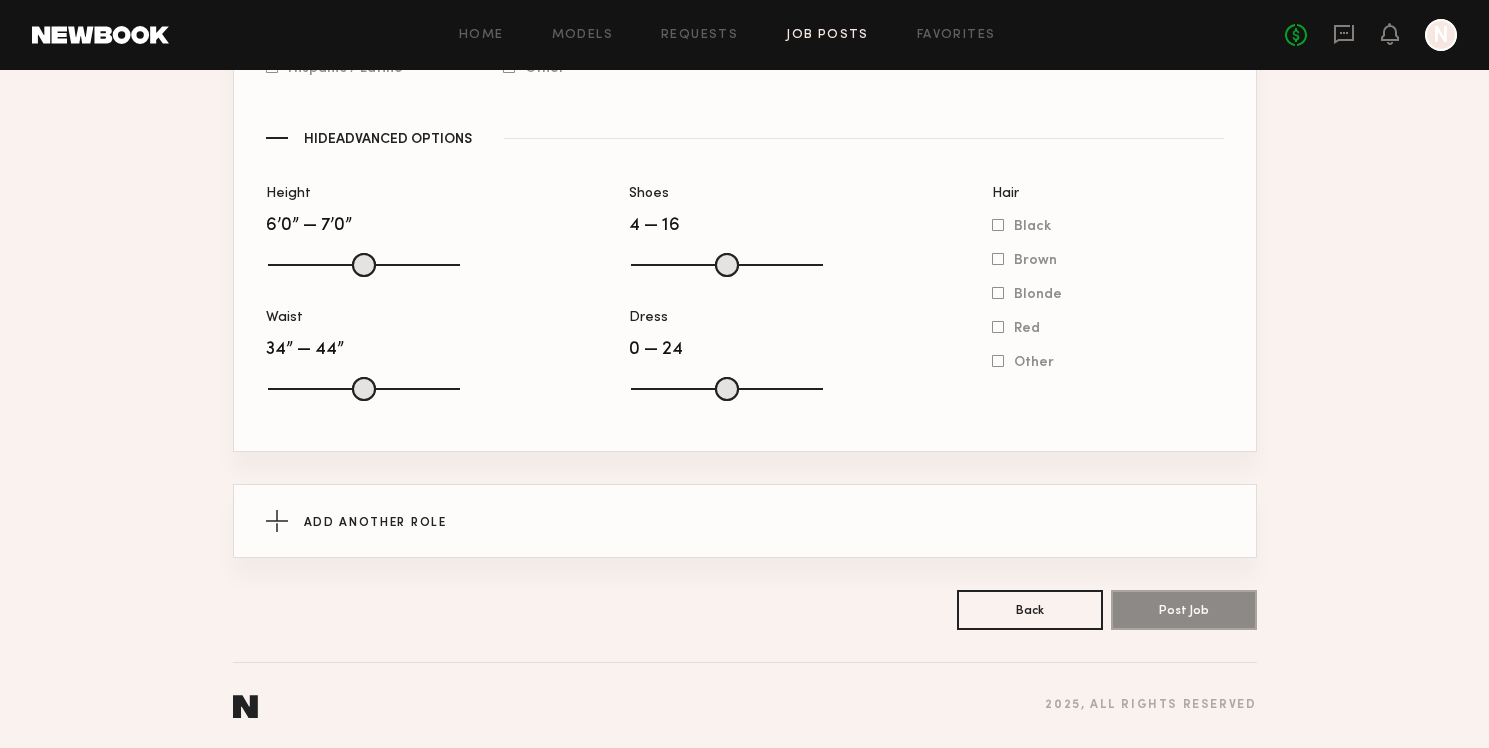 scroll, scrollTop: 0, scrollLeft: 0, axis: both 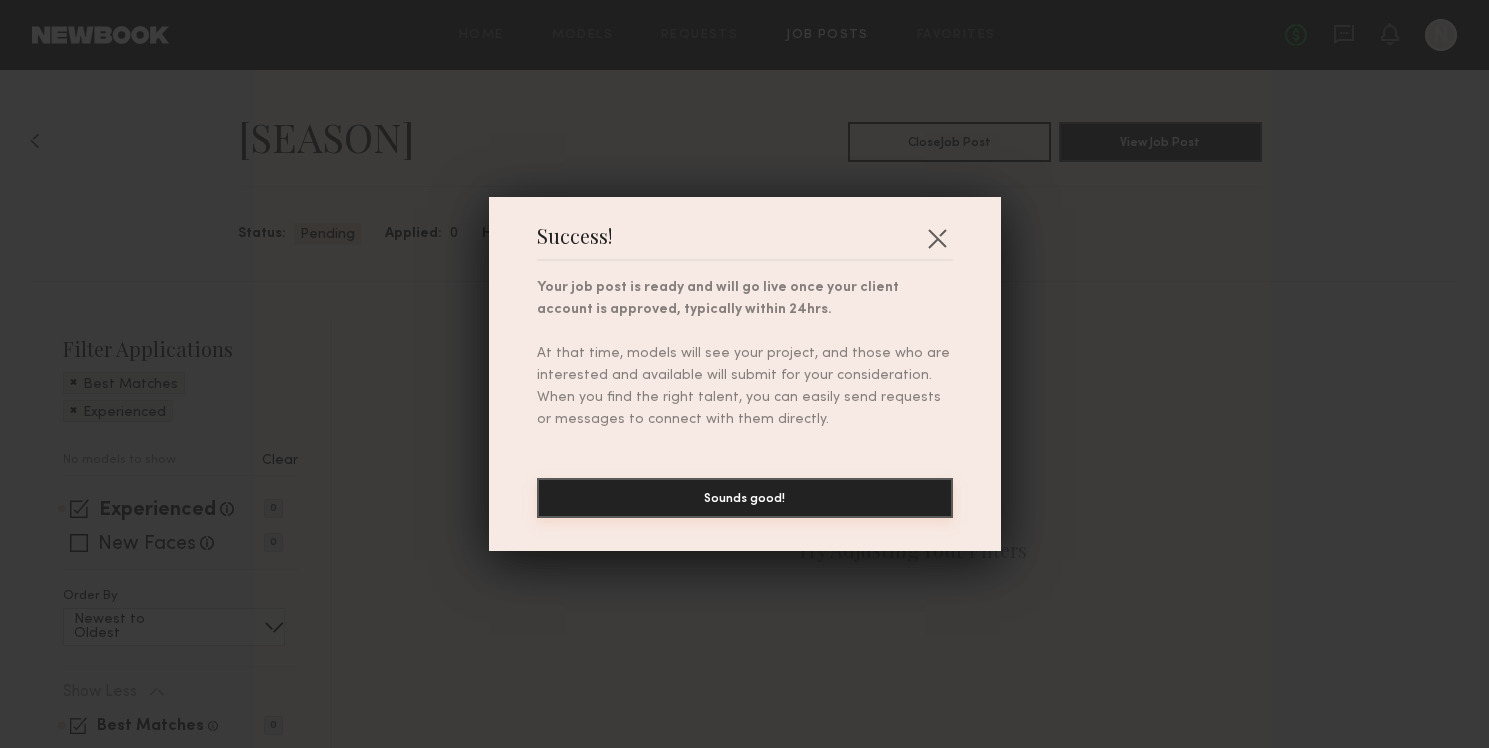 click on "Sounds good!" at bounding box center [745, 498] 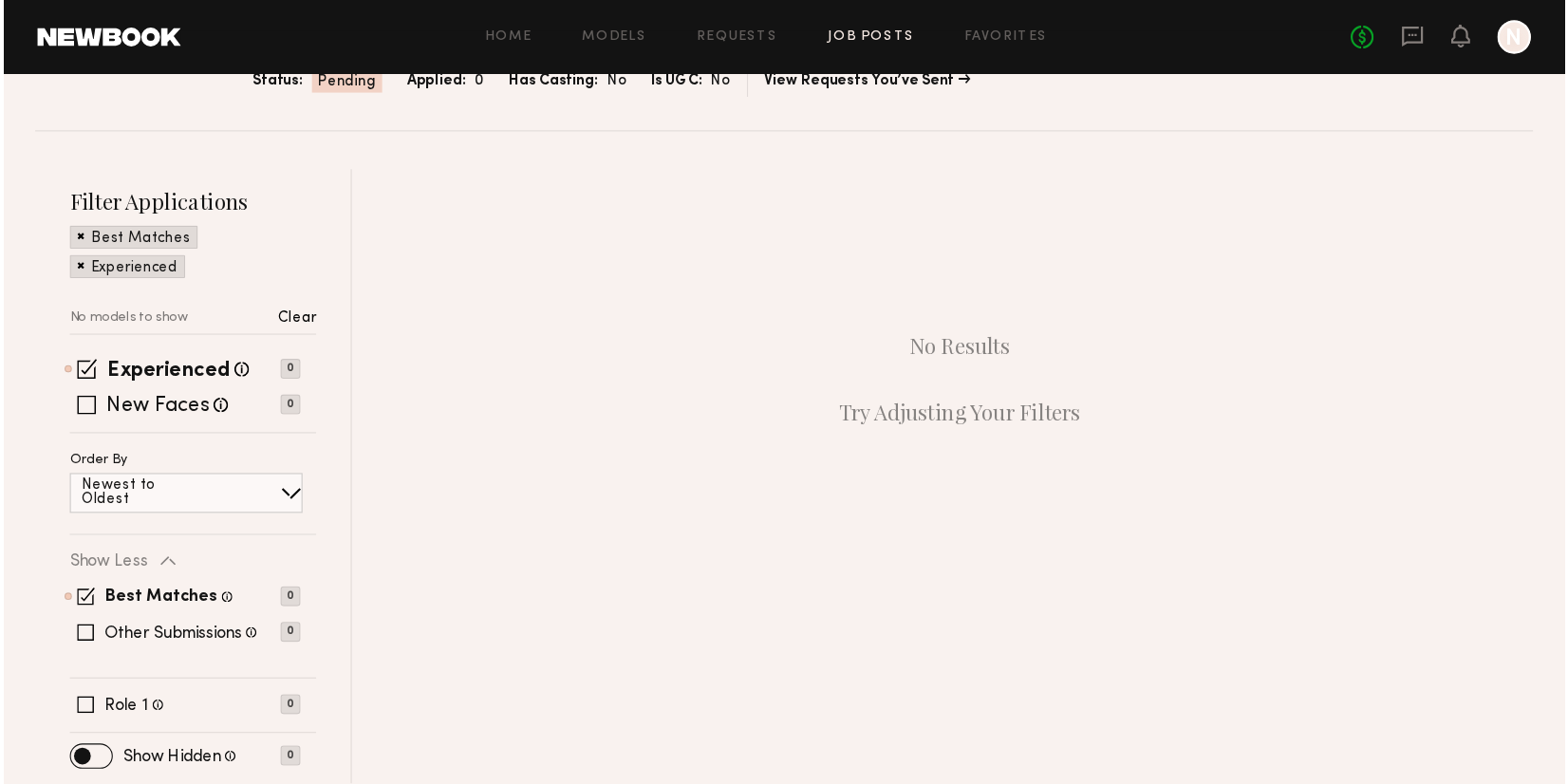 scroll, scrollTop: 0, scrollLeft: 0, axis: both 